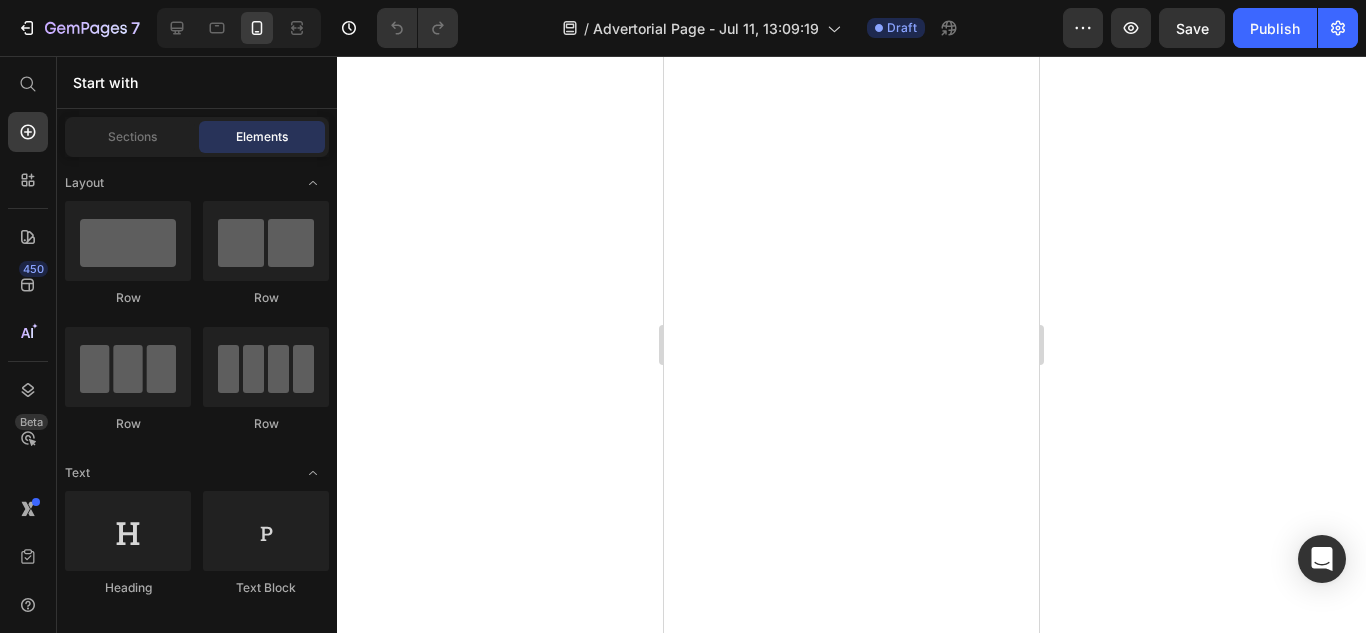 scroll, scrollTop: 0, scrollLeft: 0, axis: both 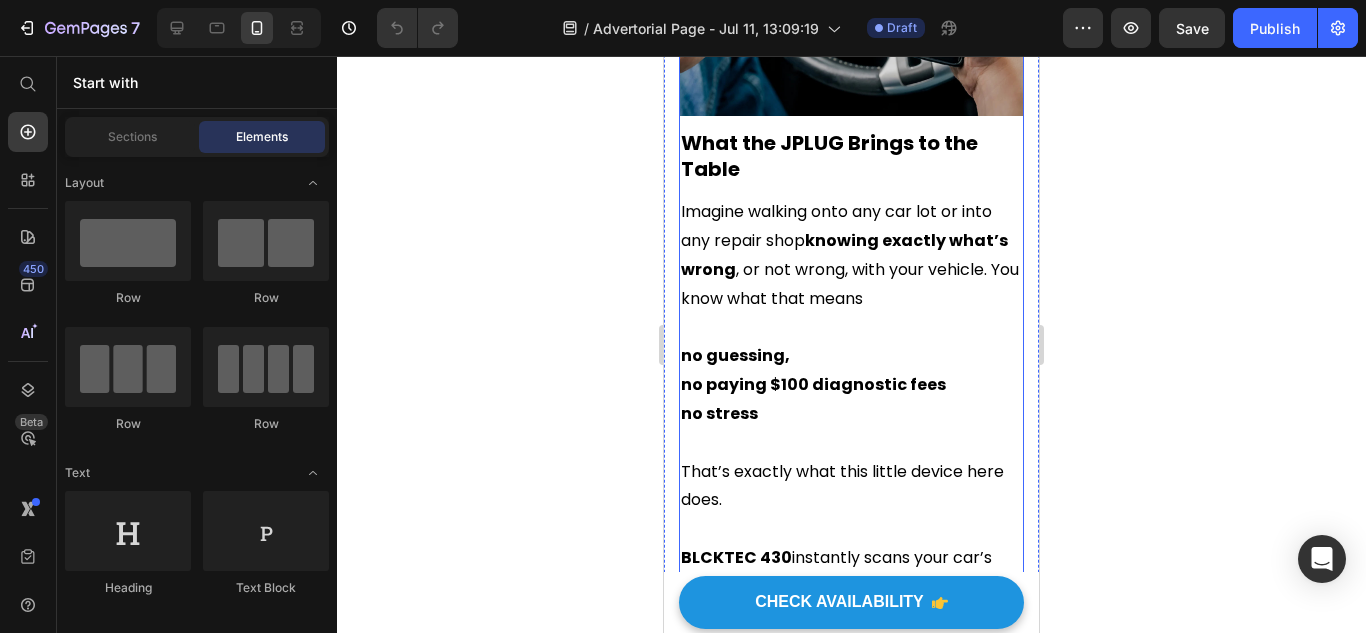 click on "Imagine walking onto any car lot or into any repair shop  knowing exactly what’s wrong , or not wrong, with your vehicle. You know what that means" at bounding box center (850, 254) 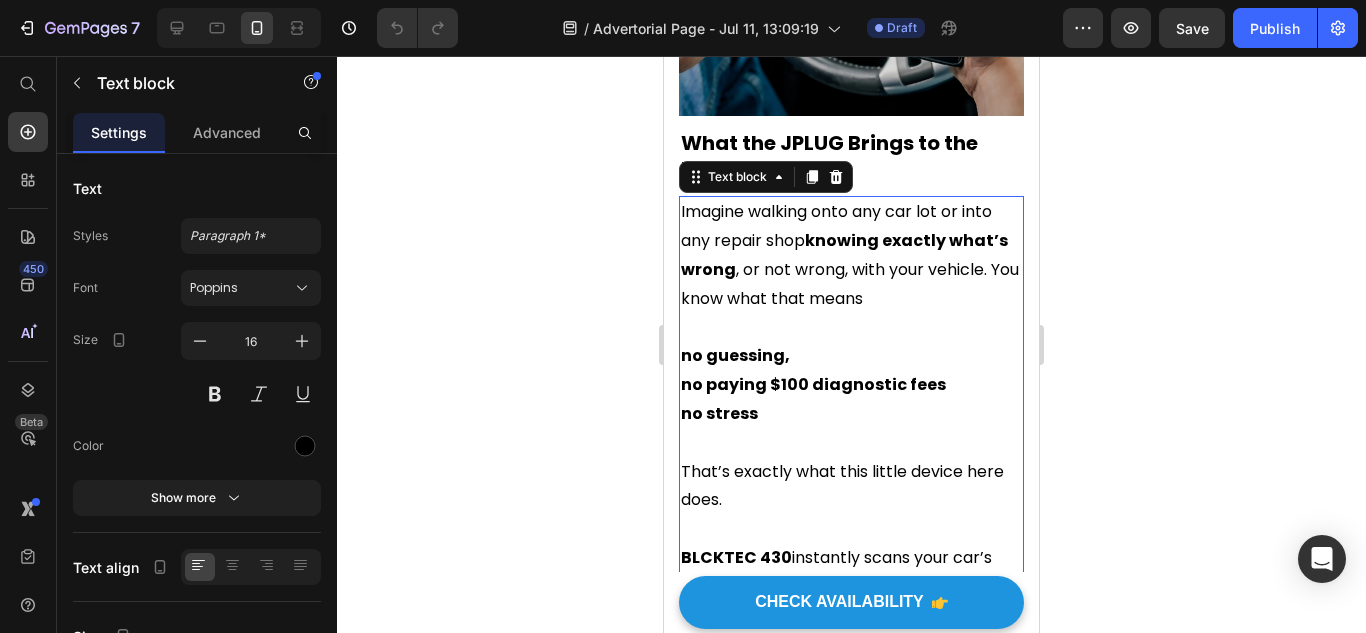 scroll, scrollTop: 2371, scrollLeft: 0, axis: vertical 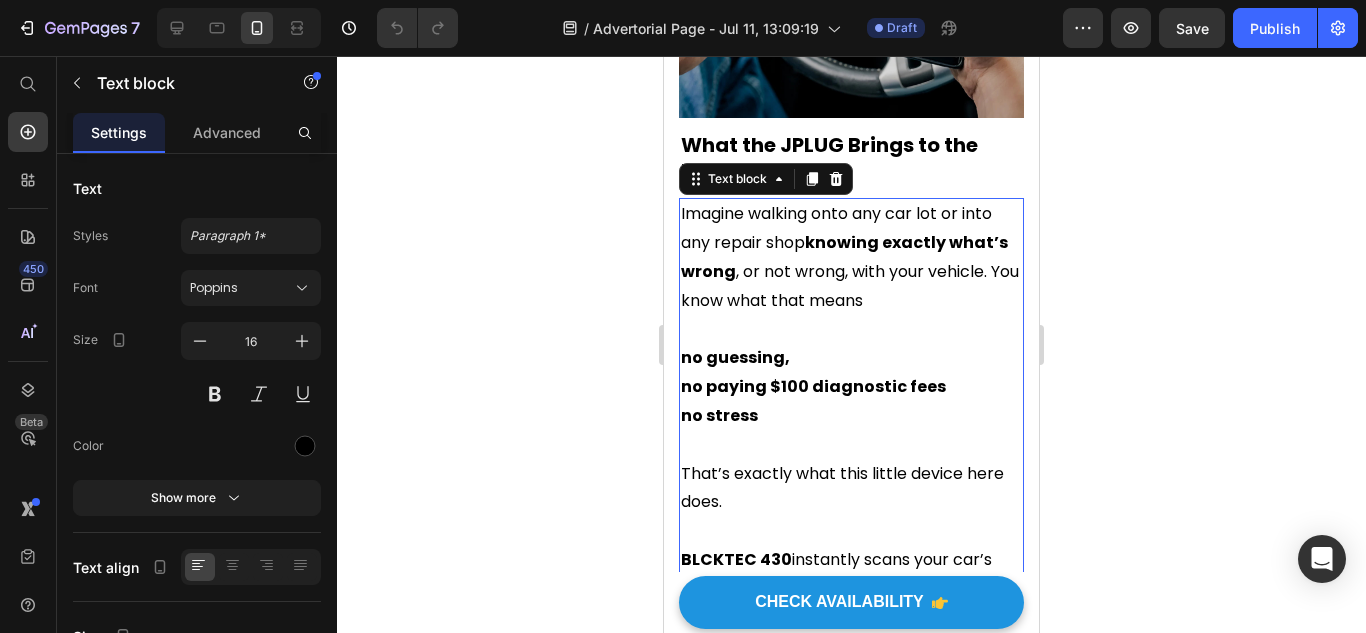 click on "Imagine walking onto any car lot or into any repair shop  knowing exactly what’s wrong , or not wrong, with your vehicle. You know what that means" at bounding box center [850, 256] 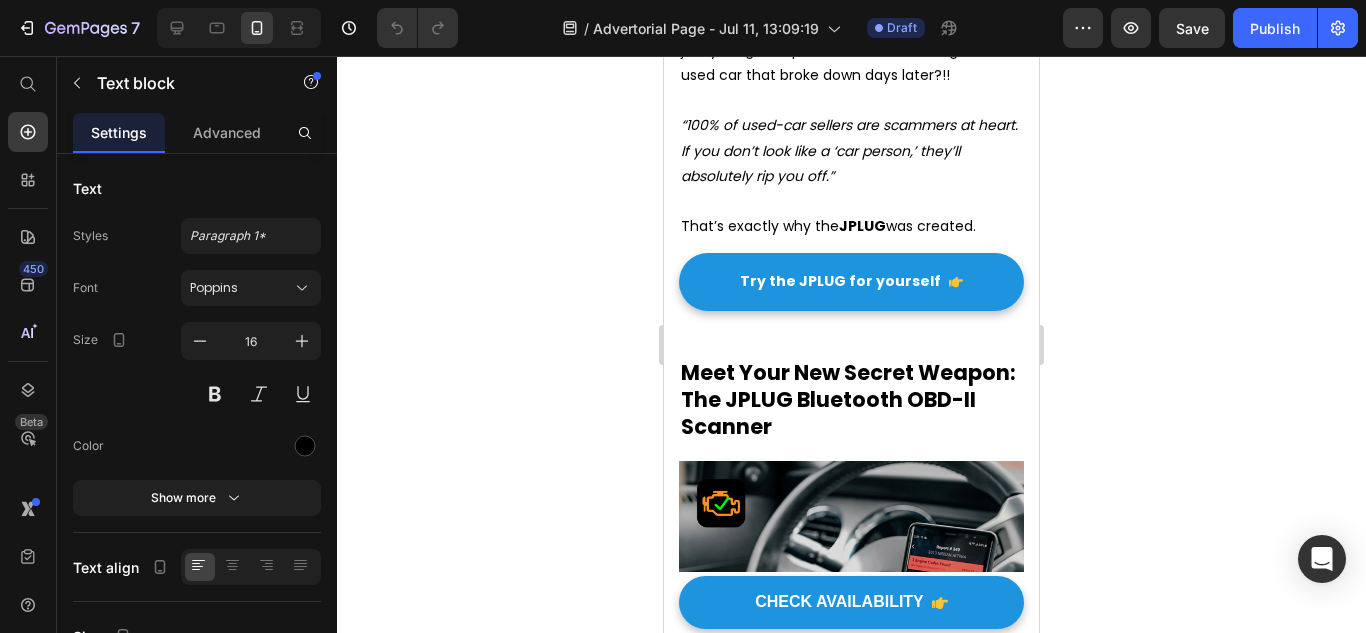 scroll, scrollTop: 1696, scrollLeft: 0, axis: vertical 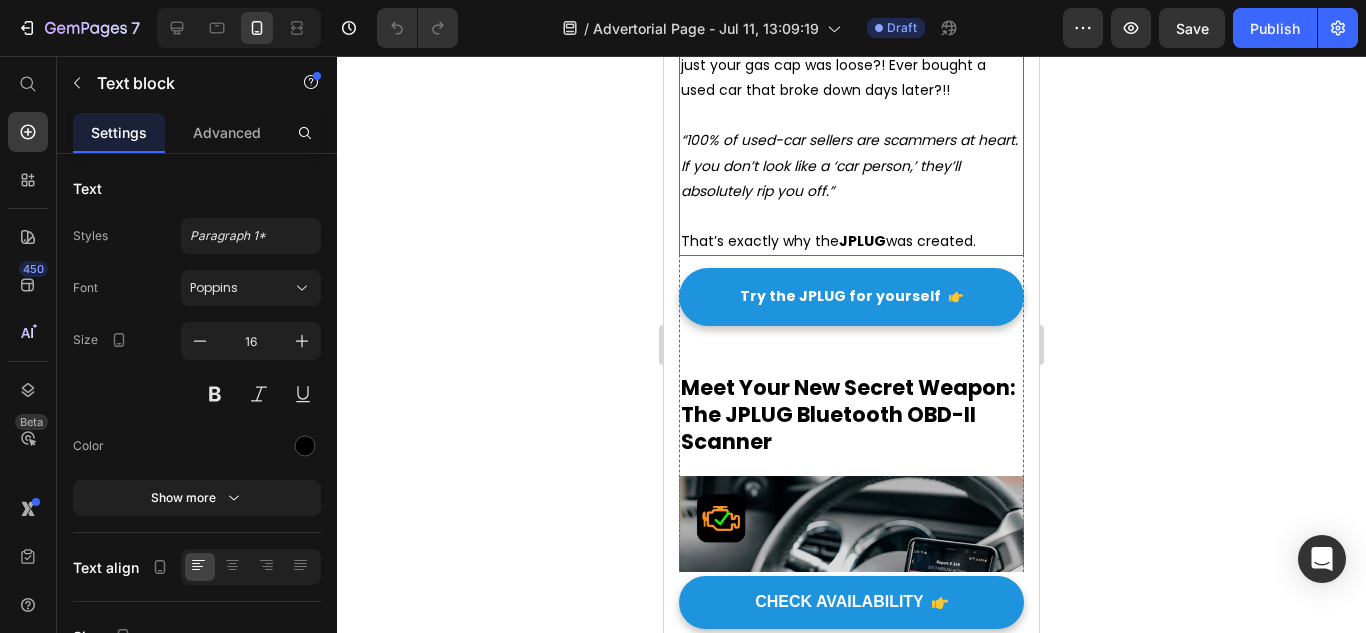 click at bounding box center [851, 115] 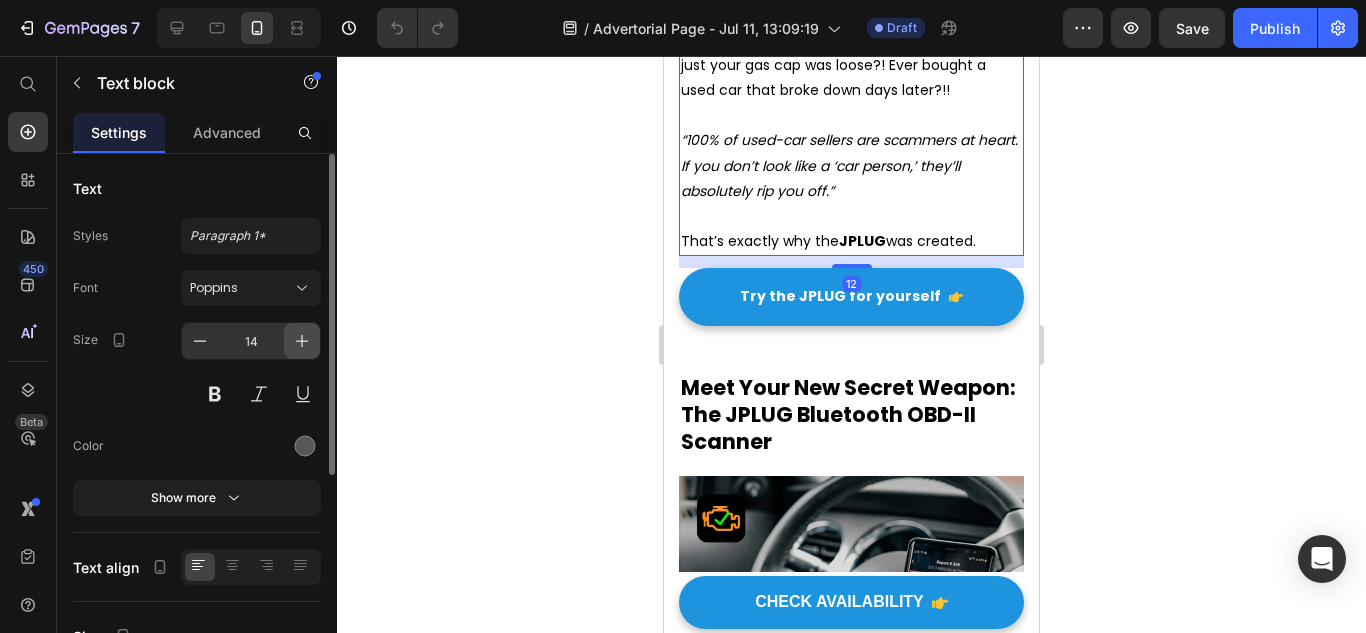 click at bounding box center (302, 341) 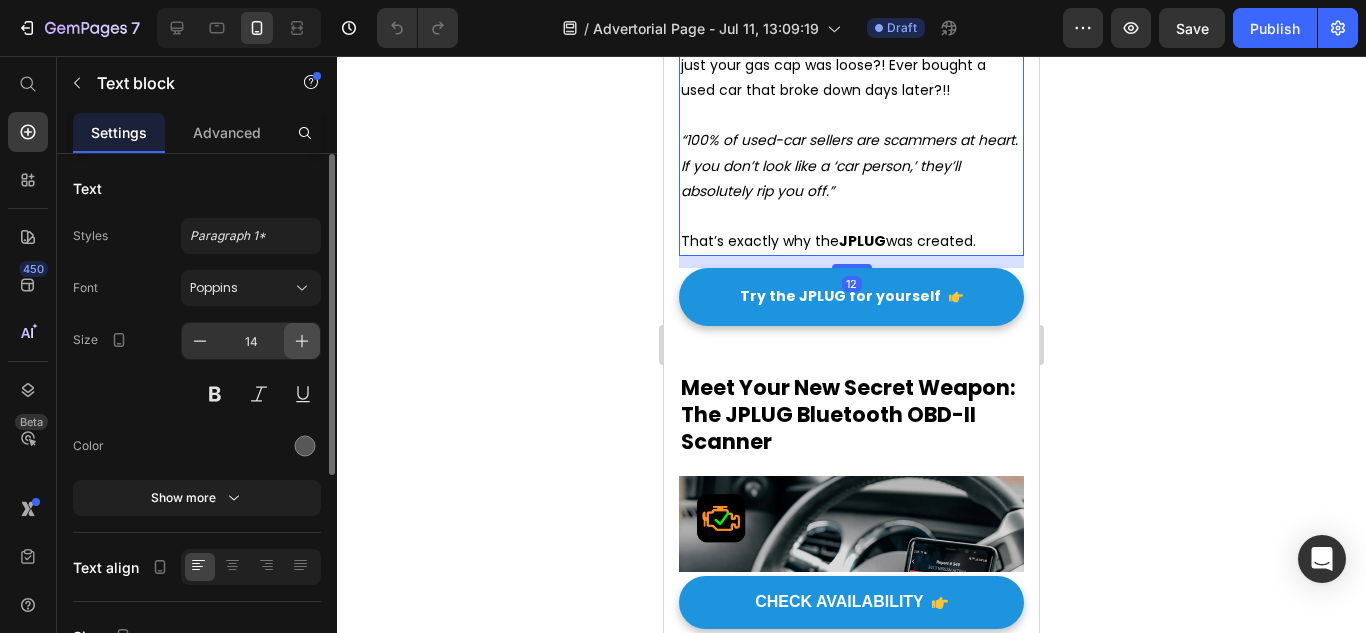 click at bounding box center [302, 341] 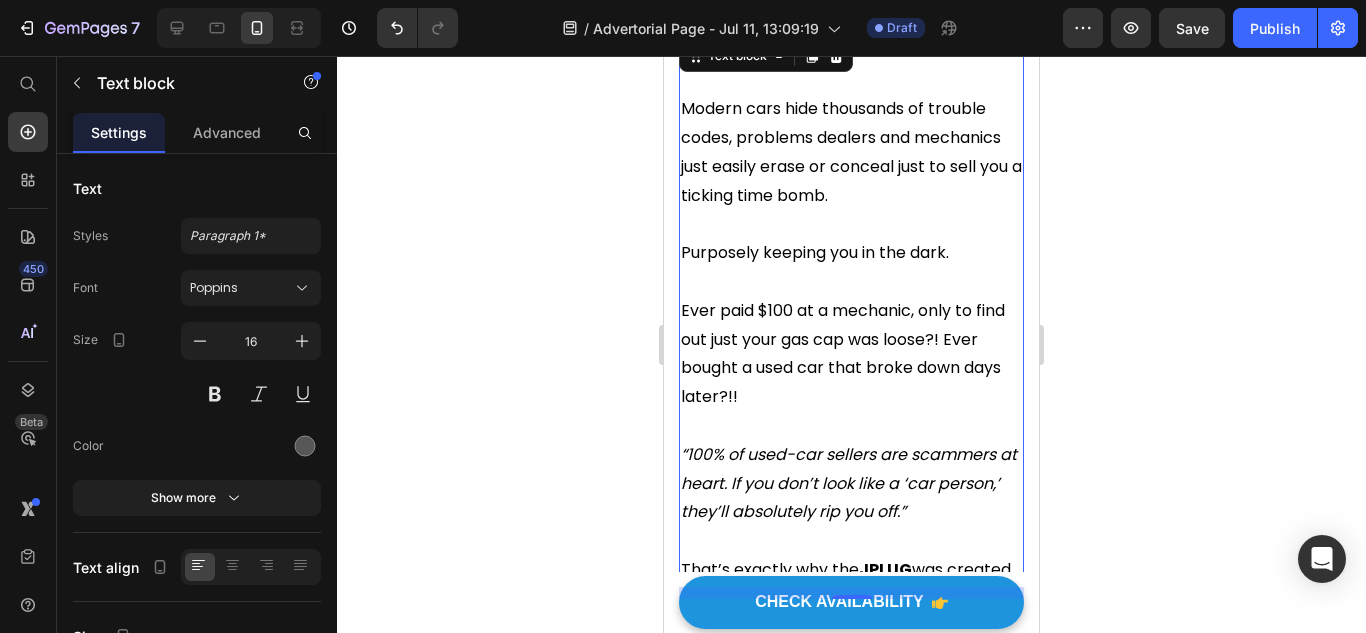 scroll, scrollTop: 1458, scrollLeft: 0, axis: vertical 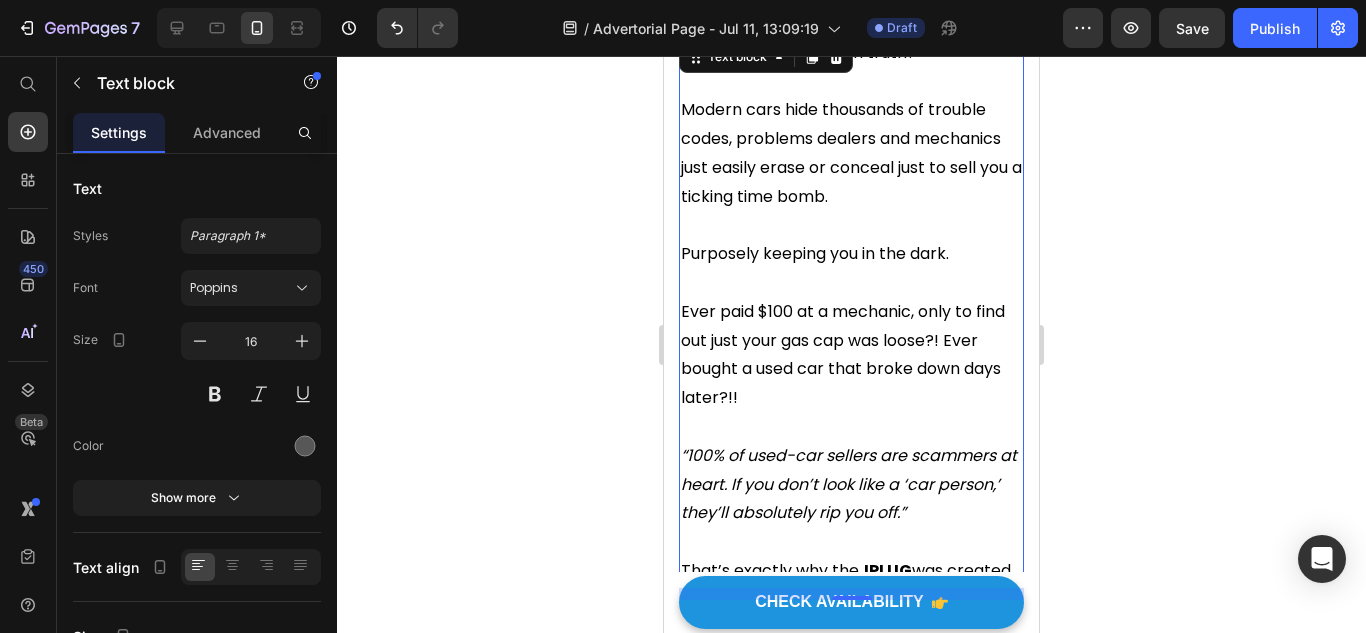 click on "Modern cars hide thousands of trouble codes, problems dealers and mechanics just easily erase or conceal just to sell you a ticking time bomb." at bounding box center [851, 152] 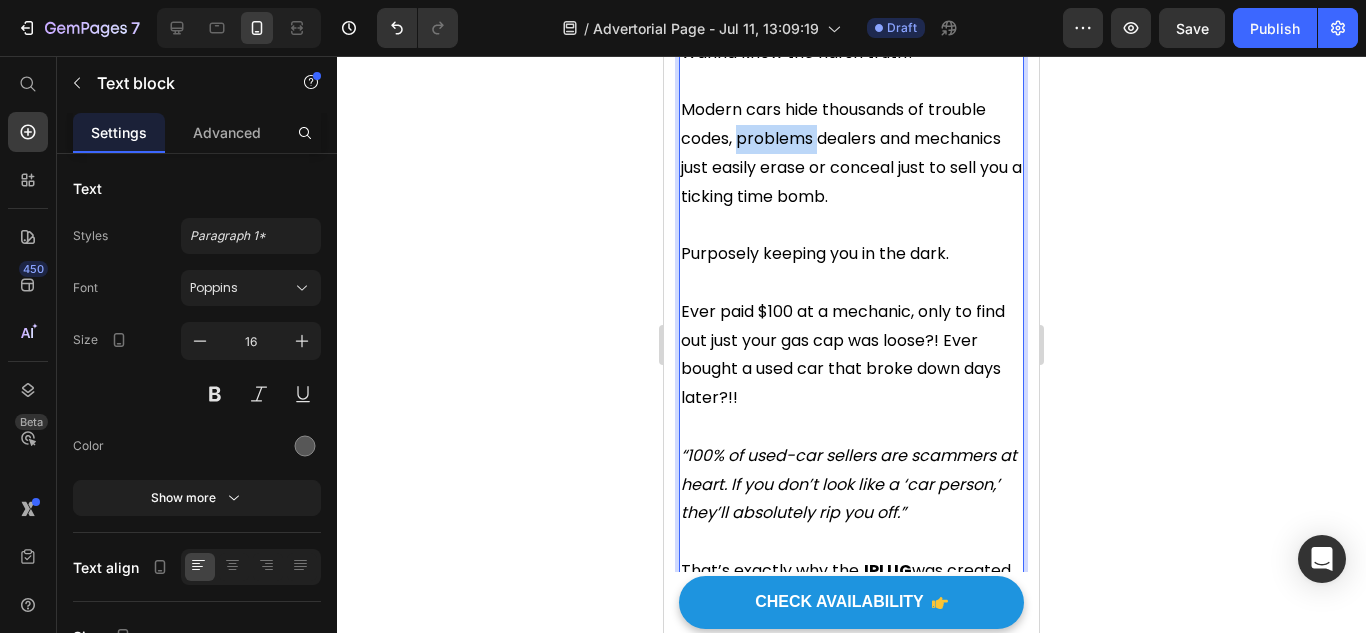click on "Modern cars hide thousands of trouble codes, problems dealers and mechanics just easily erase or conceal just to sell you a ticking time bomb." at bounding box center (851, 152) 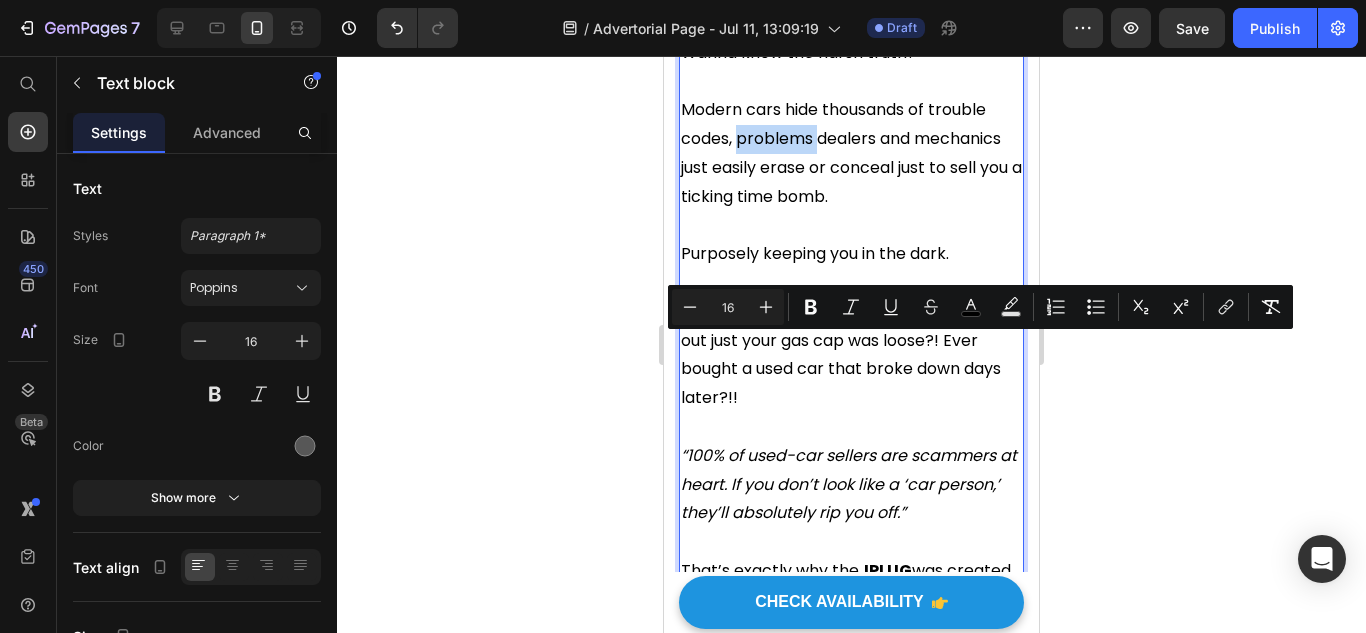 click on "Modern cars hide thousands of trouble codes, problems dealers and mechanics just easily erase or conceal just to sell you a ticking time bomb." at bounding box center (851, 152) 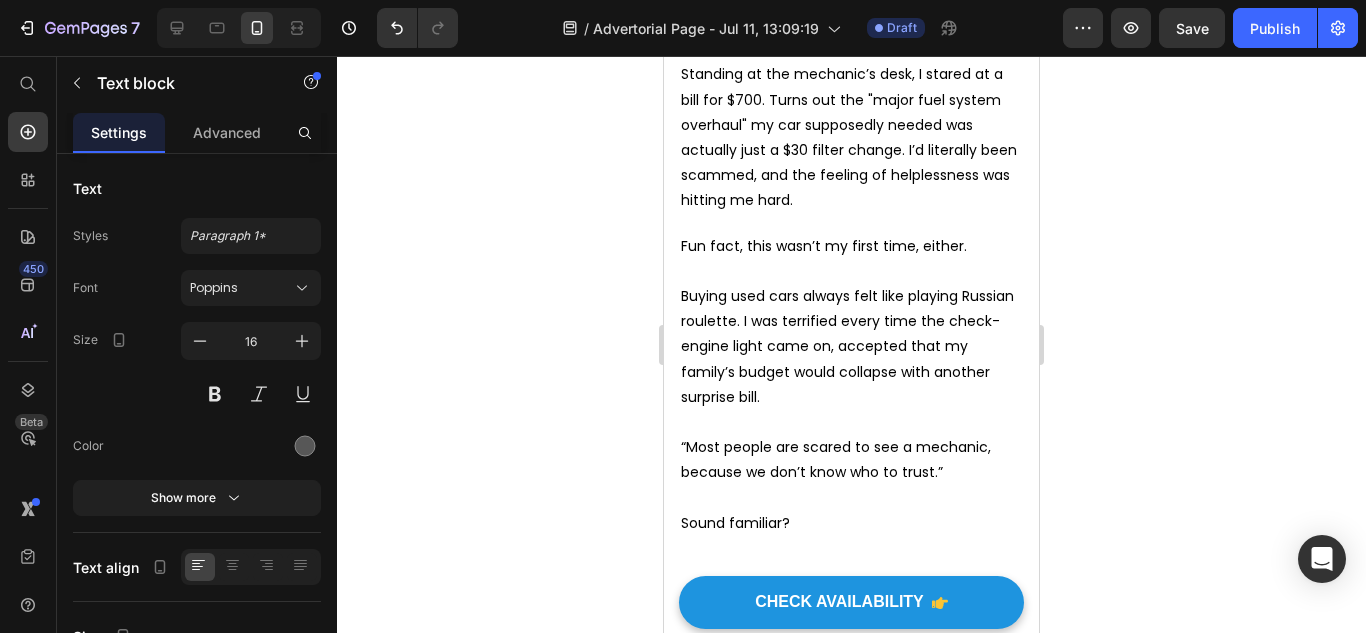 scroll, scrollTop: 757, scrollLeft: 0, axis: vertical 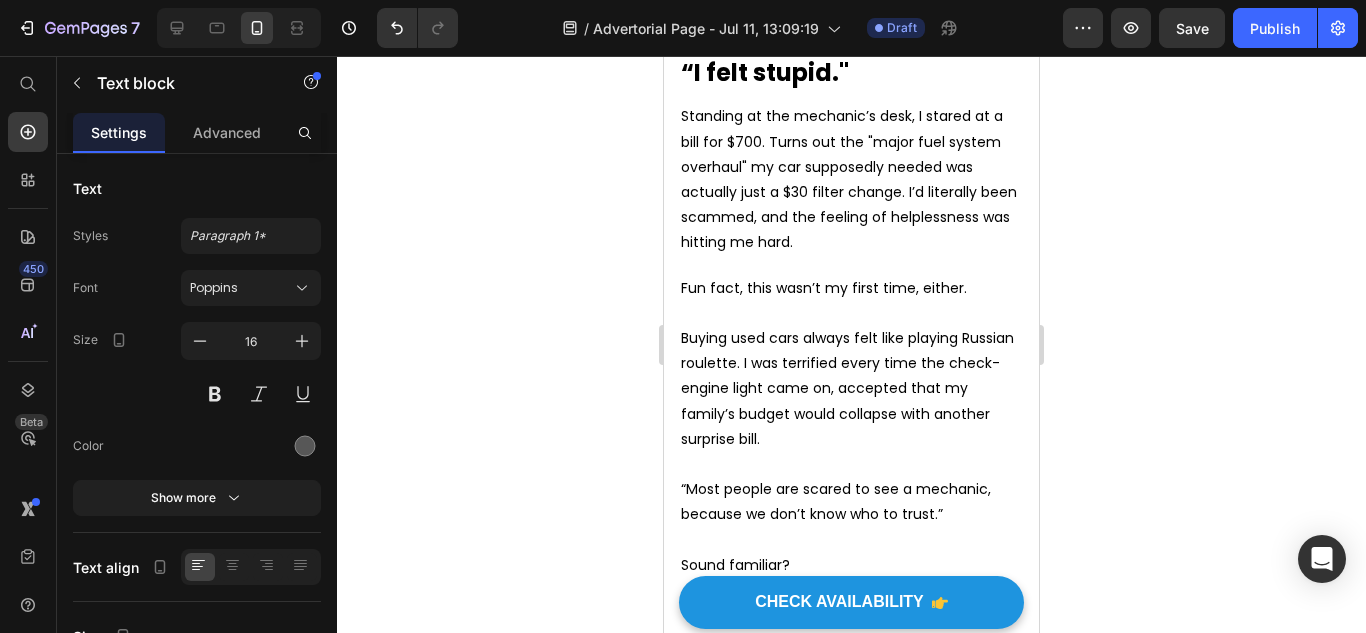 click on "Buying used cars always felt like playing Russian roulette. I was terrified every time the check-engine light came on, accepted that my family’s budget would collapse with another surprise bill." at bounding box center (847, 388) 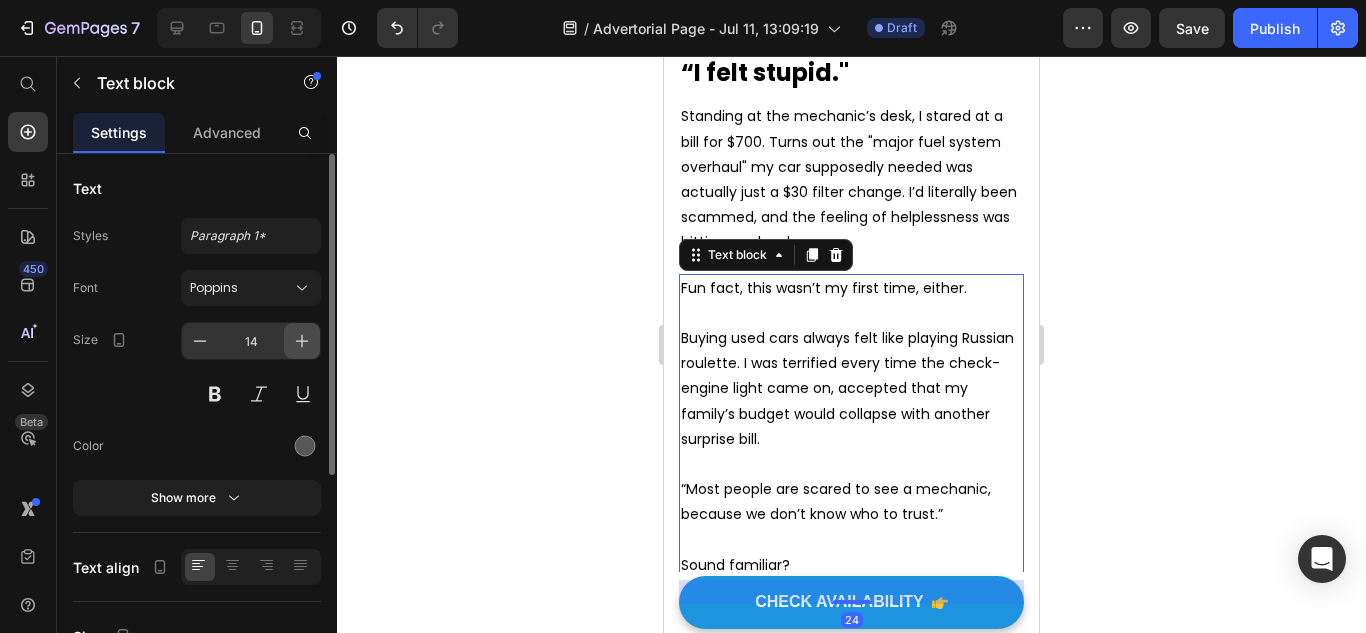 click at bounding box center (302, 341) 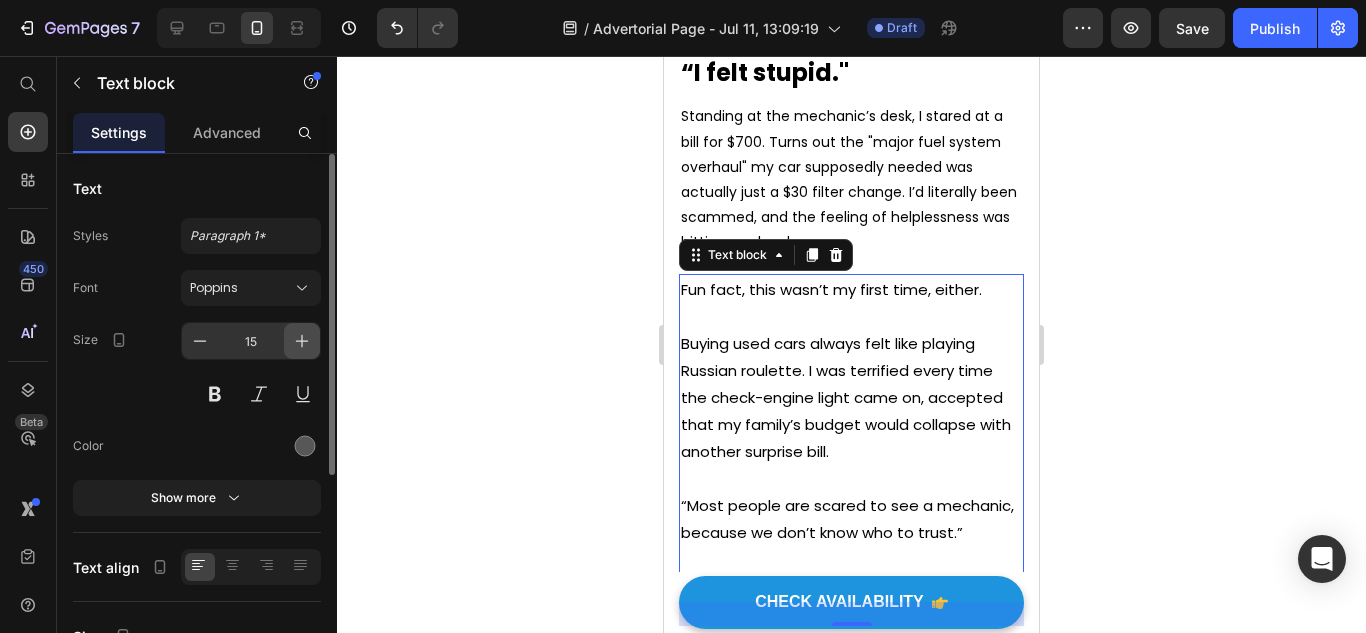 click at bounding box center (302, 341) 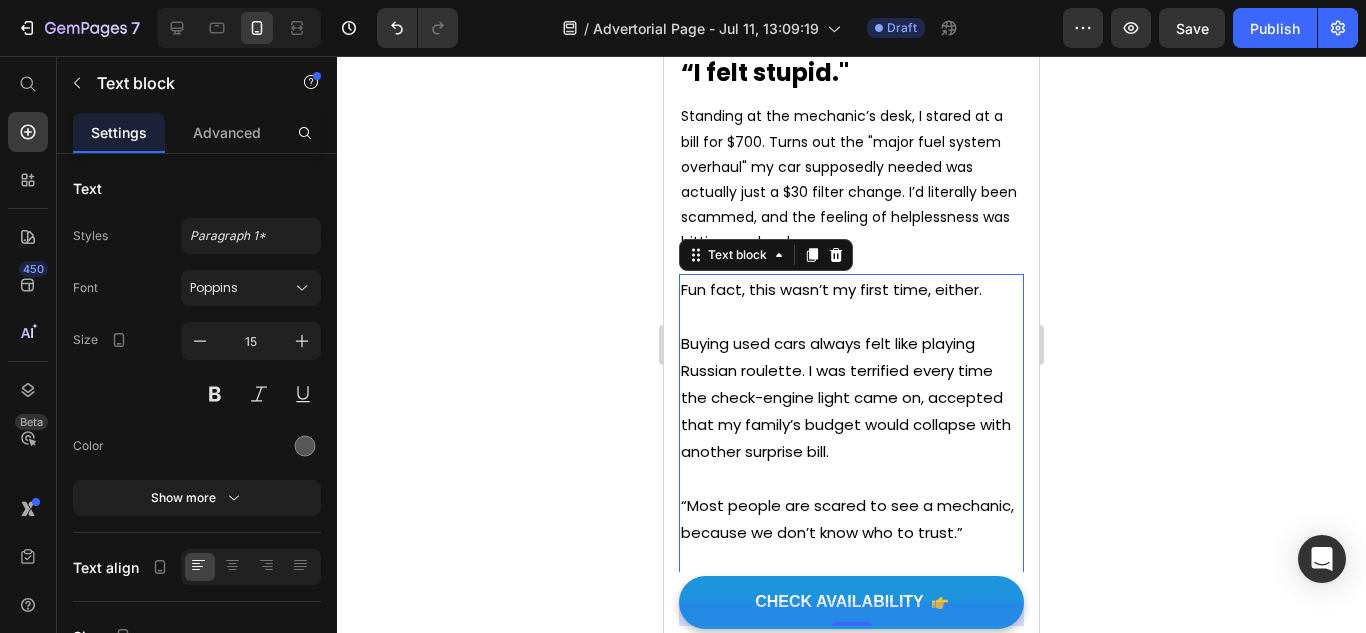 type on "16" 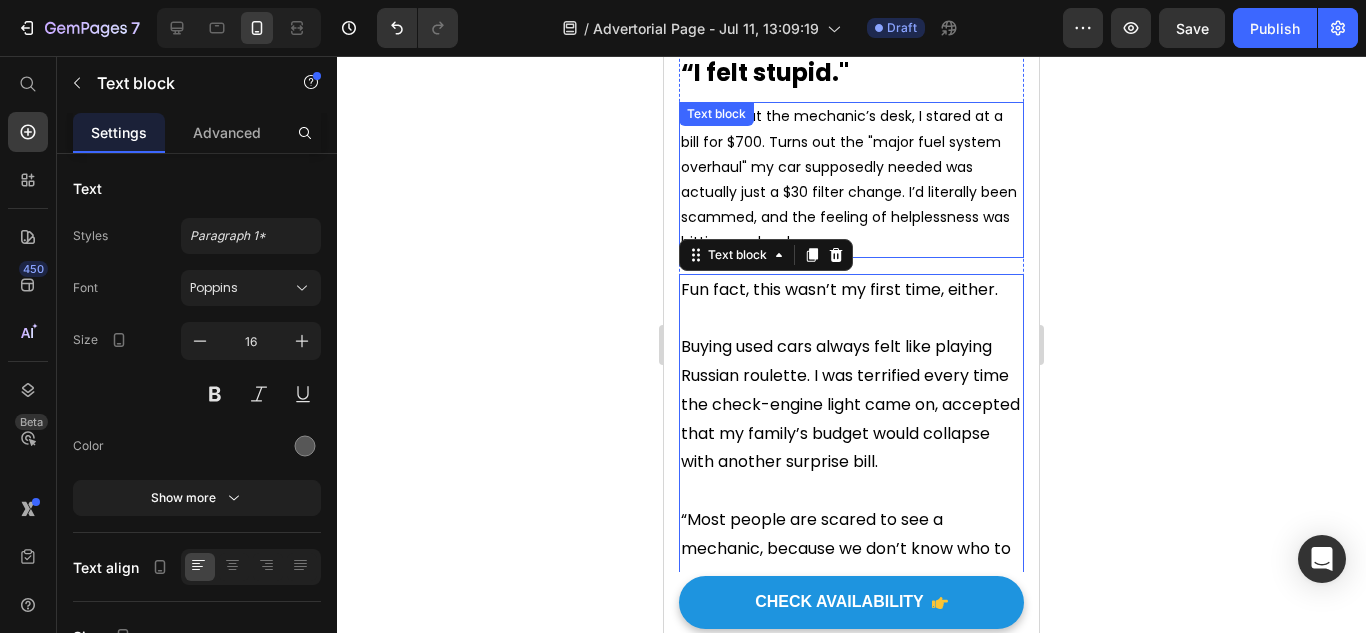 click on "Standing at the mechanic’s desk, I stared at a bill for $700. Turns out the "major fuel system overhaul" my car supposedly needed was actually just a $30 filter change. I’d literally been scammed, and the feeling of helplessness was hitting me hard." at bounding box center (849, 179) 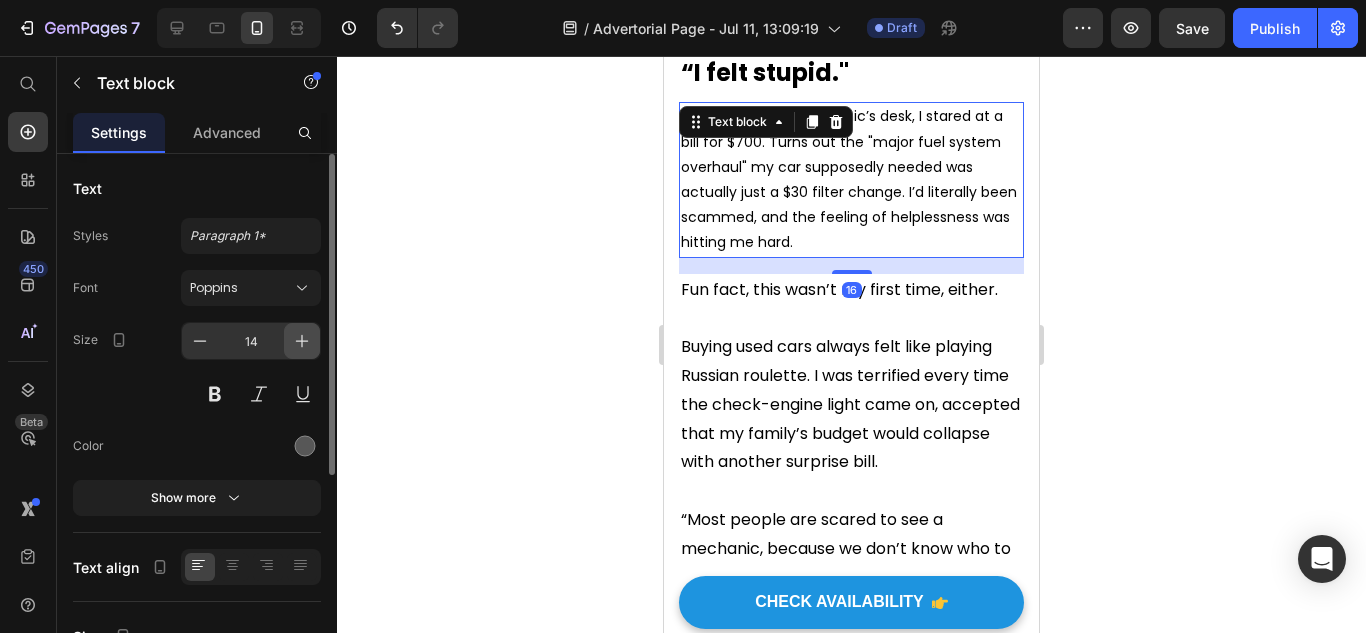 click 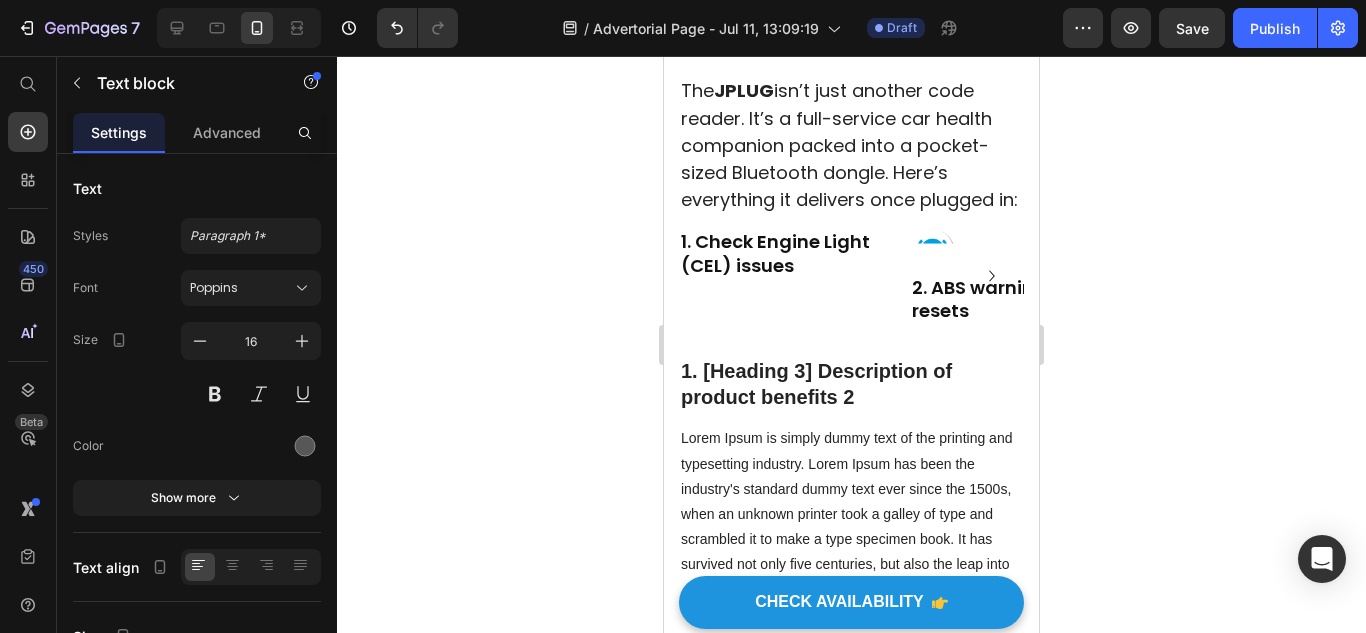 scroll, scrollTop: 3723, scrollLeft: 0, axis: vertical 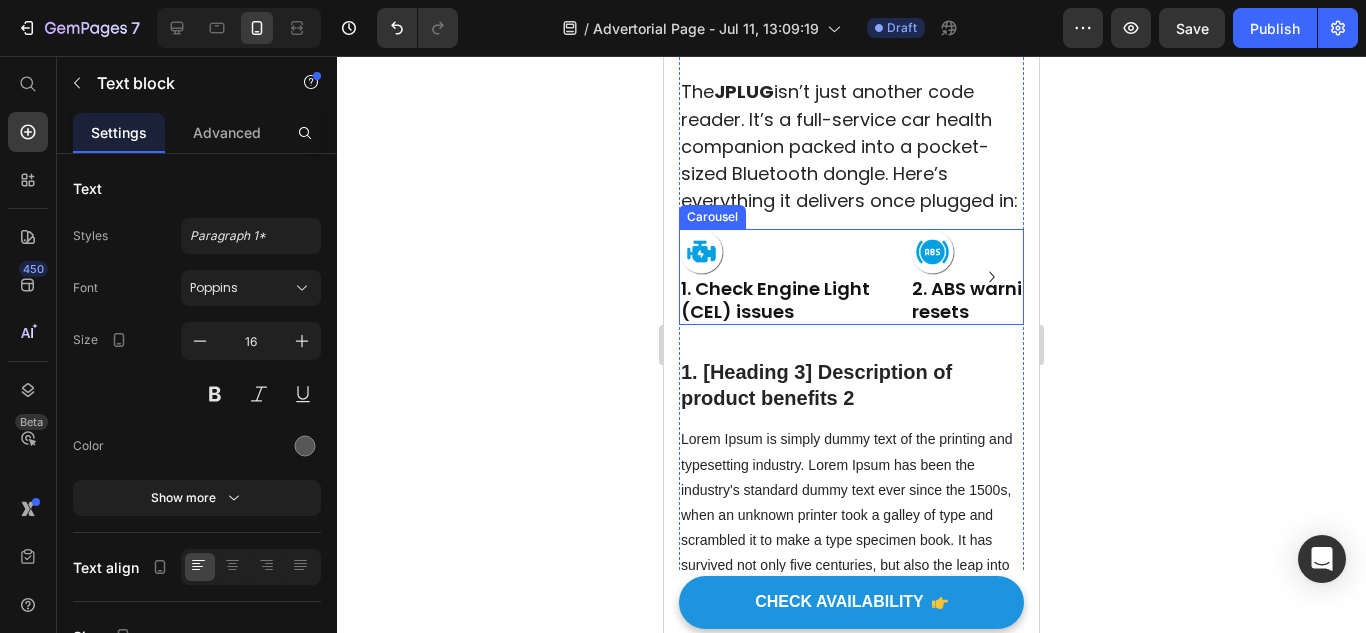 click 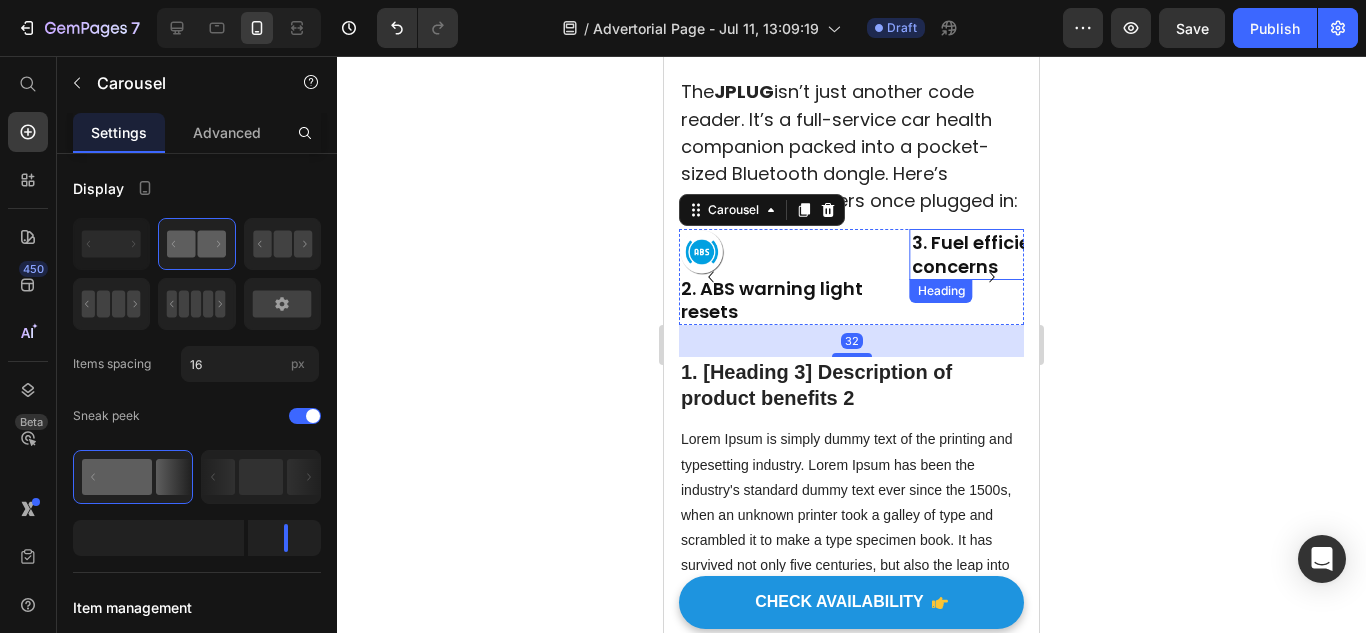 click on "3. Fuel efficiency concerns" at bounding box center [1017, 300] 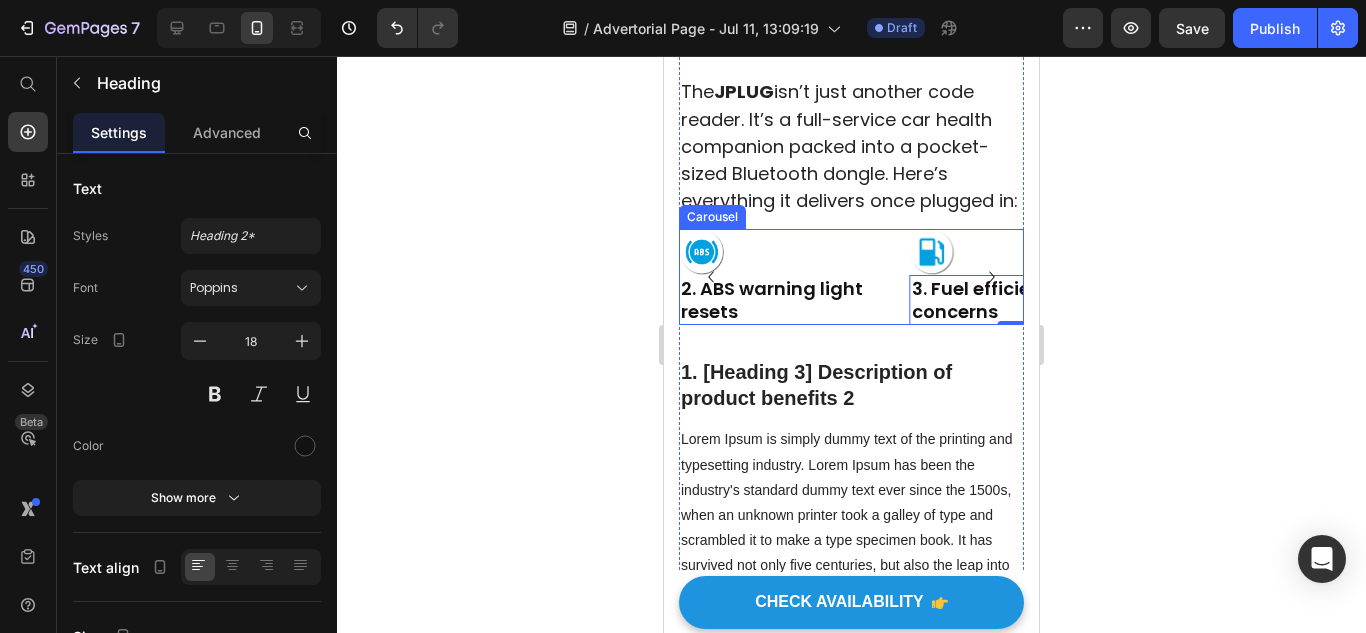 click 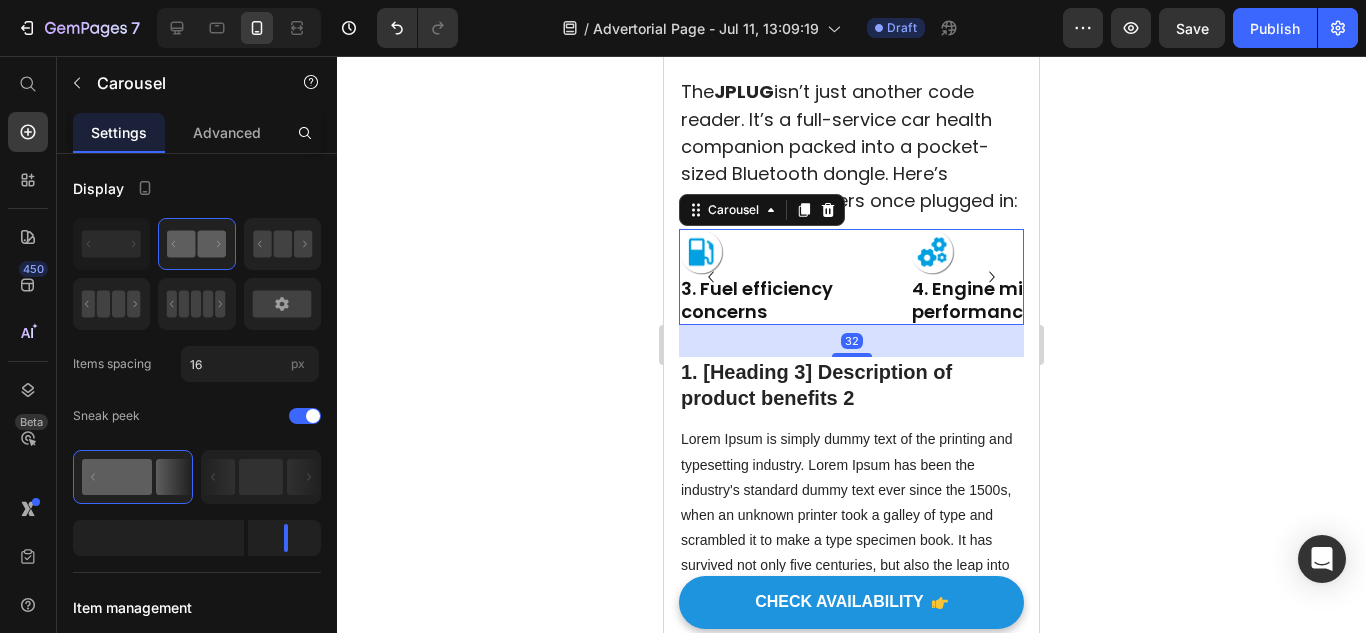 click 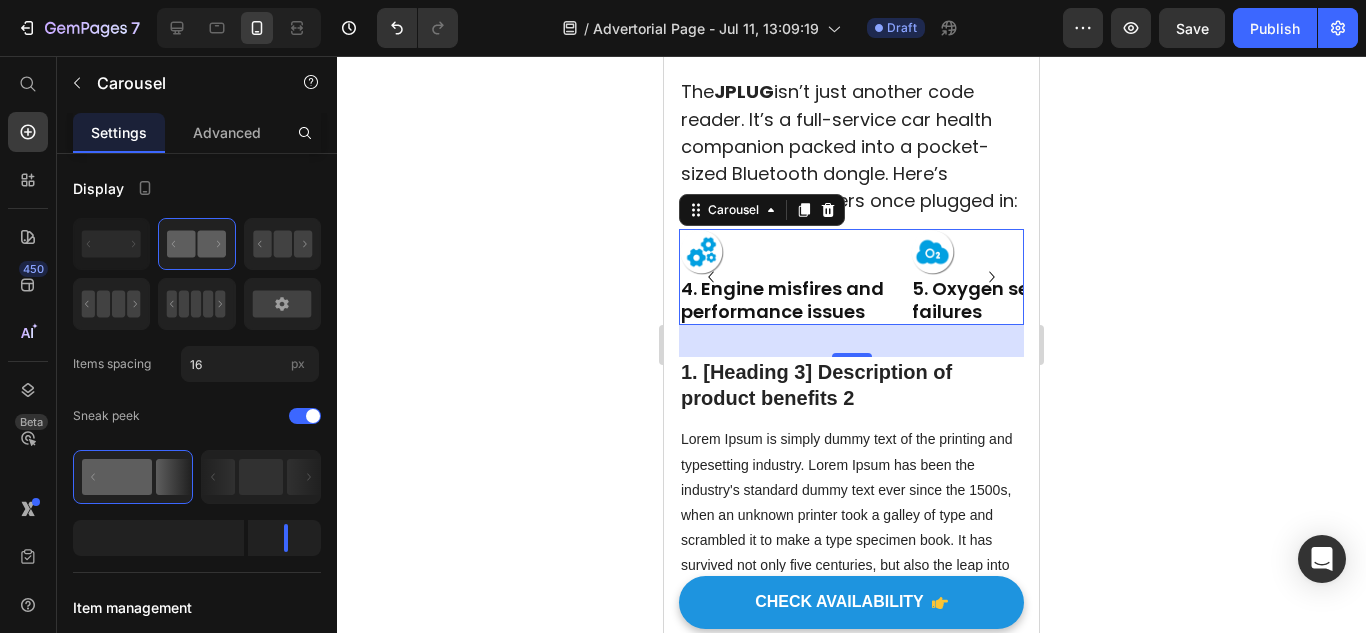 click 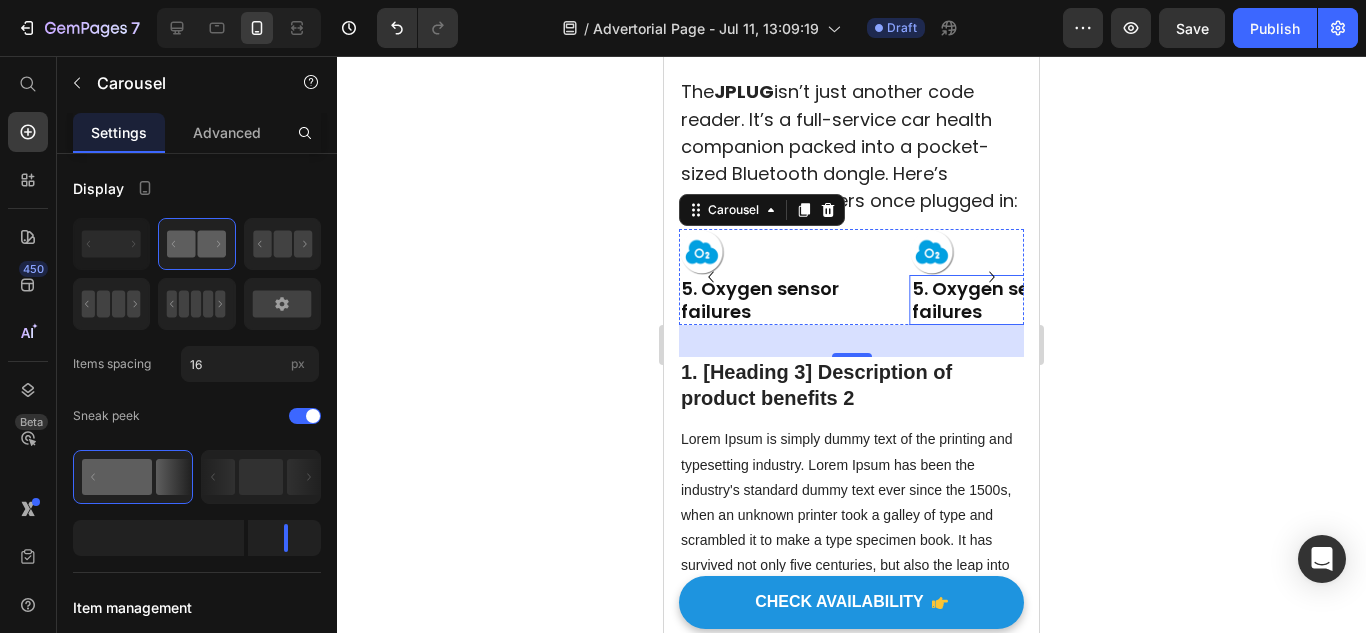 click on "5. Oxygen sensor failures" at bounding box center (991, 300) 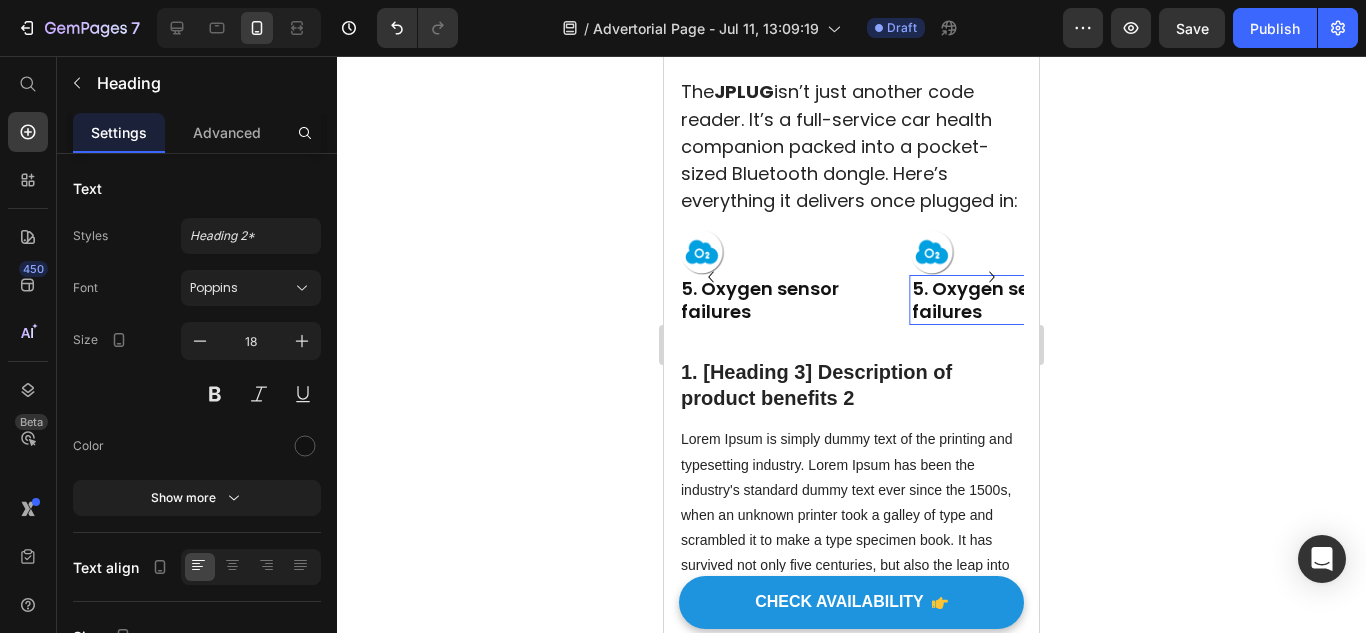 click on "5. Oxygen sensor failures" at bounding box center [991, 300] 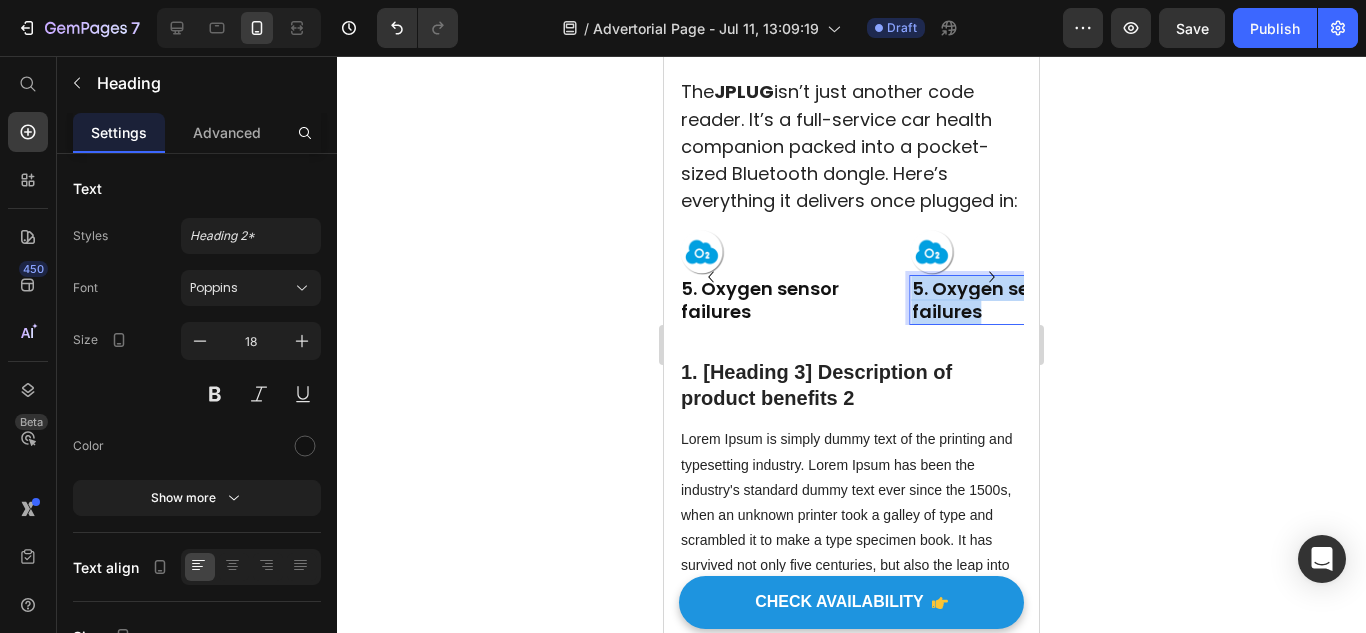 click on "5. Oxygen sensor failures" at bounding box center (991, 300) 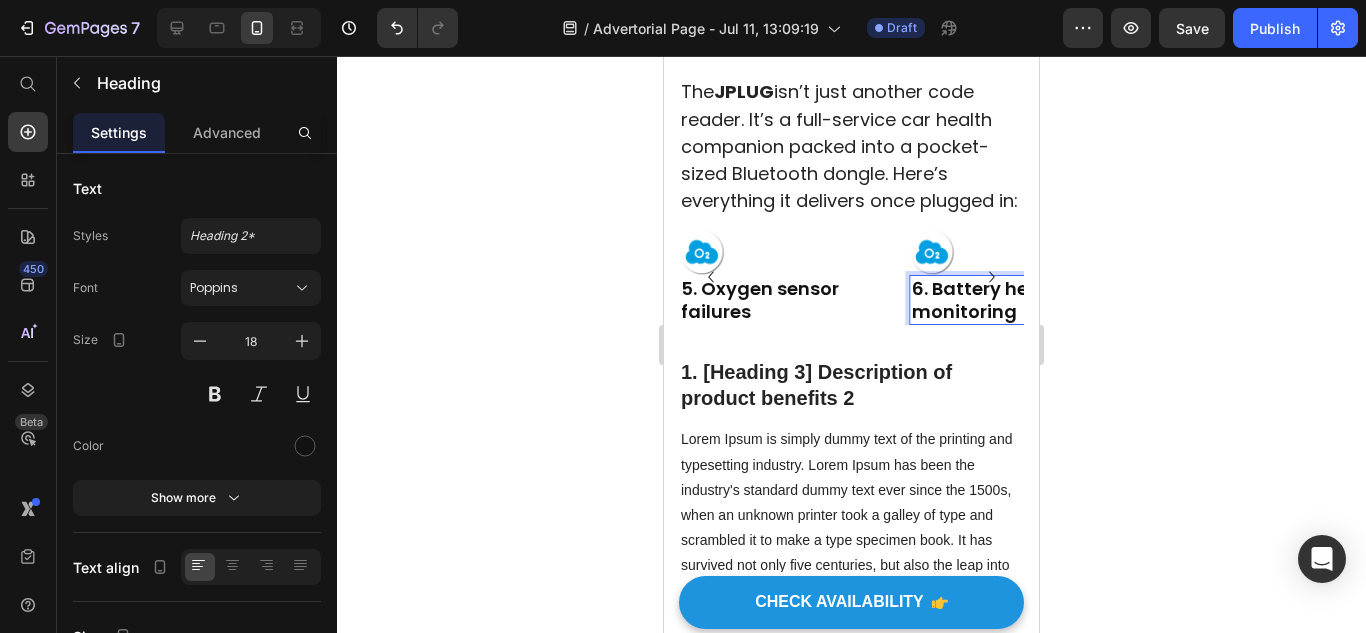 scroll, scrollTop: 0, scrollLeft: 25, axis: horizontal 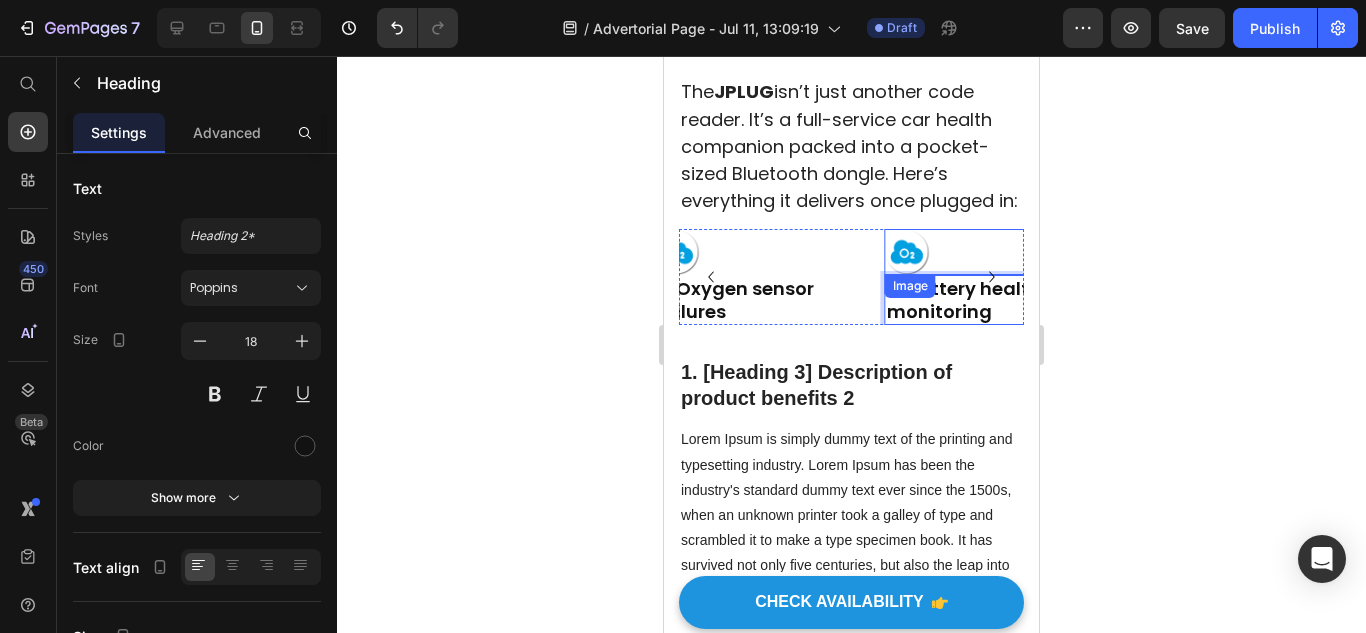click at bounding box center (992, 251) 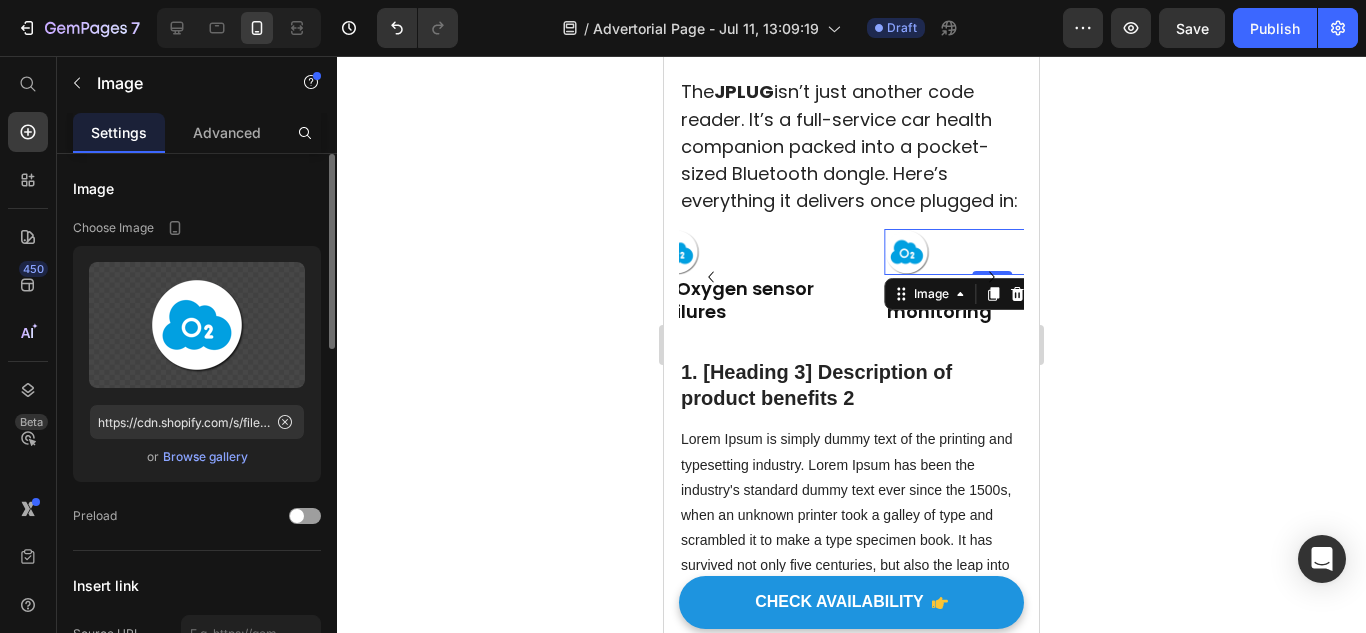 click on "Browse gallery" at bounding box center [205, 457] 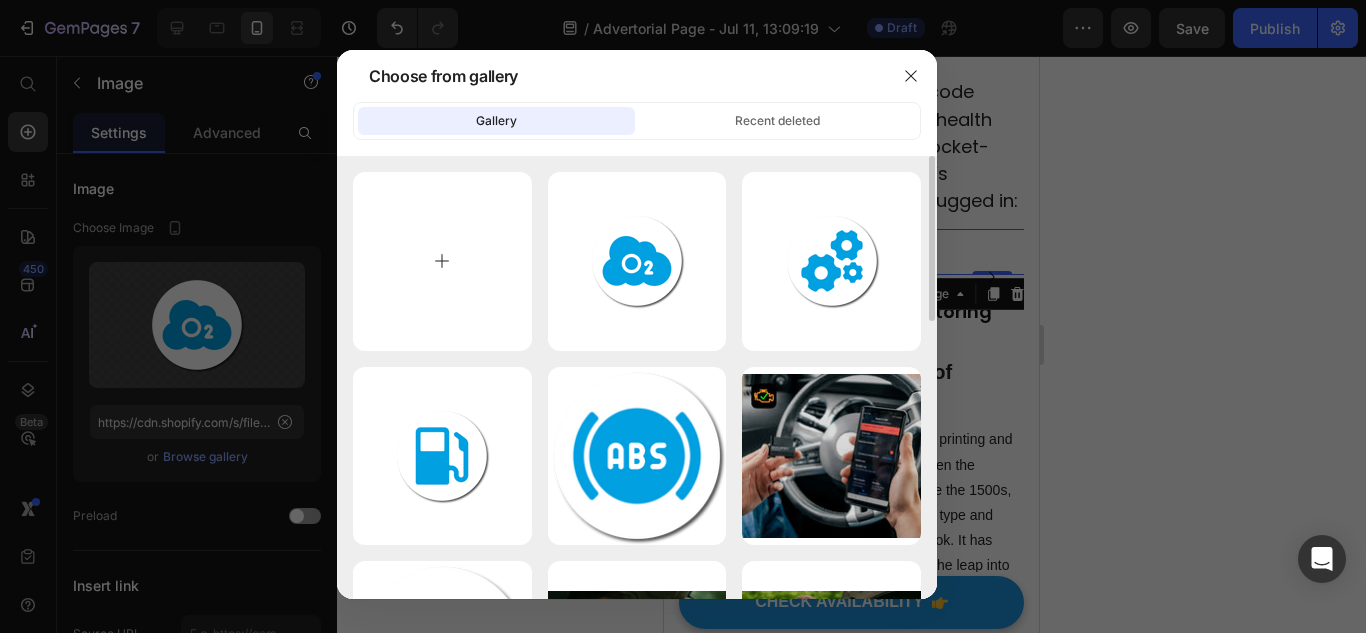 click at bounding box center (442, 261) 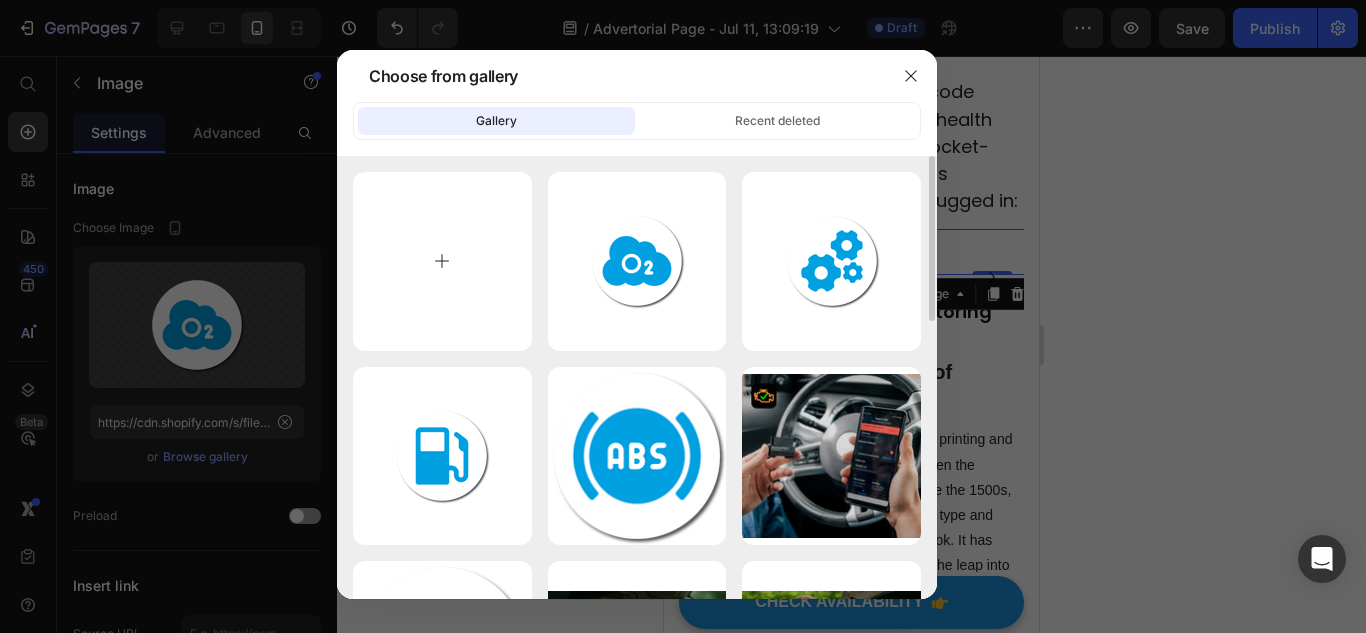 type on "C:\fakepath\25c9a4a2-160a-491b-bde2-ece72b2bdfd3 (1).jpg" 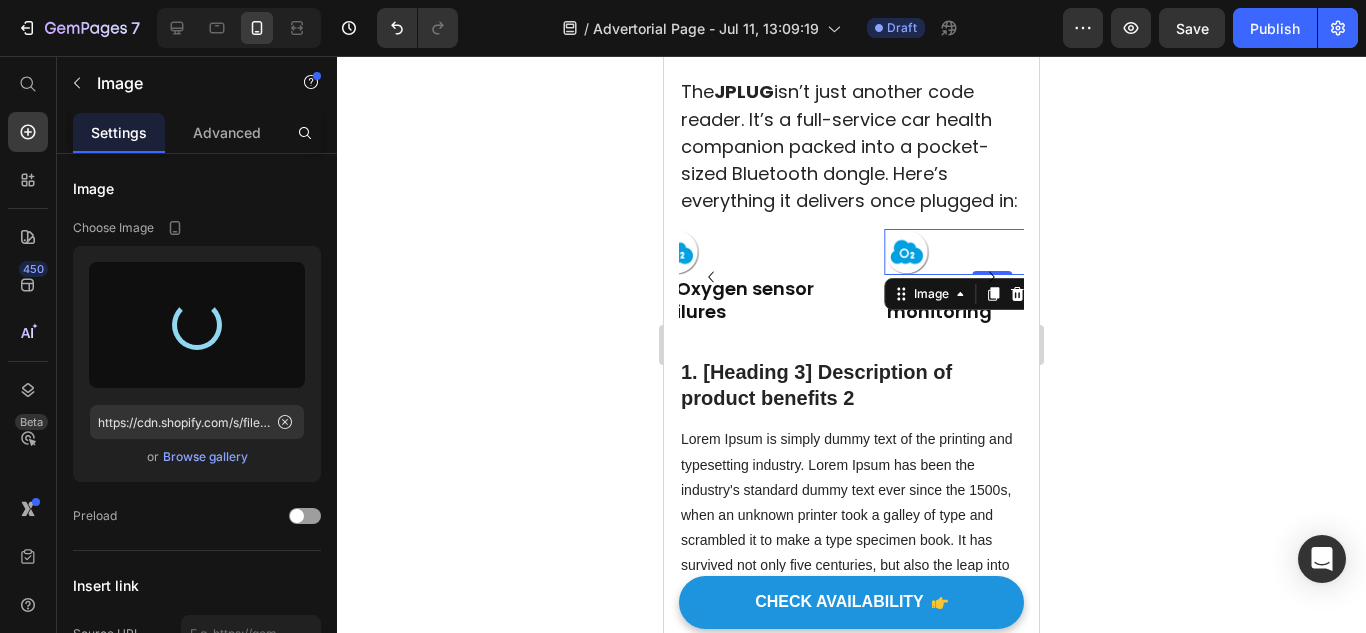 type on "https://cdn.shopify.com/s/files/1/0921/4322/3127/files/gempages_573997155069461355-0a1c3ef0-89ed-429c-b217-be3d218e21a9.png" 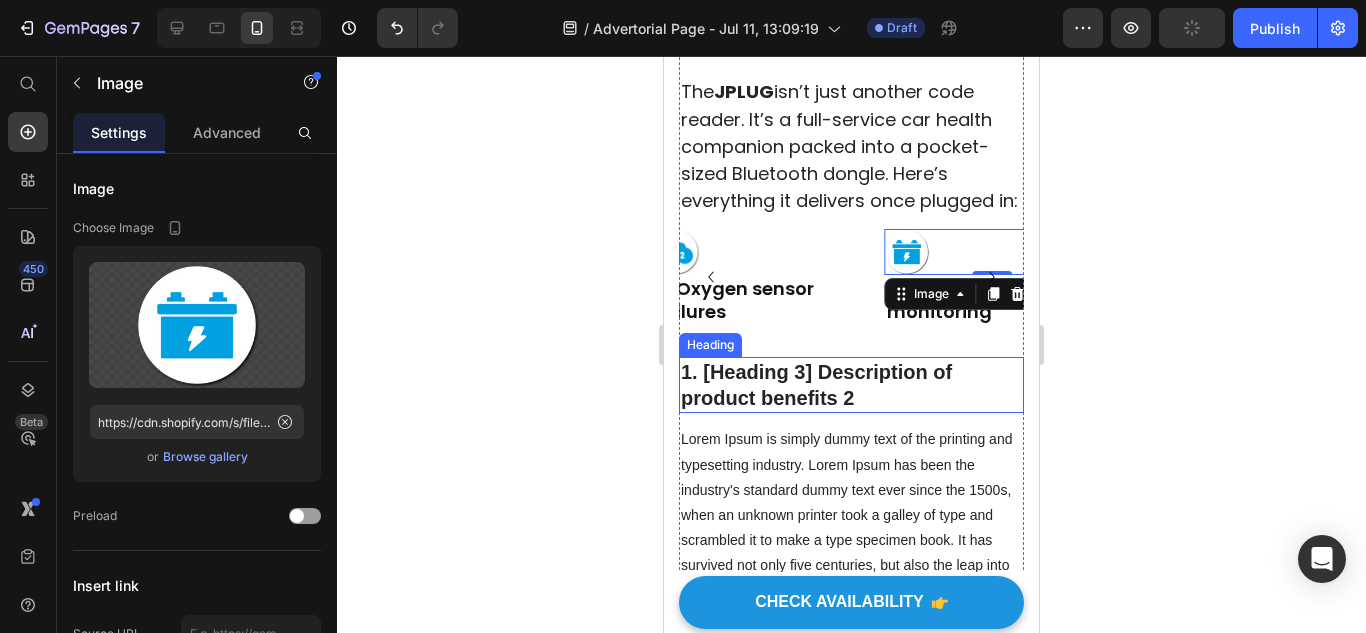 click on "1. [Heading 3] Description of product benefits 2" at bounding box center [851, 385] 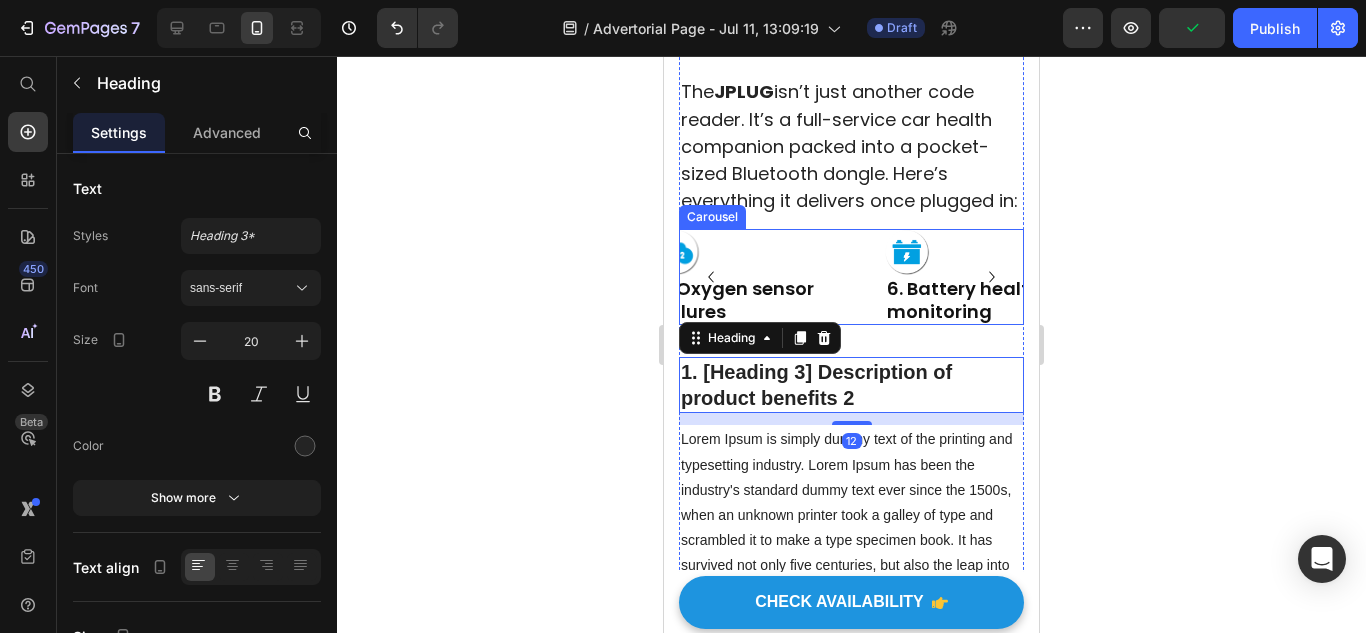 click 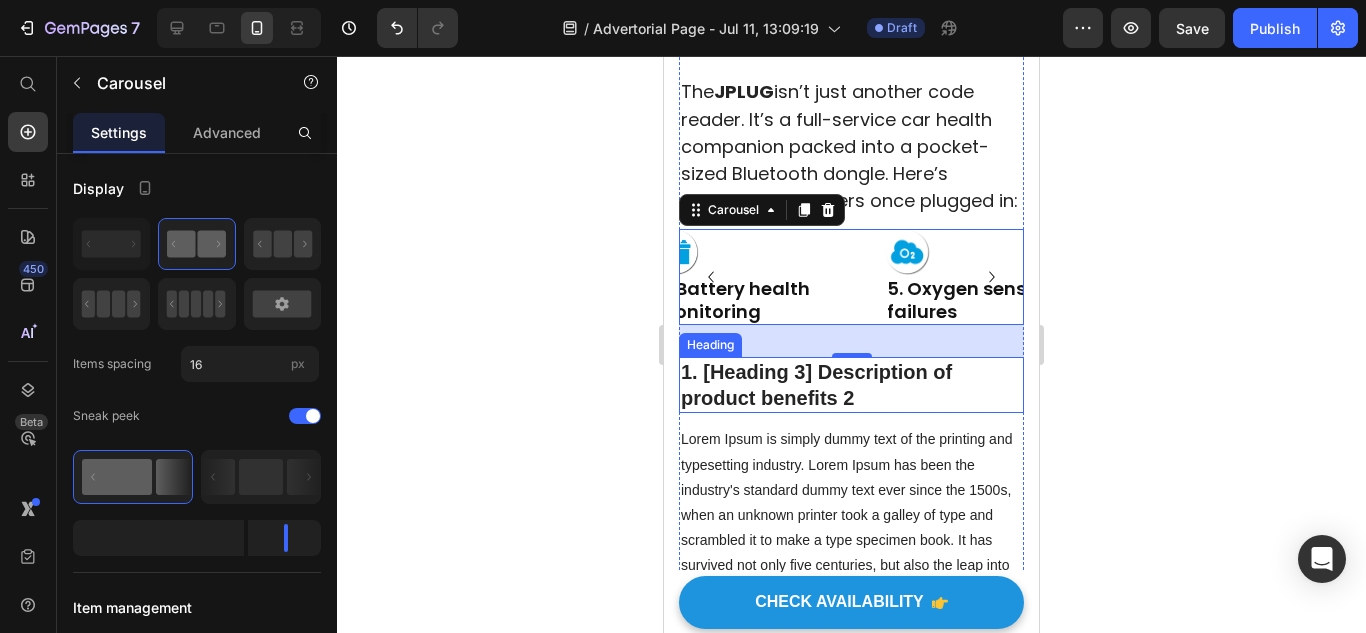 click on "1. [Heading 3] Description of product benefits 2" at bounding box center (851, 385) 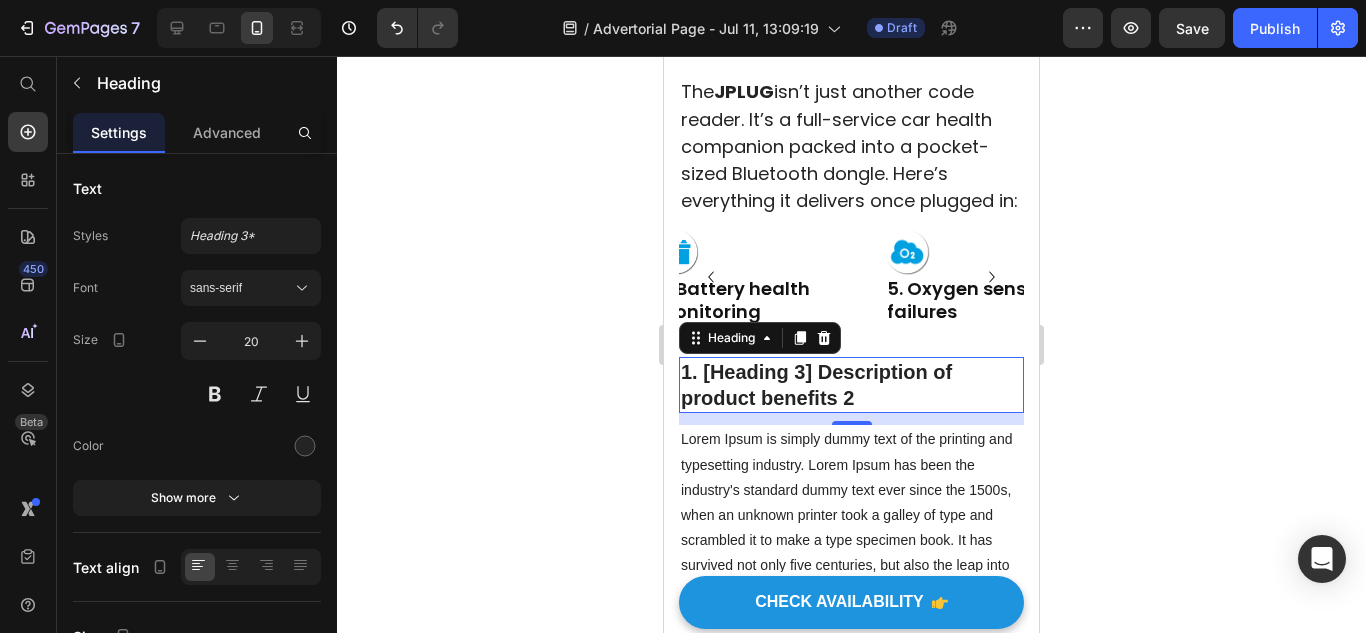 click on "1. [Heading 3] Description of product benefits 2" at bounding box center (851, 385) 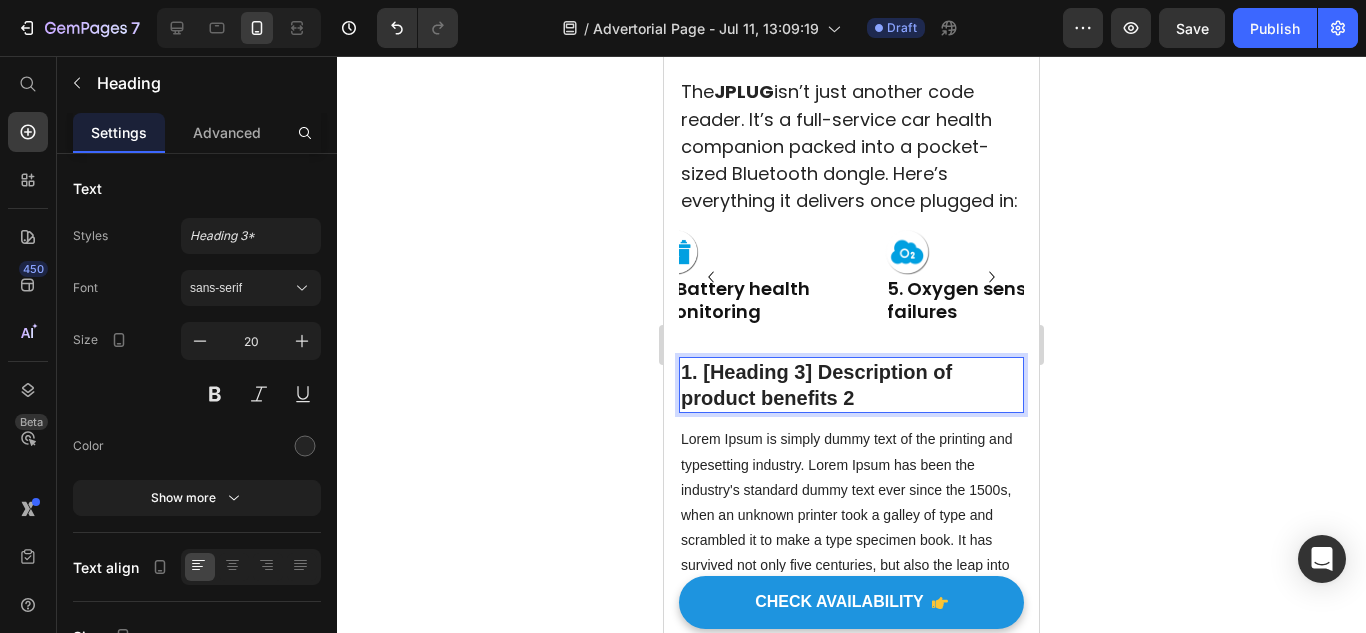 drag, startPoint x: 965, startPoint y: 395, endPoint x: 933, endPoint y: 376, distance: 37.215588 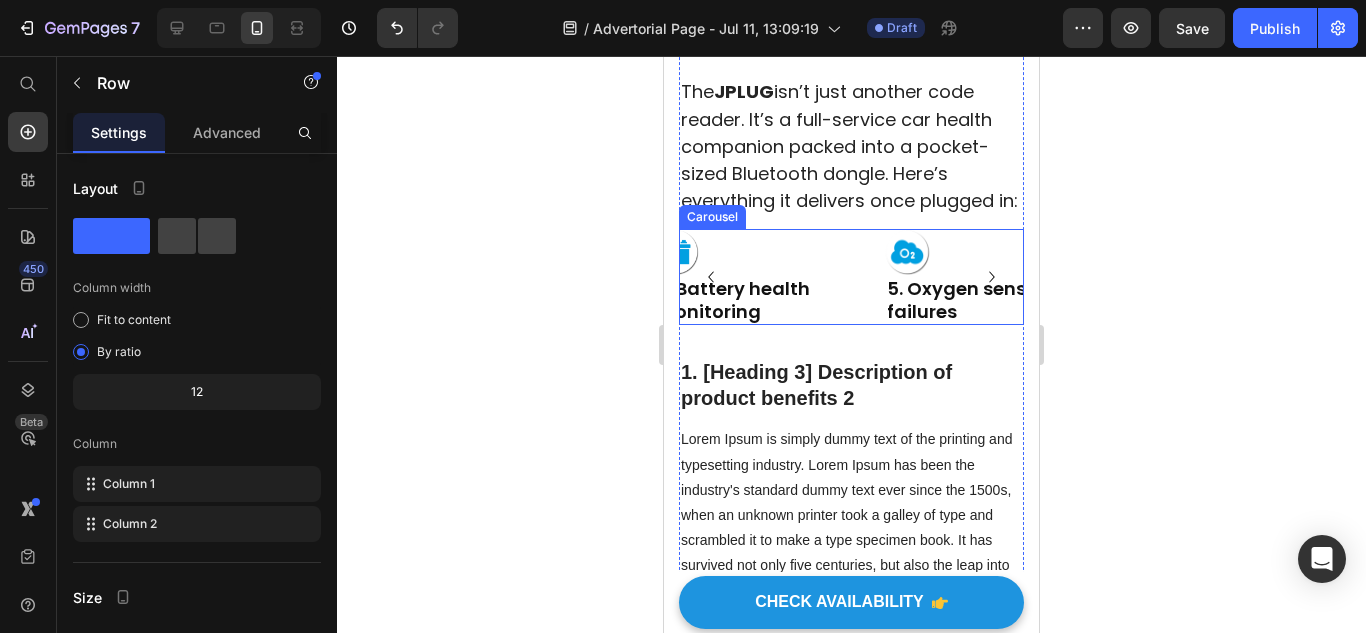 click 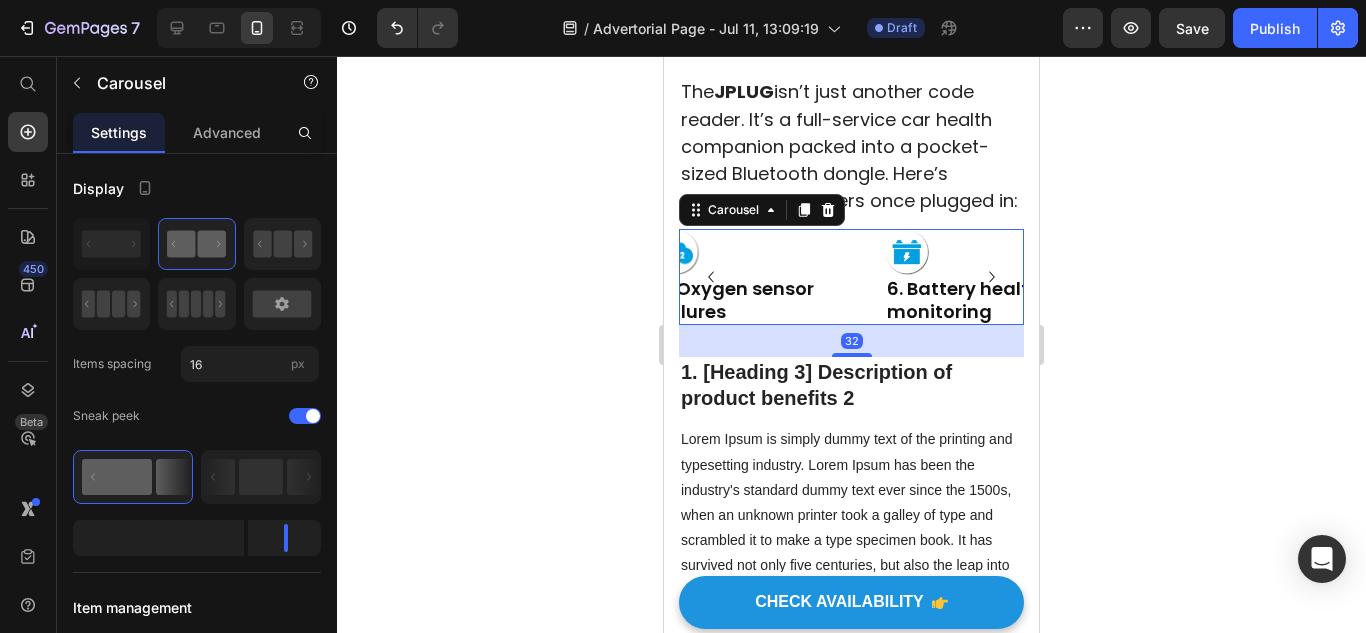 click 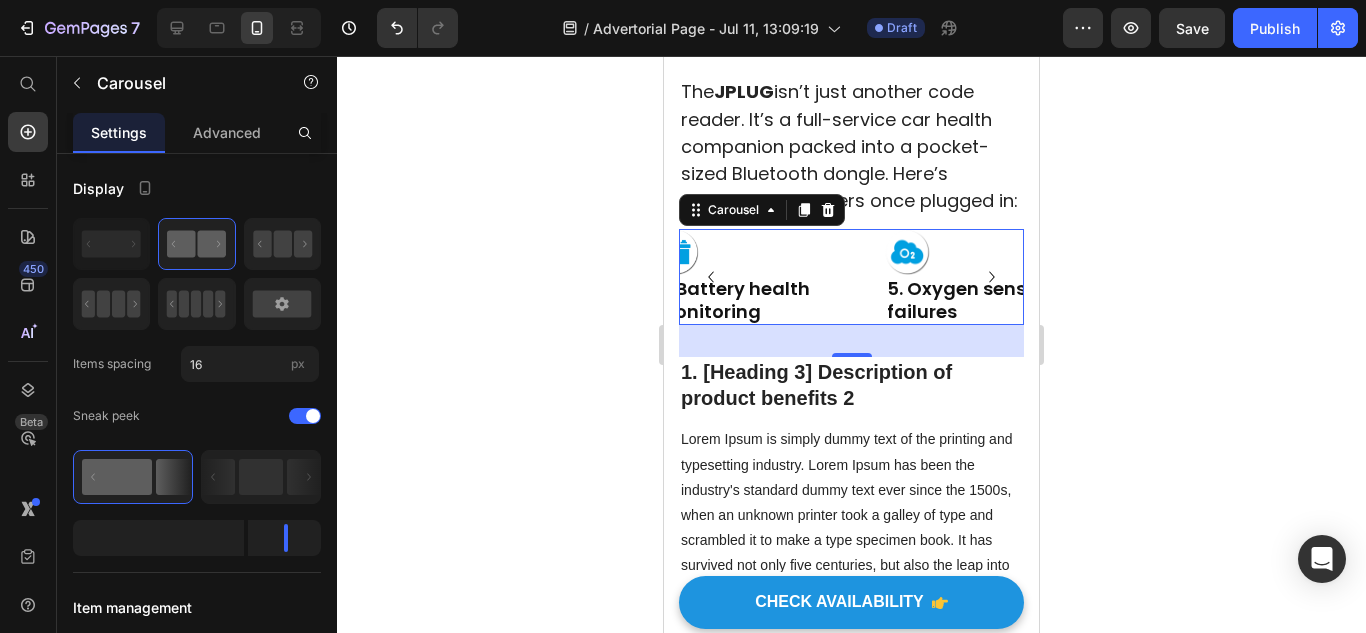 click 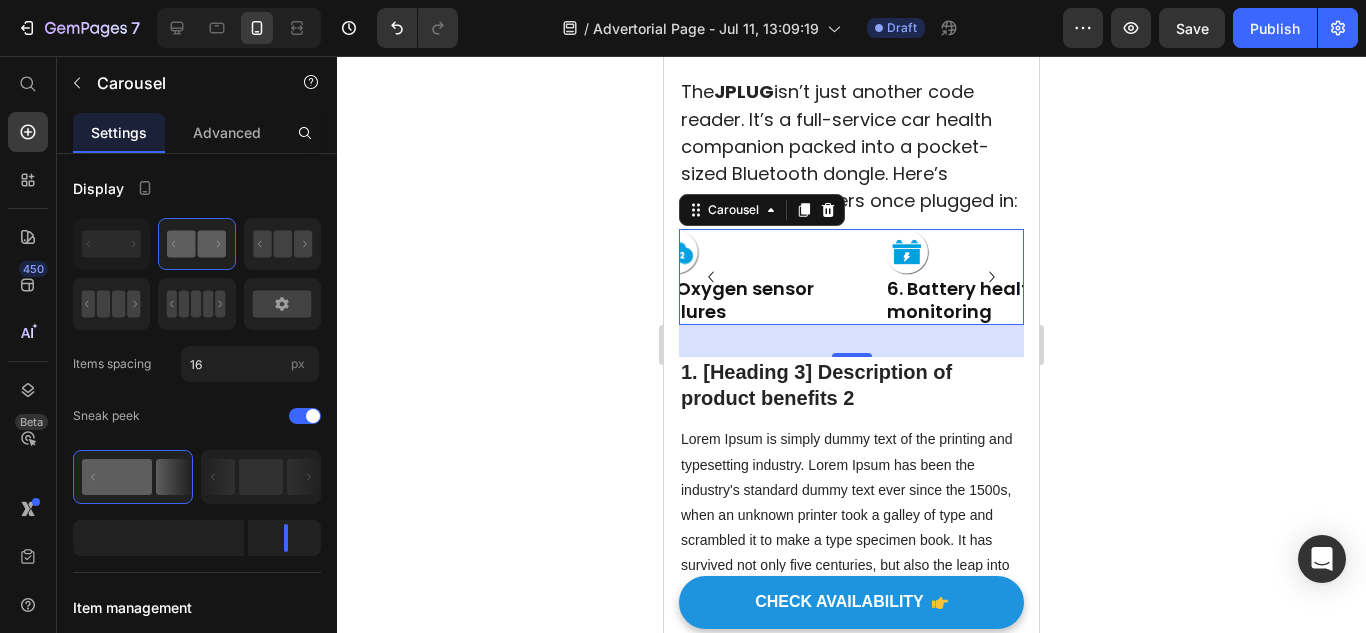 click 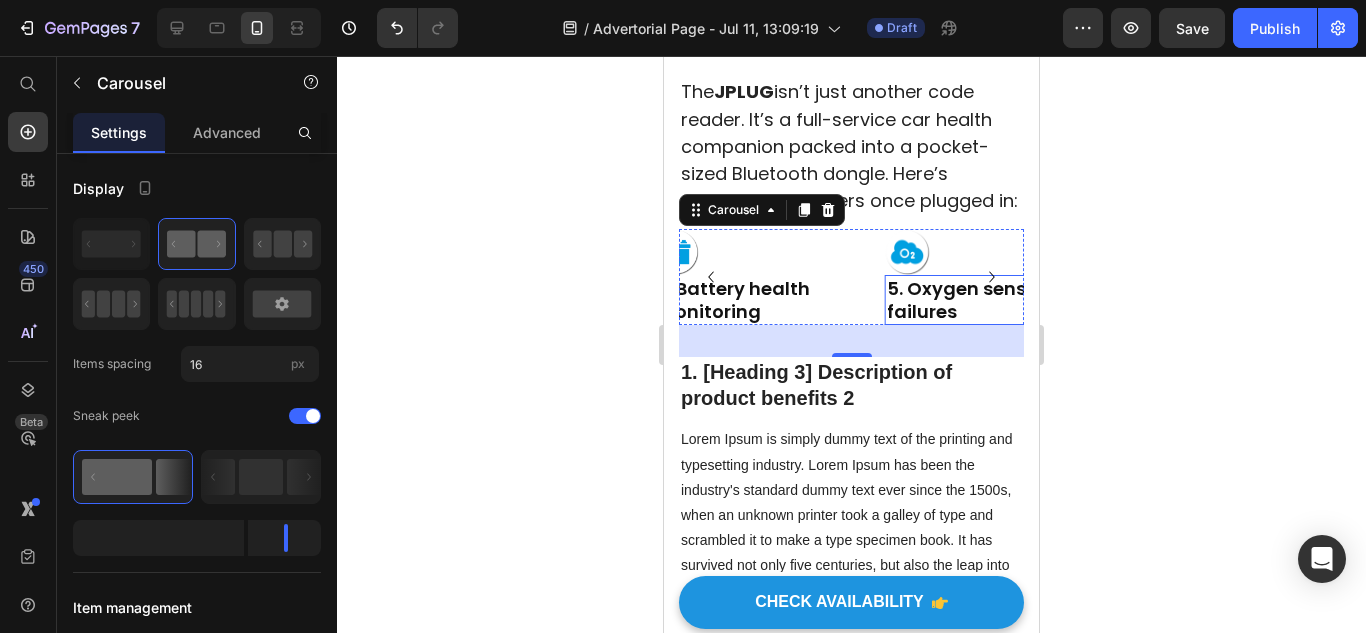 click on "5. Oxygen sensor failures" at bounding box center [966, 300] 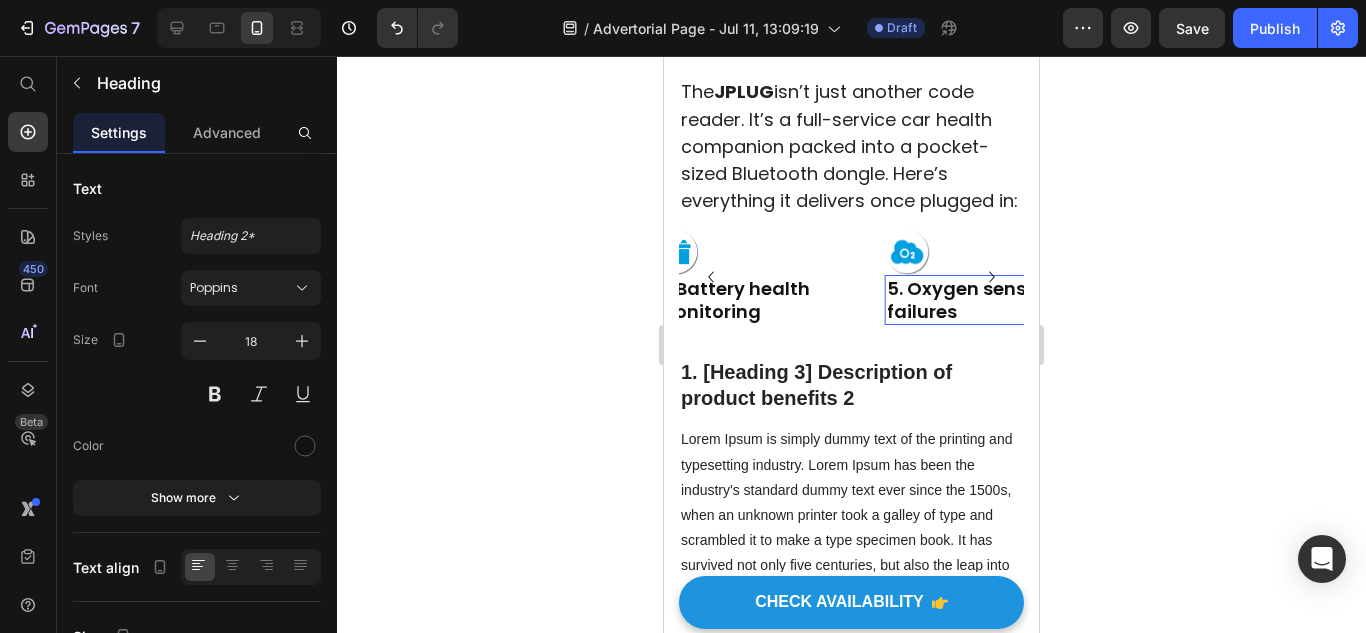 click on "5. Oxygen sensor failures" at bounding box center [966, 300] 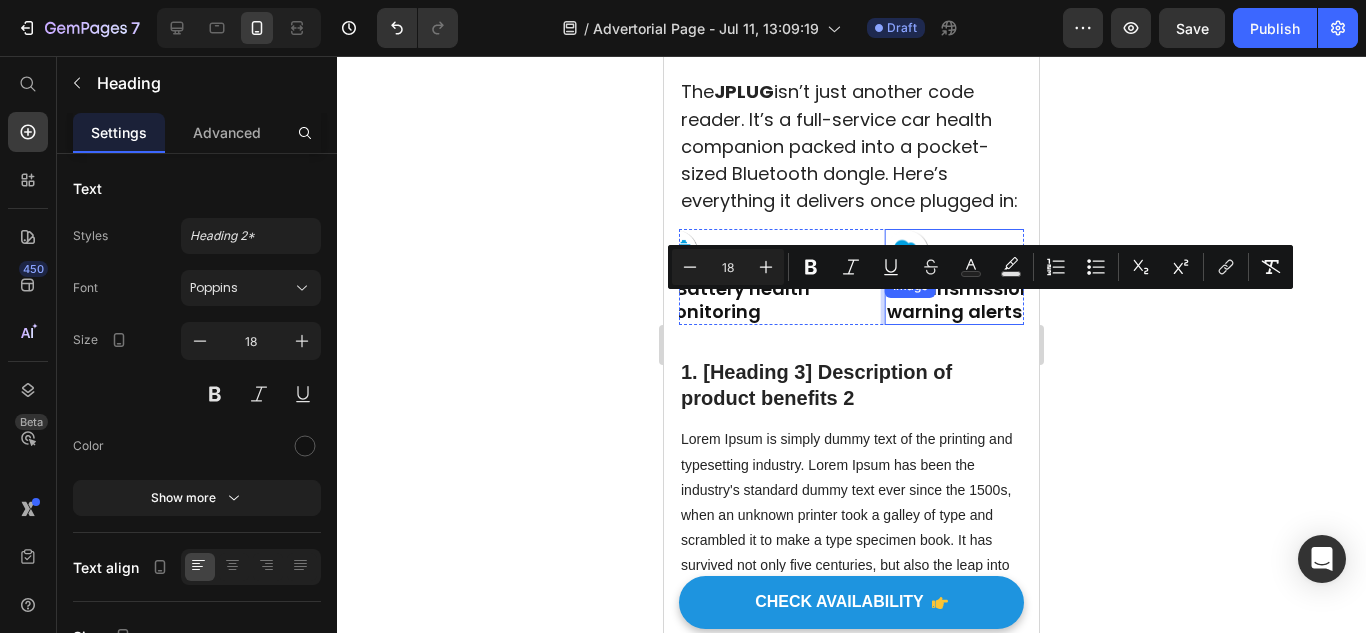scroll, scrollTop: 0, scrollLeft: 55, axis: horizontal 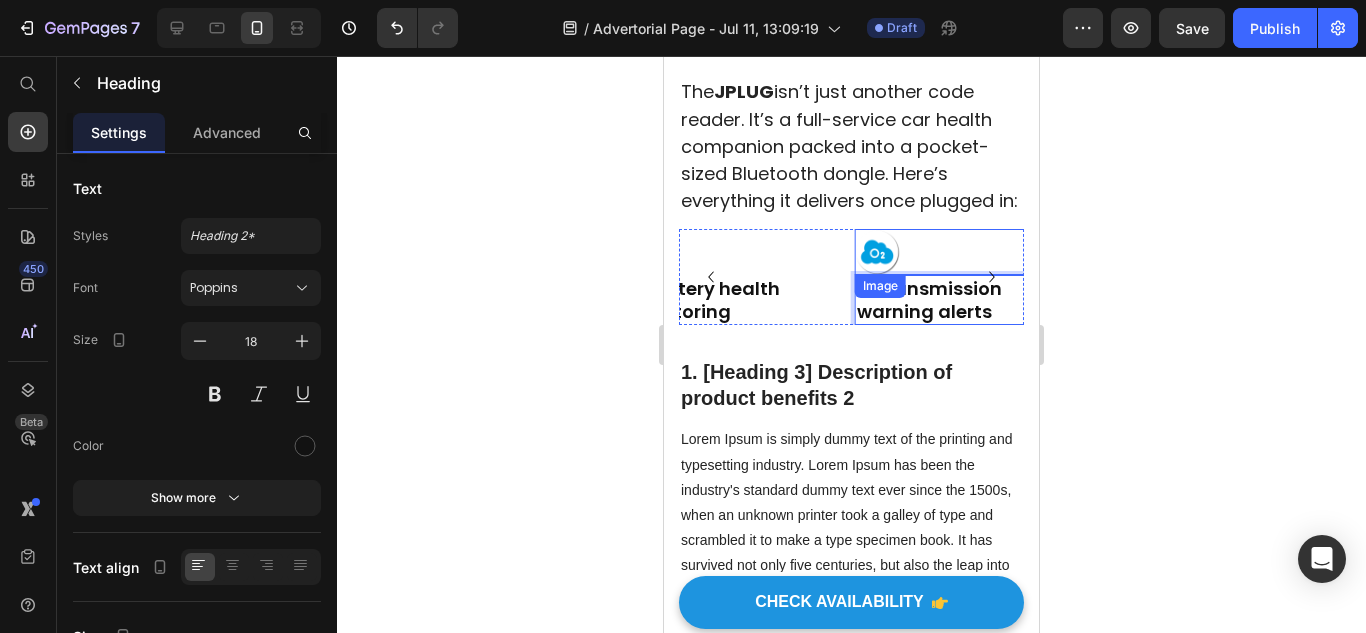 click at bounding box center (962, 251) 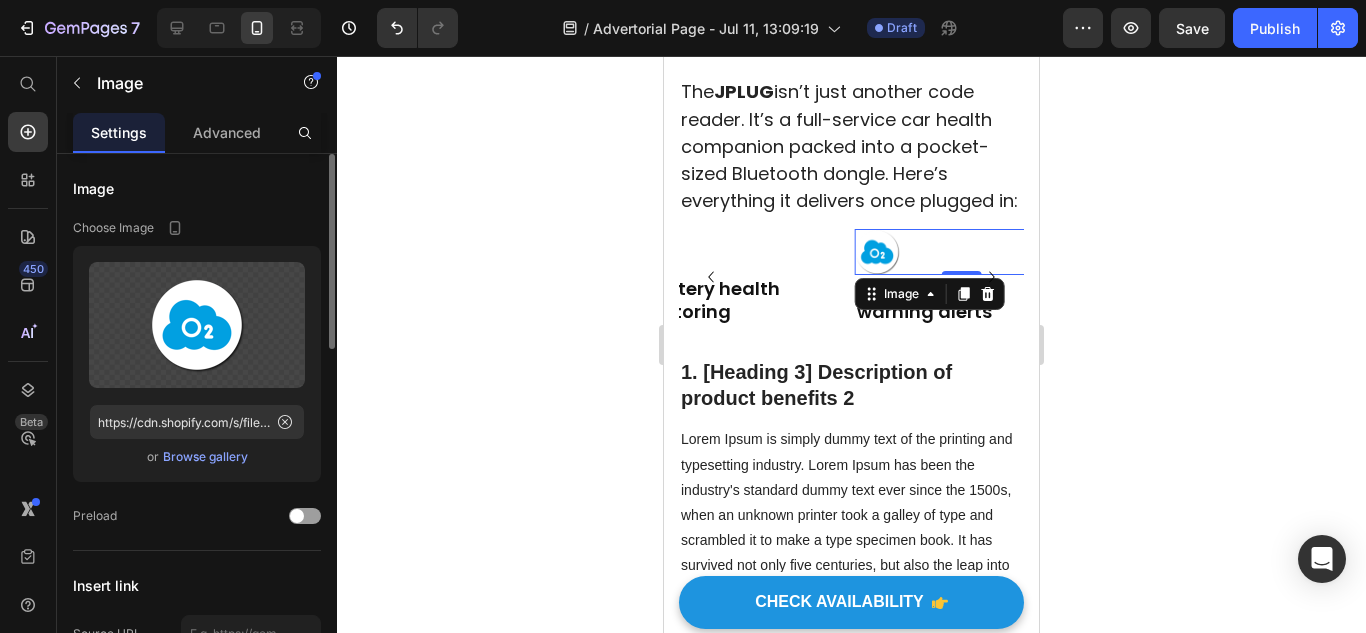 click on "Browse gallery" at bounding box center [205, 457] 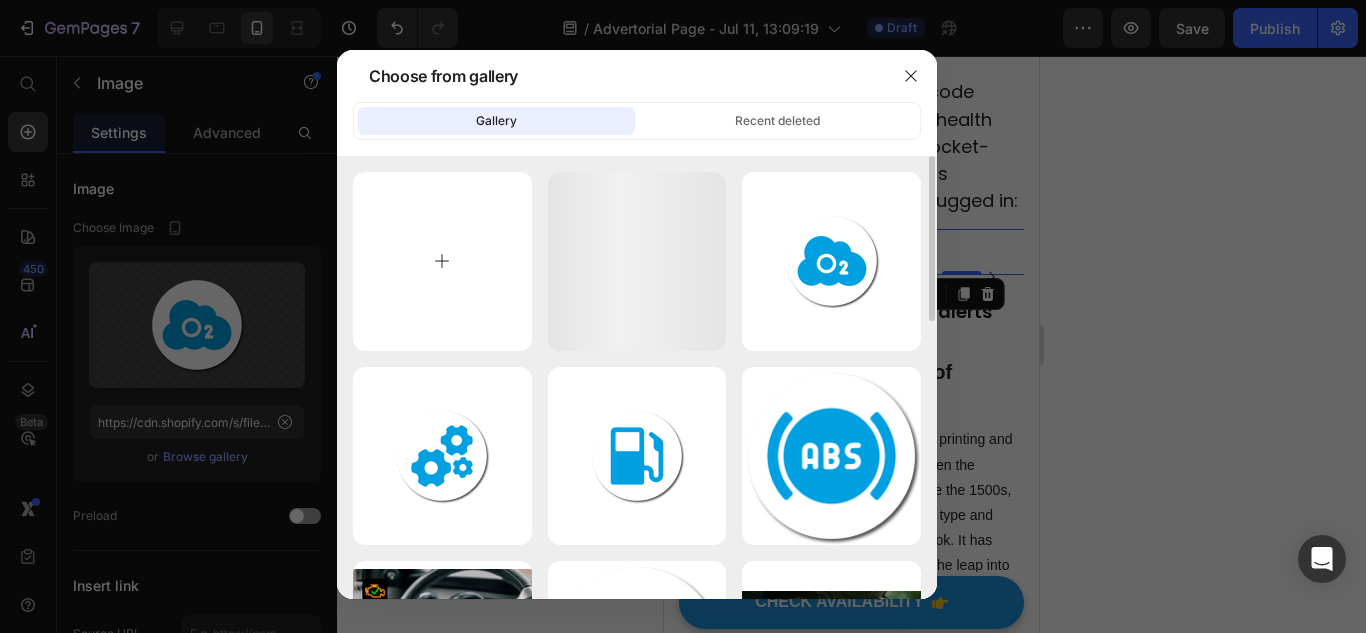 click at bounding box center (442, 261) 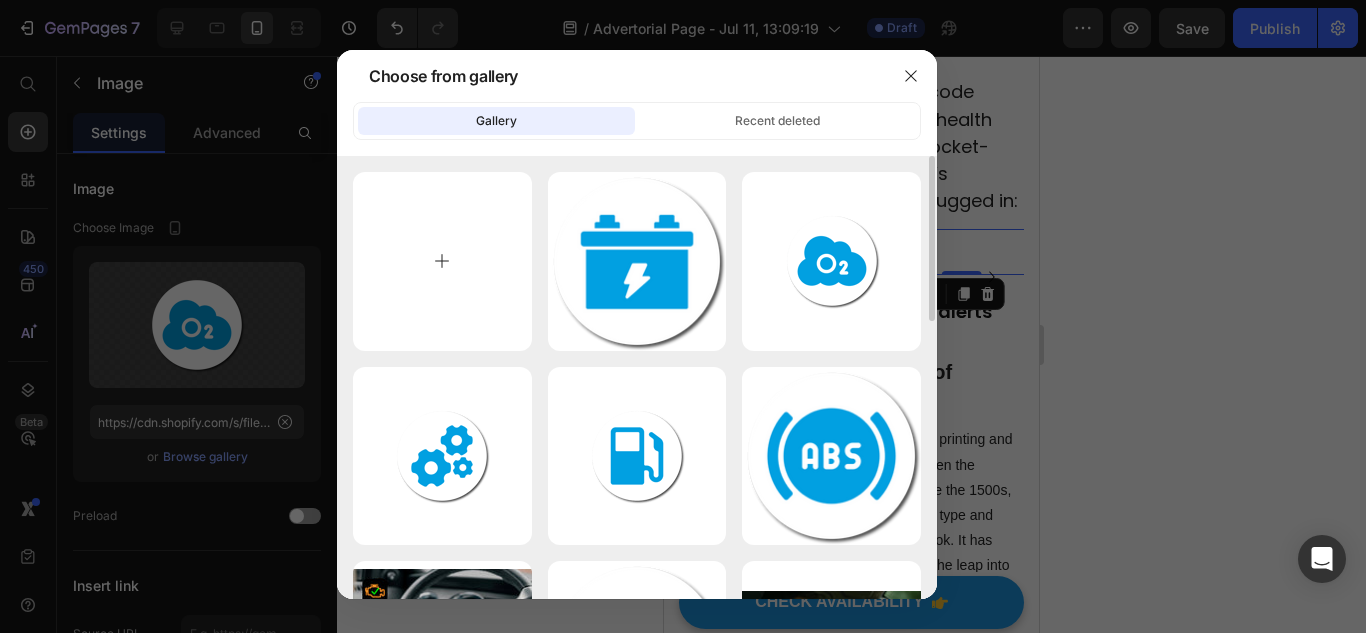 type on "C:\fakepath\7223923d-c14d-491a-8376-a1d263fbf557 (2).jpg" 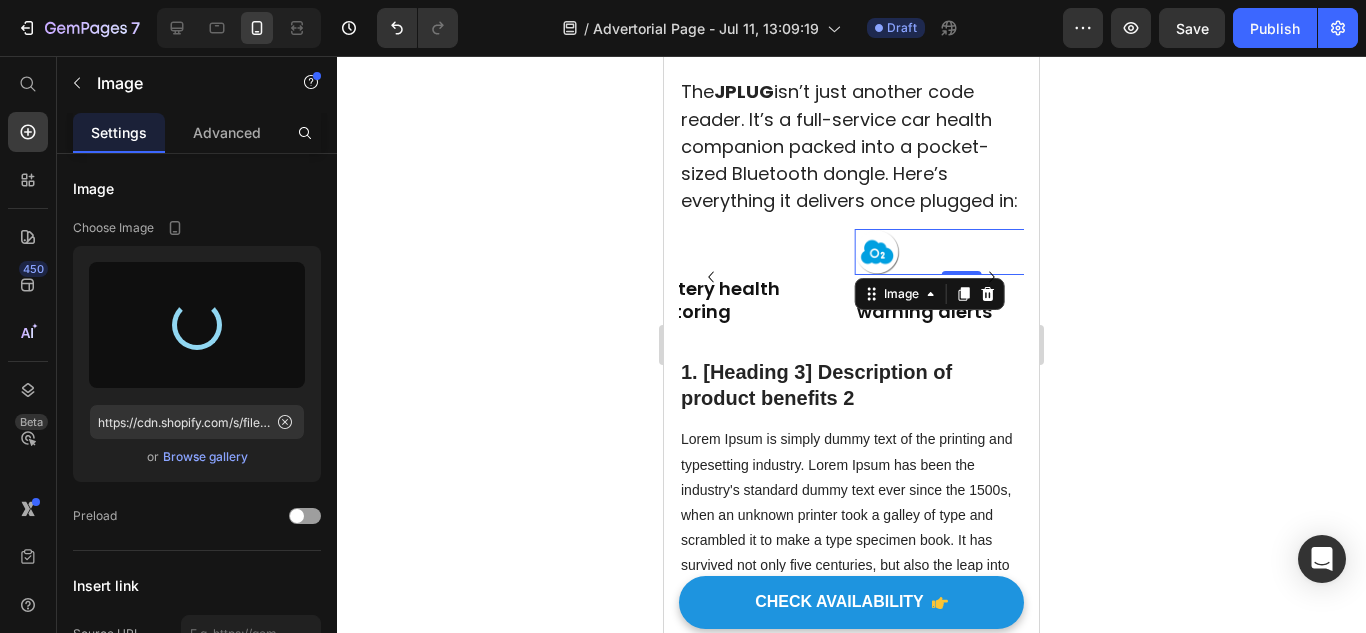 type on "https://cdn.shopify.com/s/files/1/0921/4322/3127/files/gempages_573997155069461355-b5eb088c-12f7-426a-82b2-6065329d8410.png" 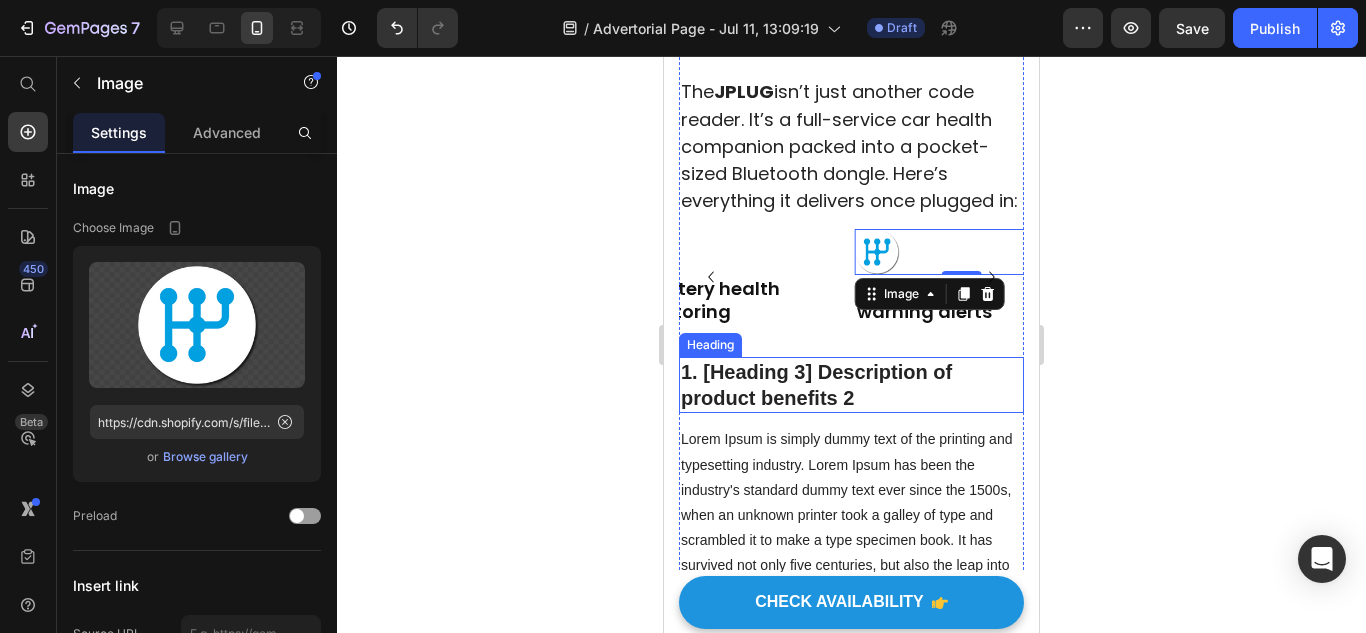 click on "1. [Heading 3] Description of product benefits 2" at bounding box center (851, 385) 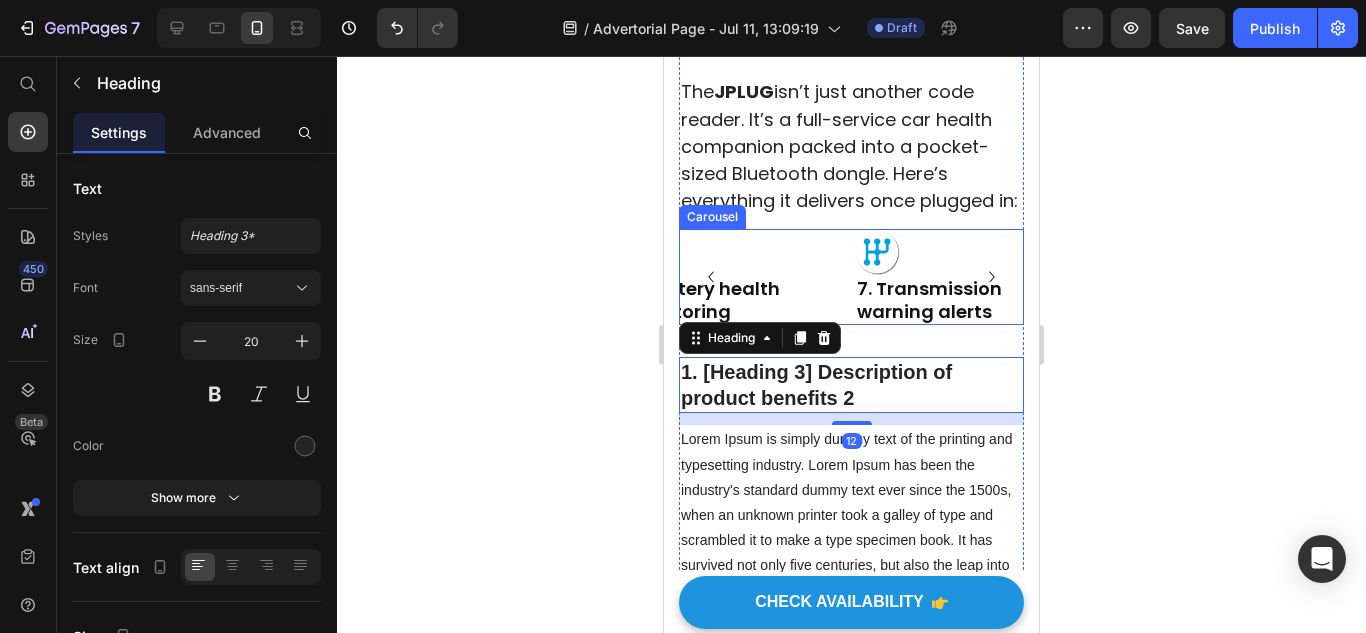 click 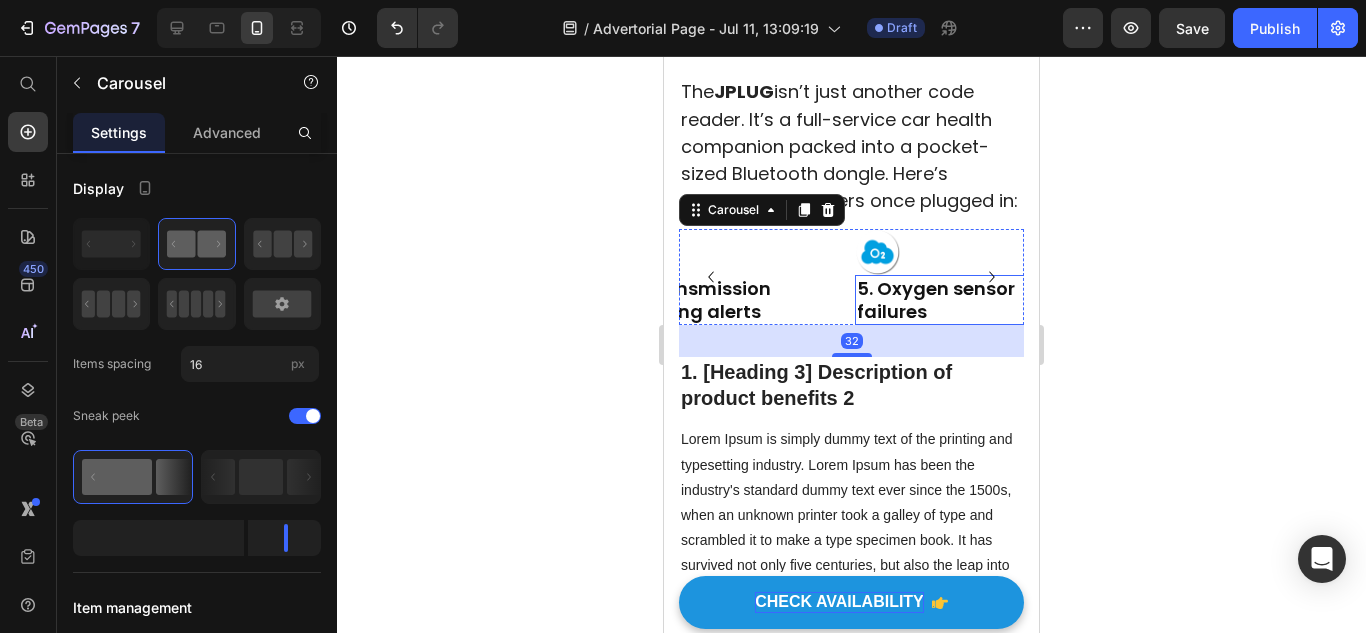 click on "5. Oxygen sensor failures" at bounding box center (936, 300) 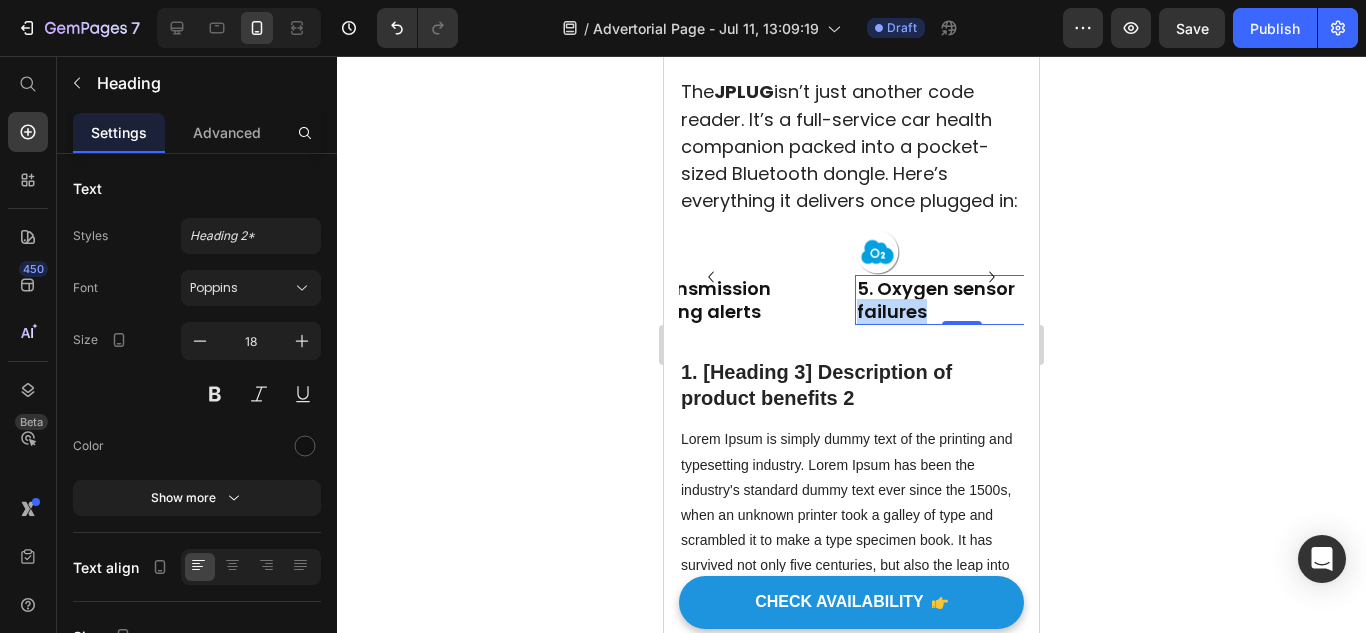 click on "5. Oxygen sensor failures" at bounding box center [936, 300] 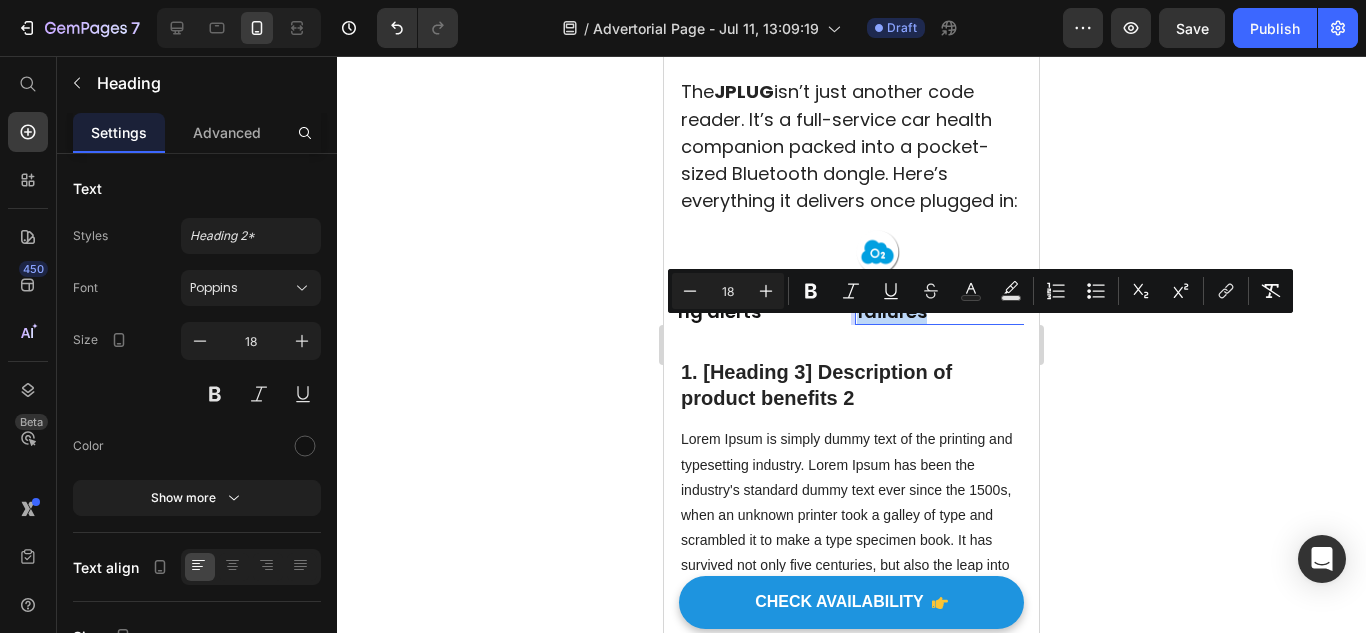 click on "5. Oxygen sensor failures" at bounding box center (936, 300) 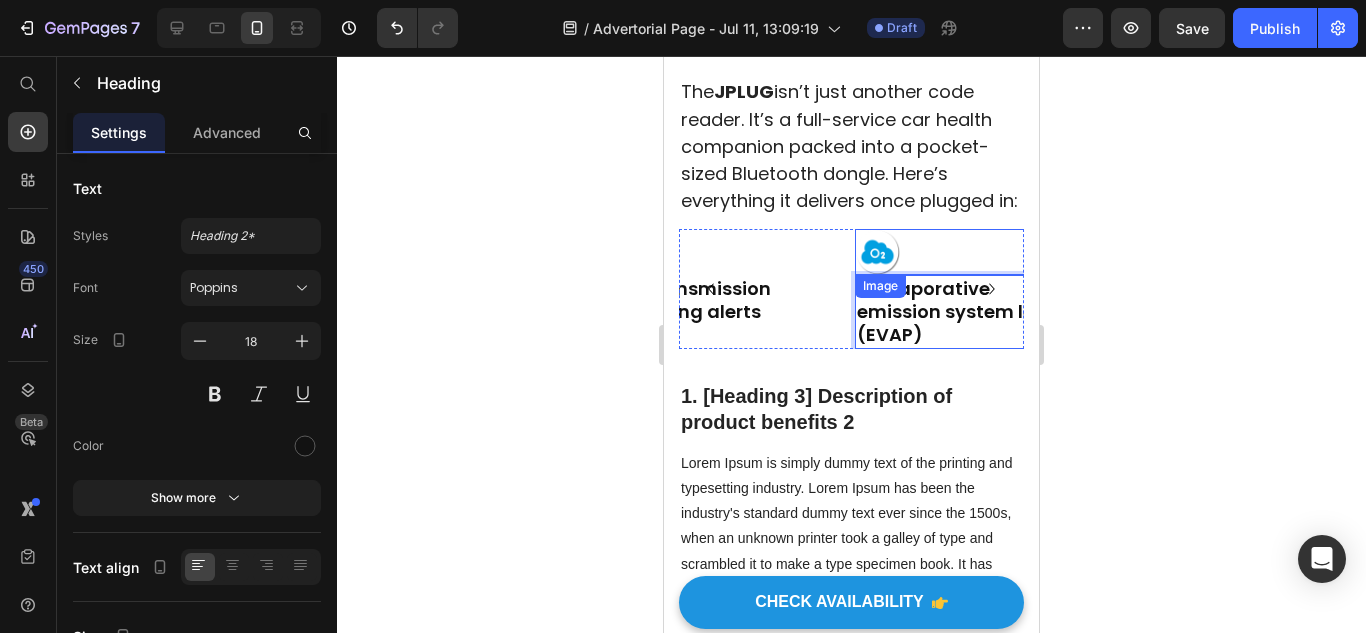 click at bounding box center (962, 251) 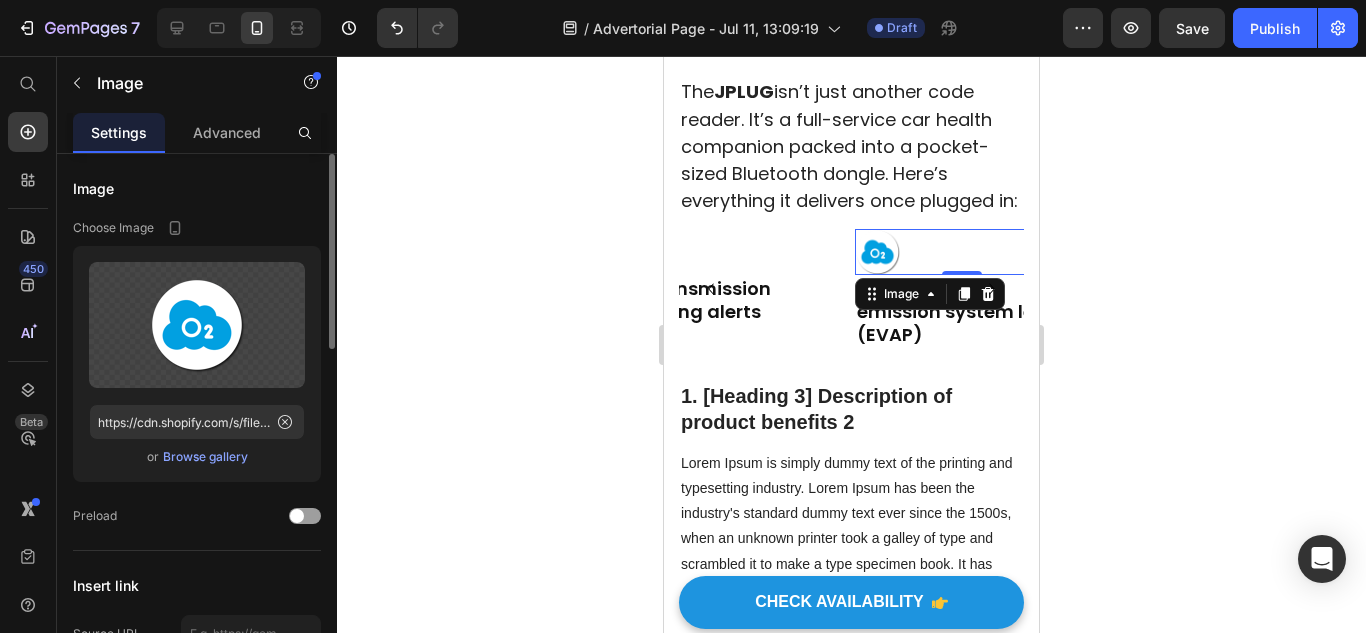 click on "Browse gallery" at bounding box center [205, 457] 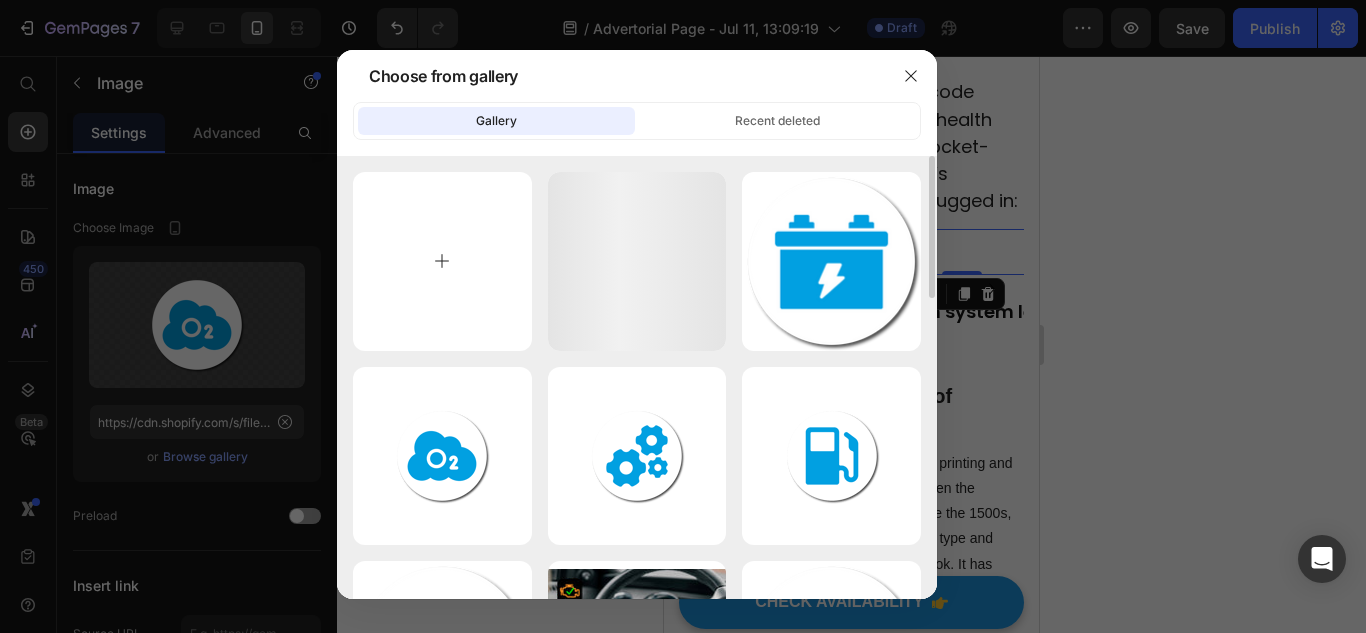click at bounding box center [442, 261] 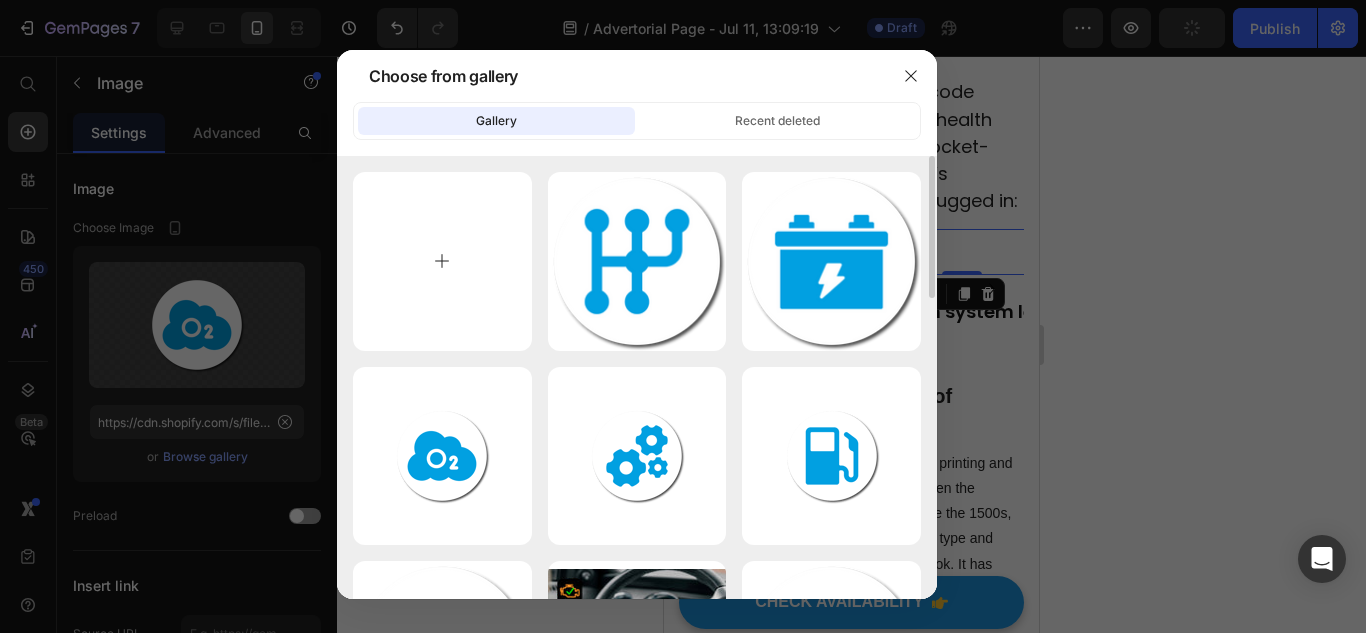 type on "C:\fakepath\cf32cd4a-e9f1-44c8-9212-caad2f231943.jpg" 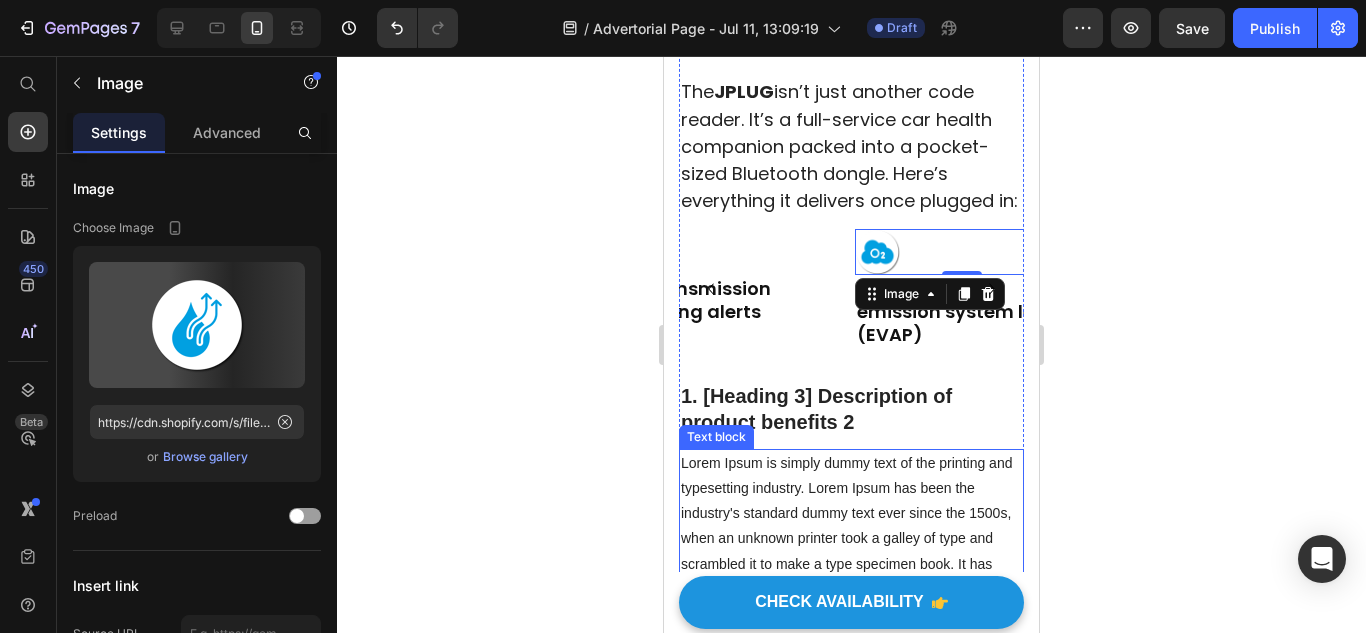 type on "https://cdn.shopify.com/s/files/1/0921/4322/3127/files/gempages_573997155069461355-08996971-ff27-44dd-a810-fc76e17e4db0.png" 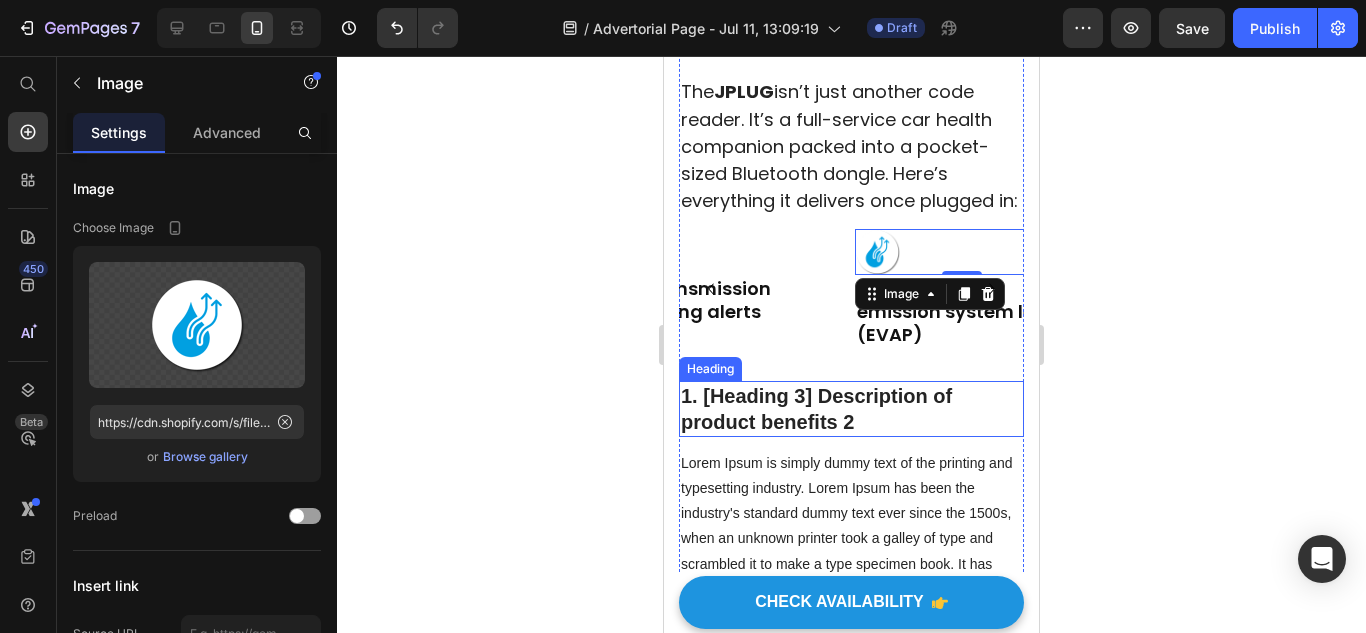 click on "1. [Heading 3] Description of product benefits 2" at bounding box center [851, 409] 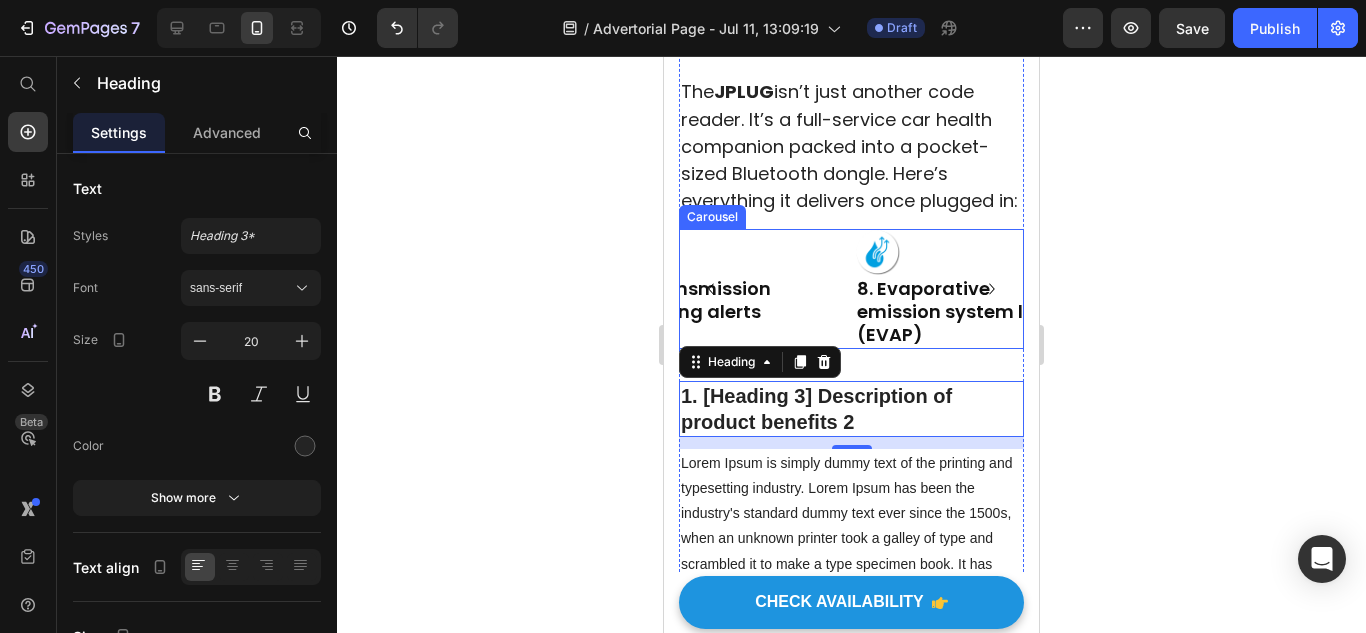 click 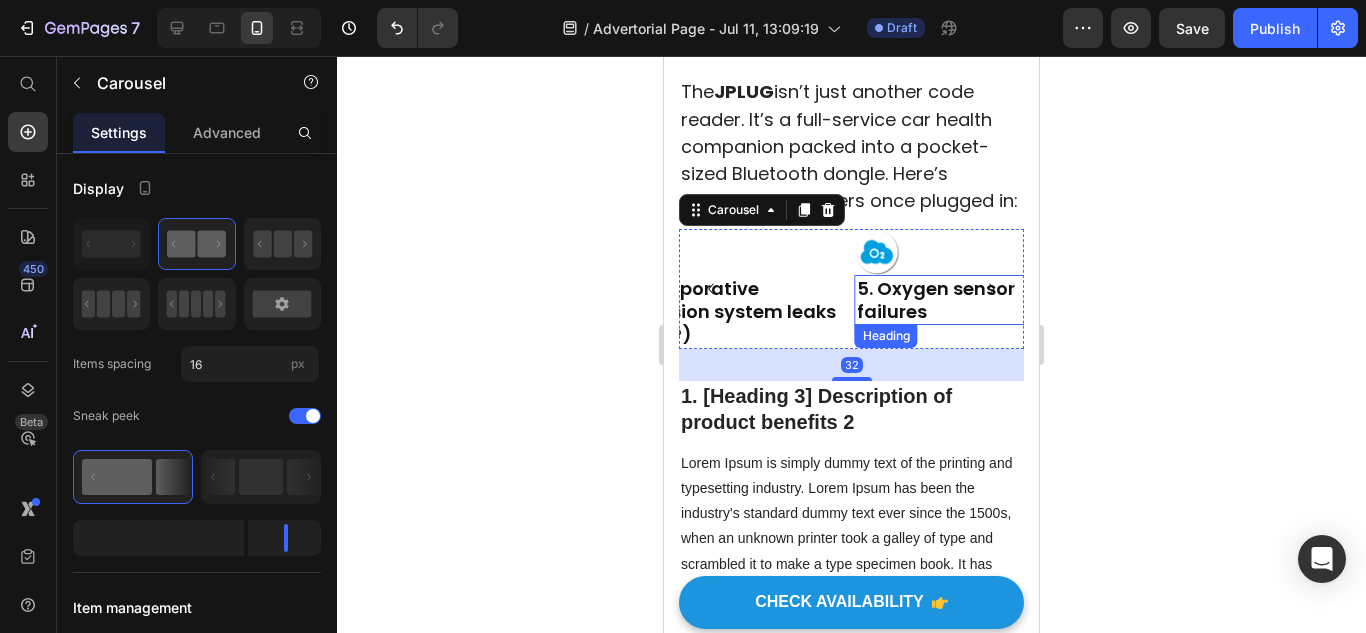 click on "5. Oxygen sensor failures" at bounding box center [936, 300] 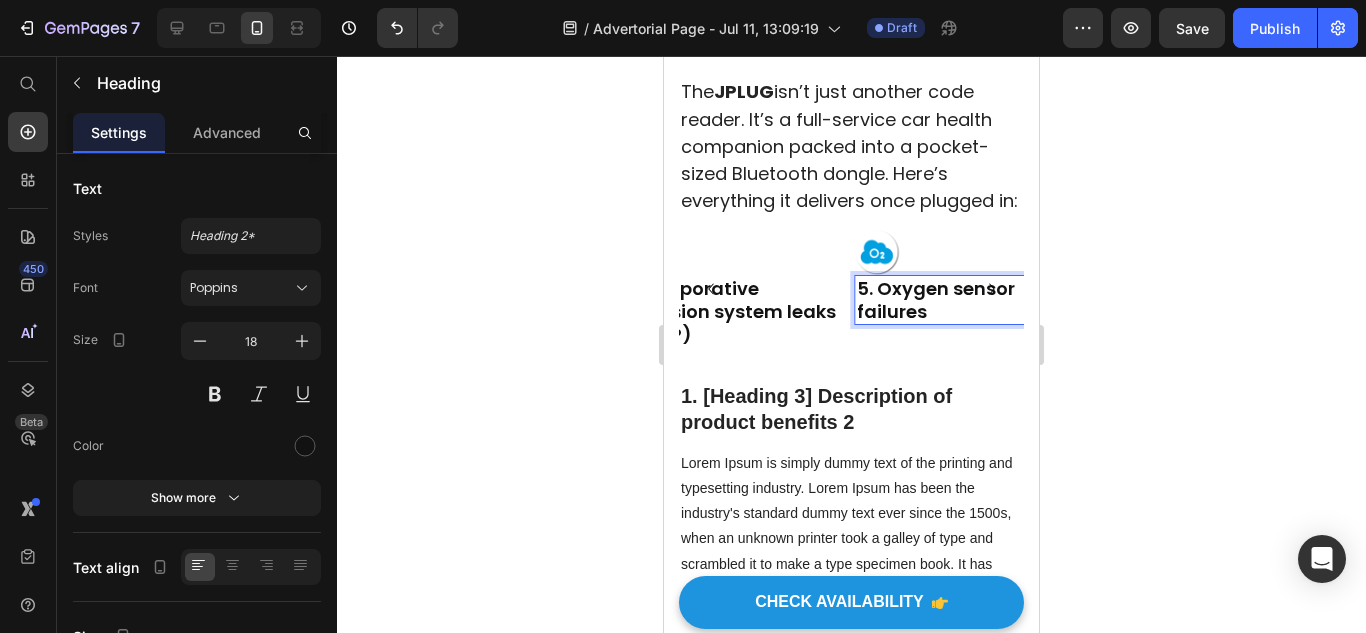 click on "5. Oxygen sensor failures" at bounding box center (936, 300) 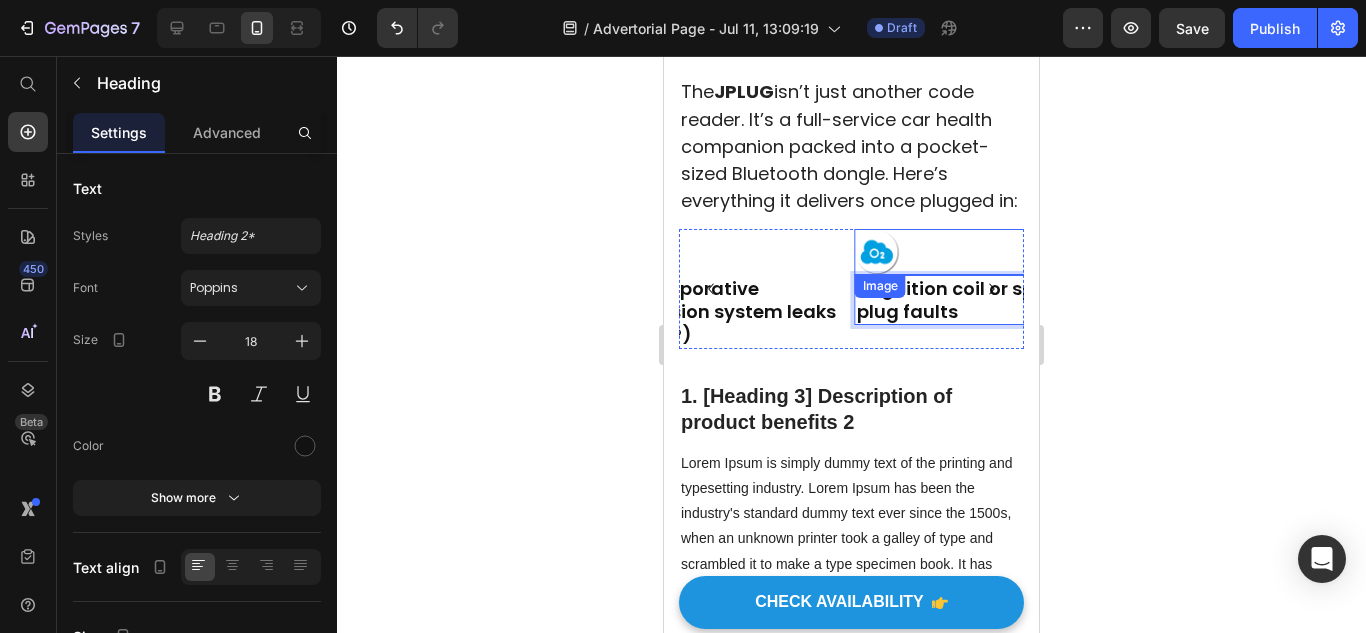 click at bounding box center [962, 251] 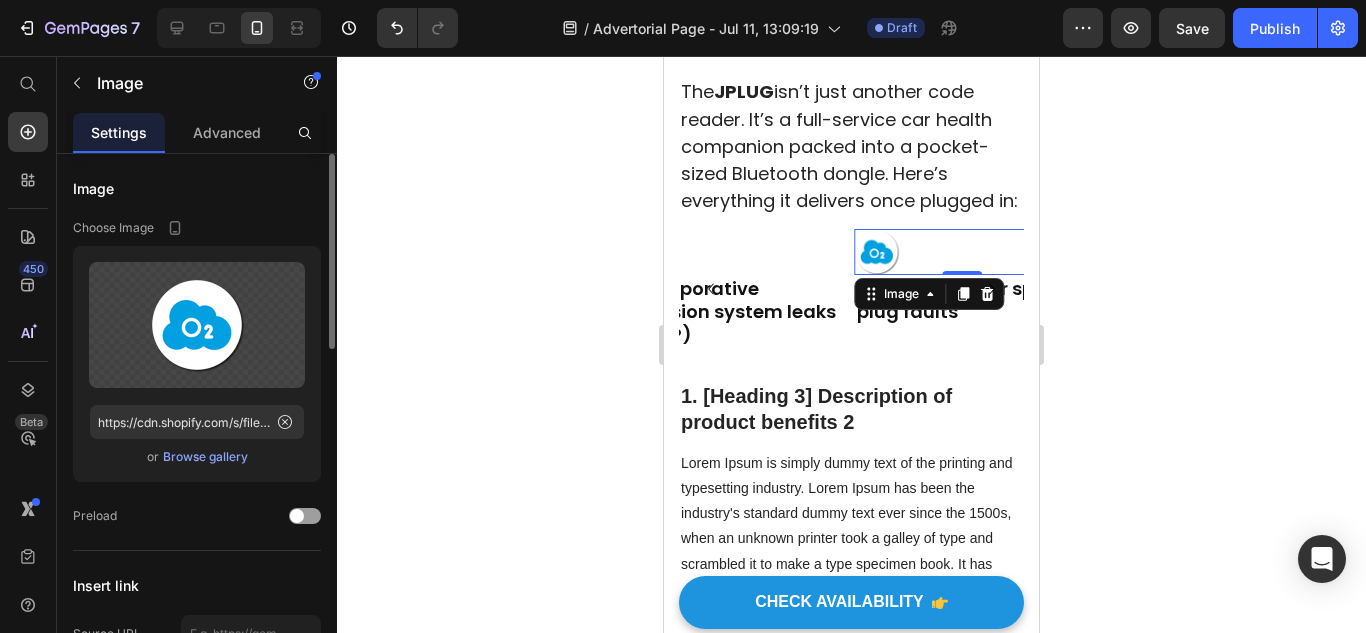 click on "Browse gallery" at bounding box center [205, 457] 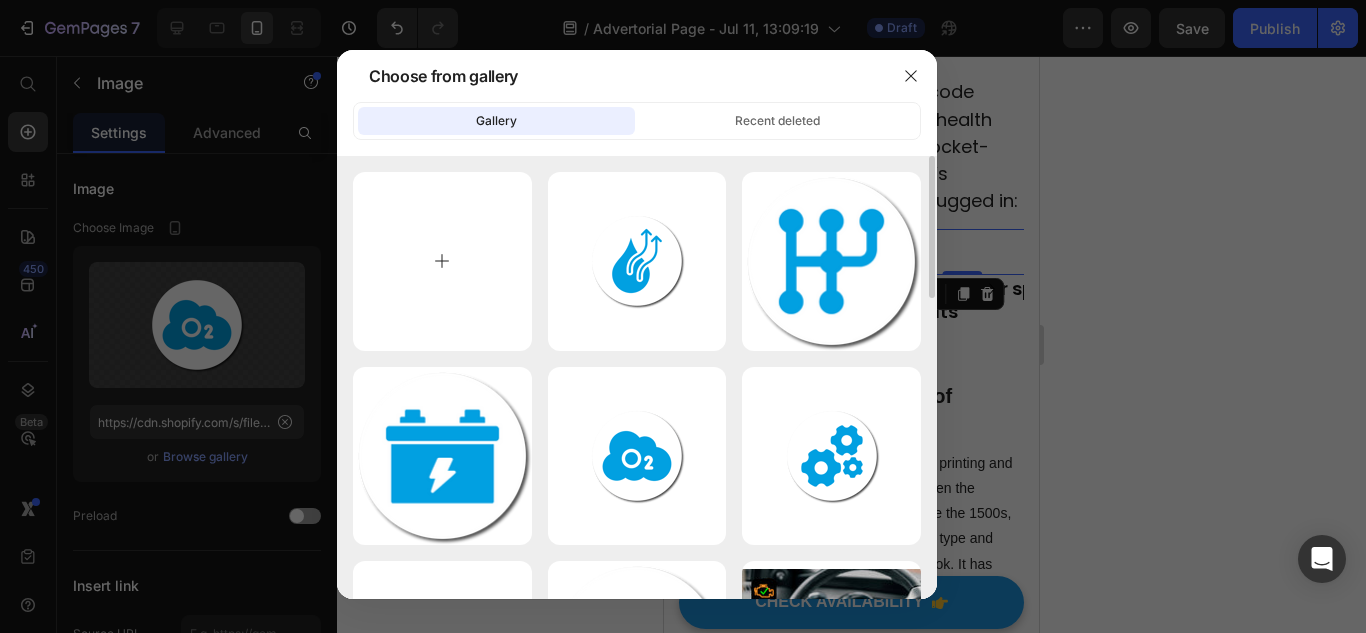 click at bounding box center (442, 261) 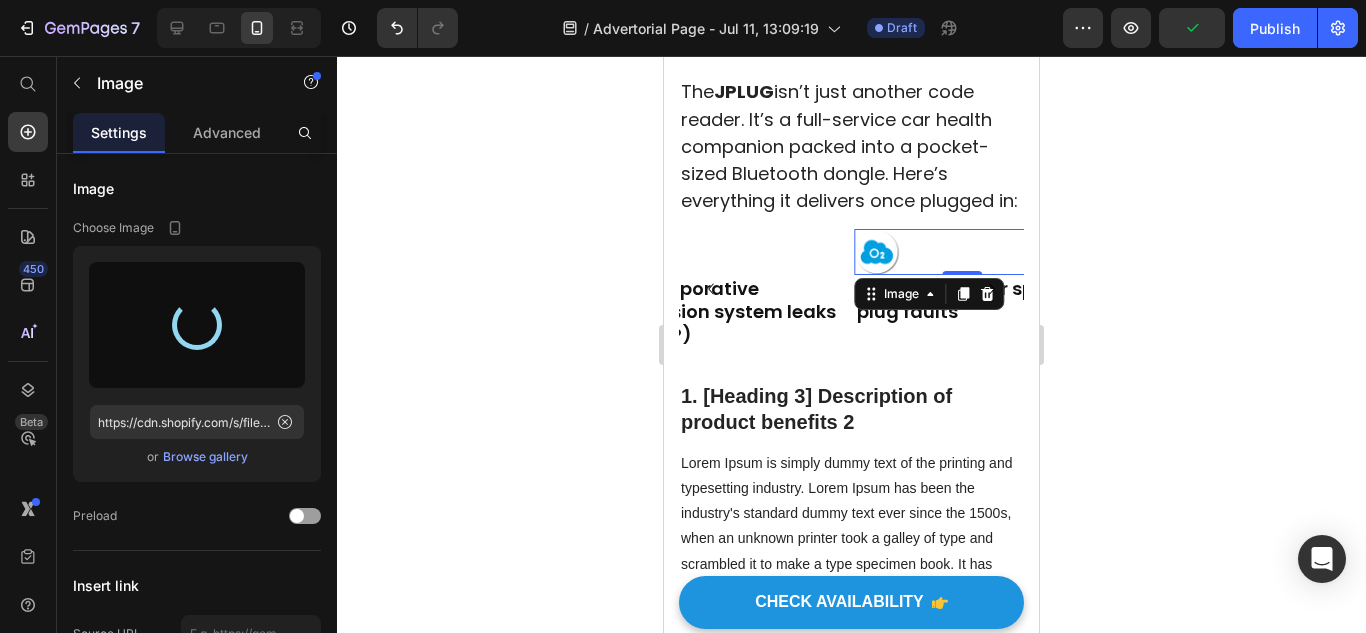 type on "https://cdn.shopify.com/s/files/1/0921/4322/3127/files/gempages_573997155069461355-ea7928ab-b01a-46e8-8ef2-08a51d96f9be.png" 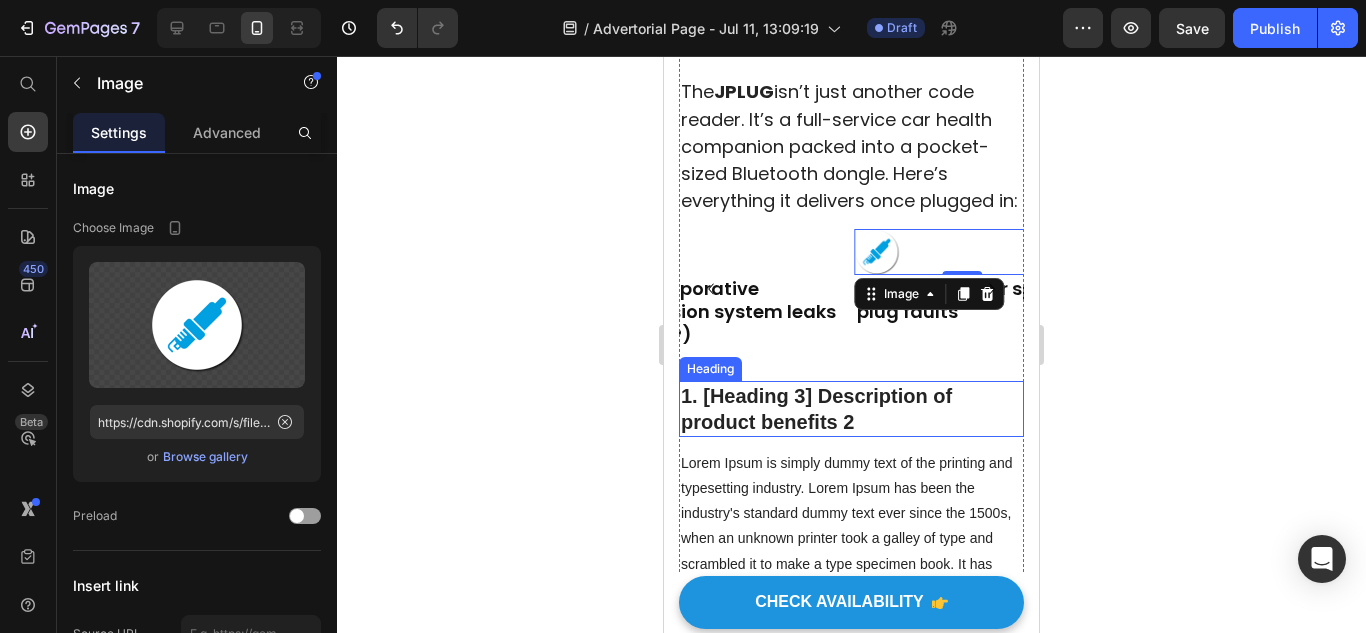 click on "1. [Heading 3] Description of product benefits 2" at bounding box center (851, 409) 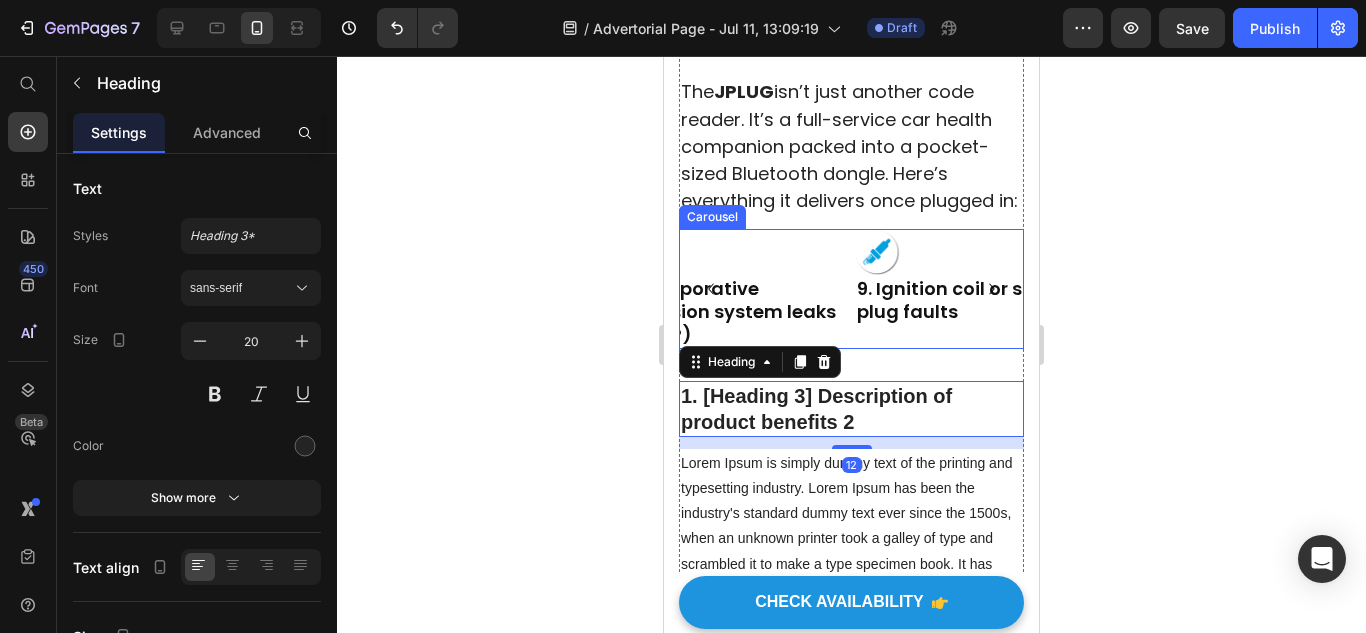 click 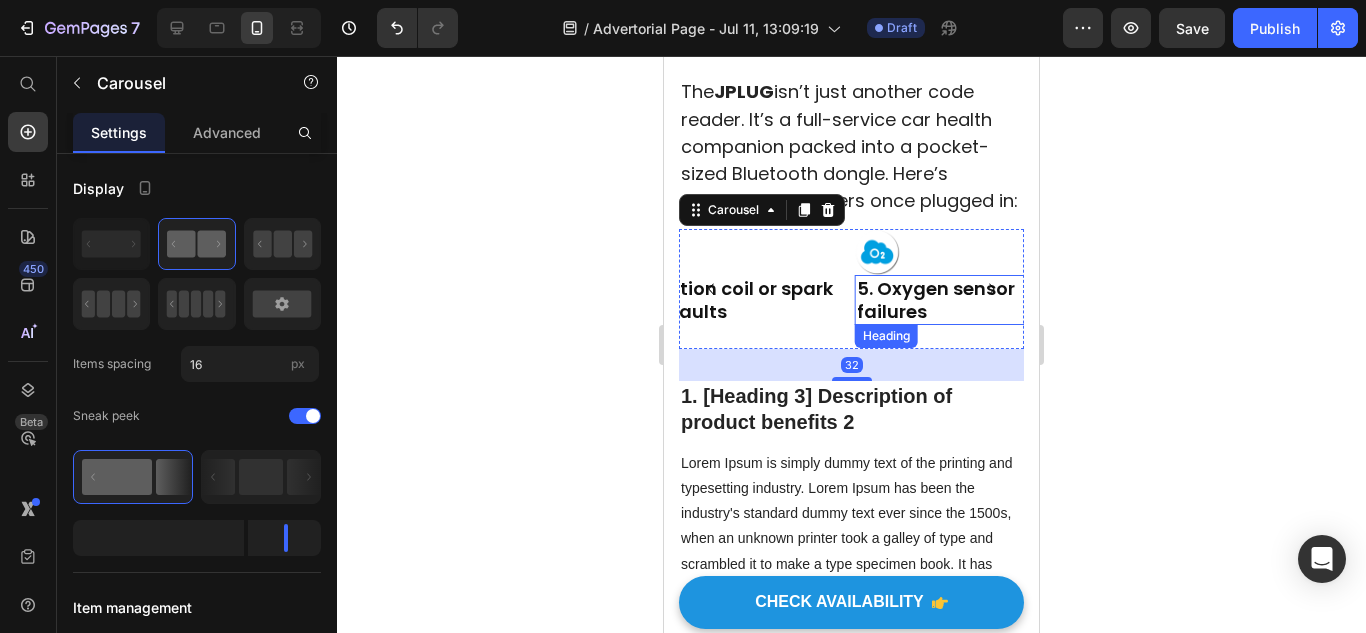 click on "5. Oxygen sensor failures" at bounding box center [936, 300] 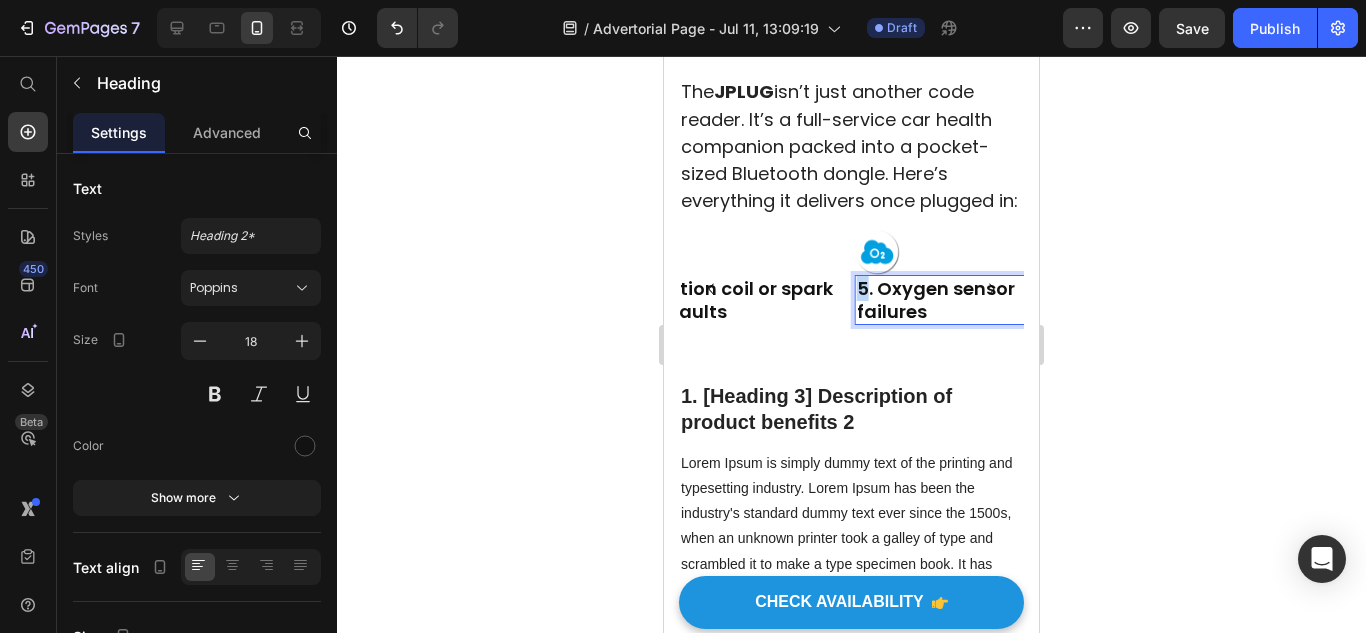 click on "5. Oxygen sensor failures" at bounding box center (936, 300) 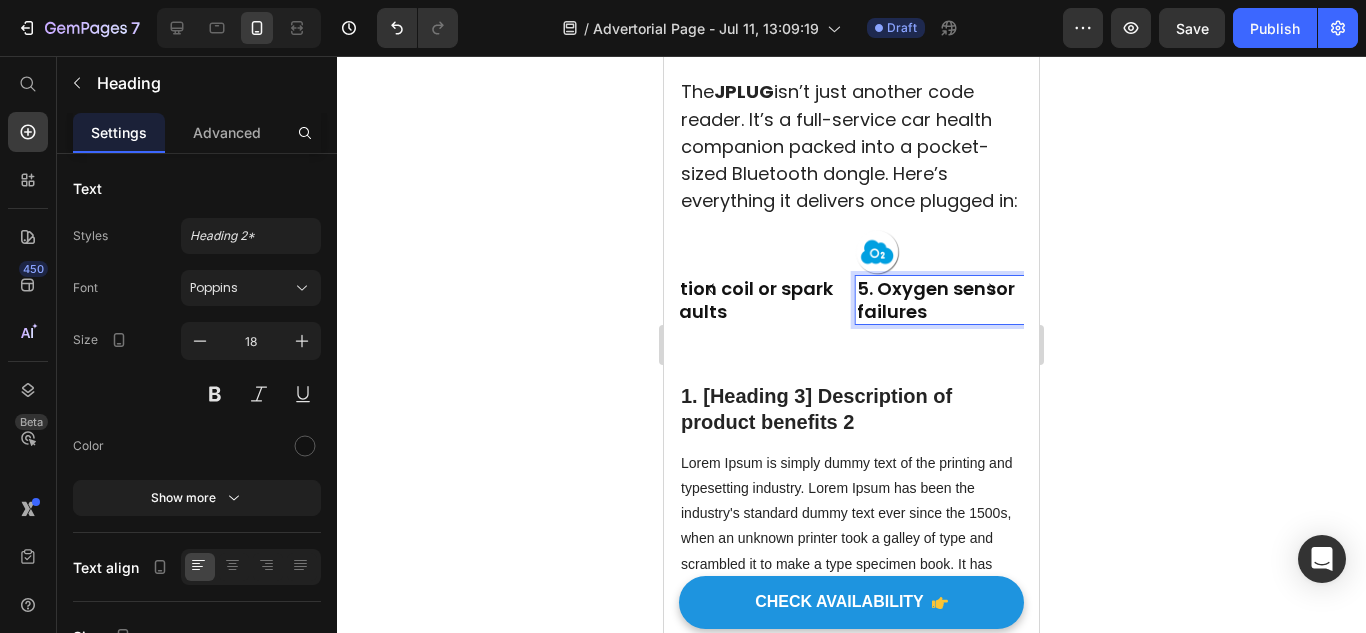 click on "Image 1. Check Engine Light (CEL) issues Heading Image 2. ABS warning light resets Heading Image 3. Fuel efficiency concerns Heading Image 4. Engine misfires and performance issues Heading Image 5. Oxygen sensor failures Heading Image ⁠⁠⁠⁠⁠⁠⁠ 6. Battery health monitoring Heading Image ⁠⁠⁠⁠⁠⁠⁠ ‎7. Transmission warning alerts Heading Image ⁠⁠⁠⁠⁠⁠⁠ 8. Evaporative emission system leaks (EVAP) Heading Image ⁠⁠⁠⁠⁠⁠⁠ 9. Ignition coil or spark plug faults Heading Image 5. Oxygen sensor failures Heading   0 Image 5. Oxygen sensor failures Heading
Carousel" at bounding box center (851, 304) 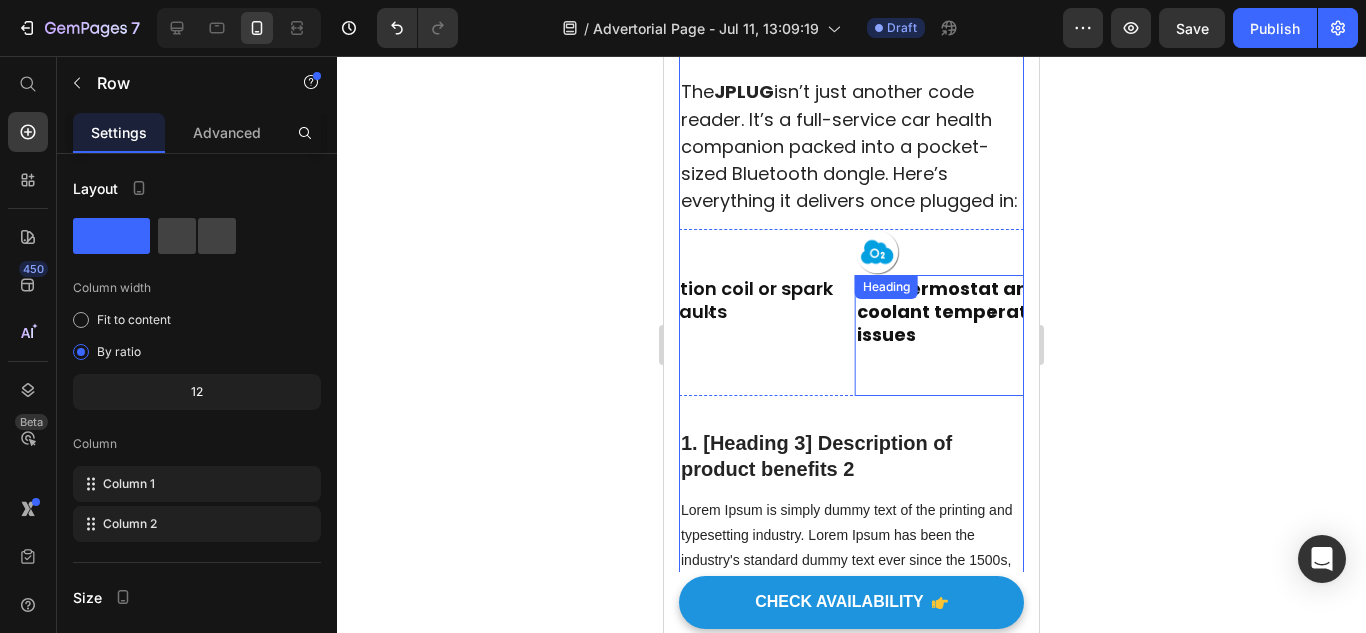 click on "10. Thermostat and coolant temperature issues" at bounding box center [958, 312] 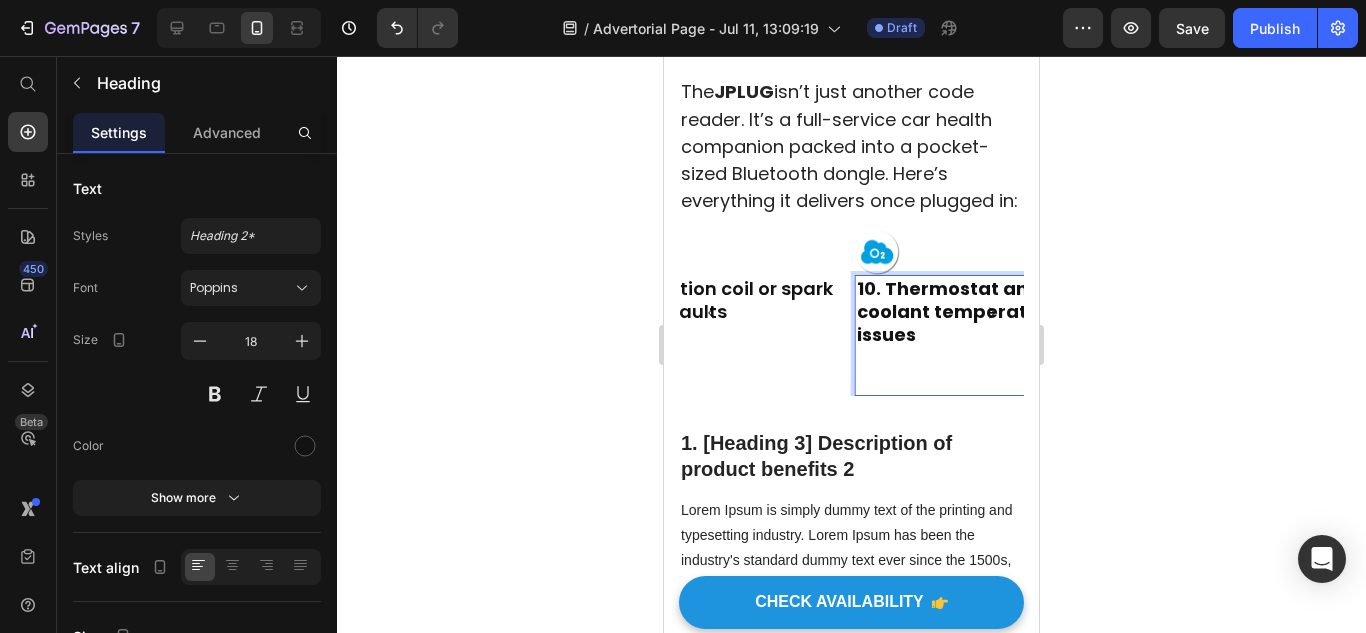 click on "10. Thermostat and coolant temperature issues ⁠⁠⁠⁠⁠⁠⁠" at bounding box center (962, 335) 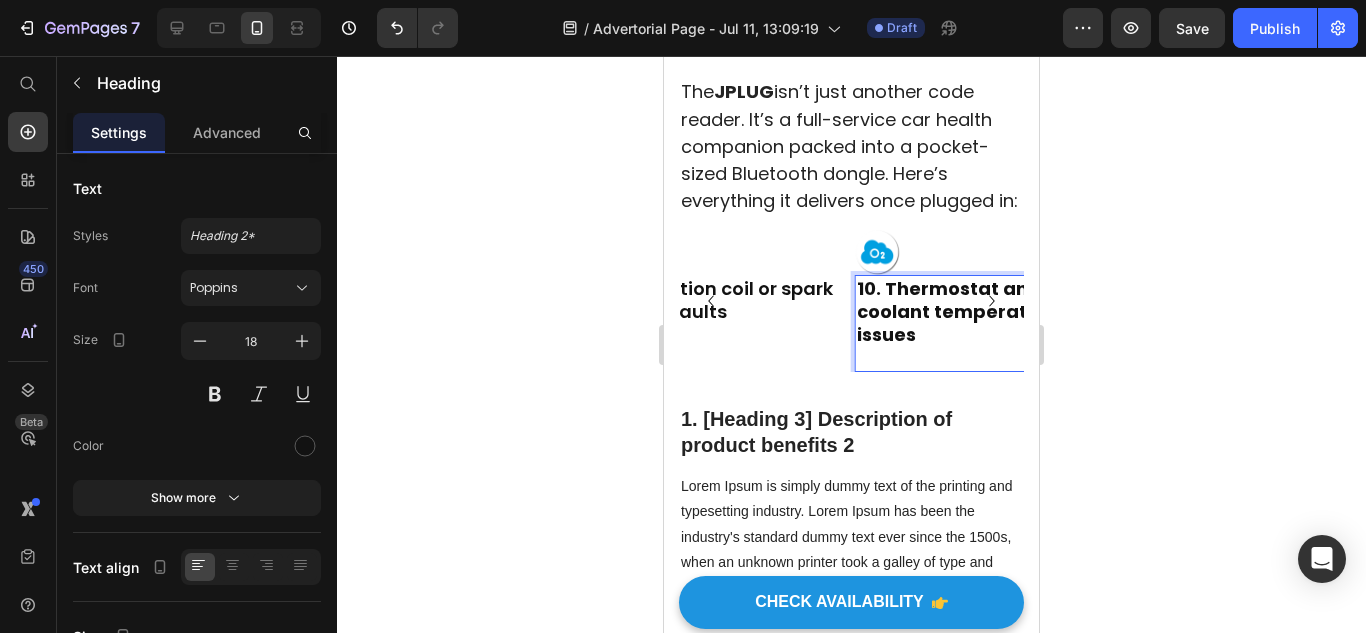 scroll, scrollTop: 3623, scrollLeft: 0, axis: vertical 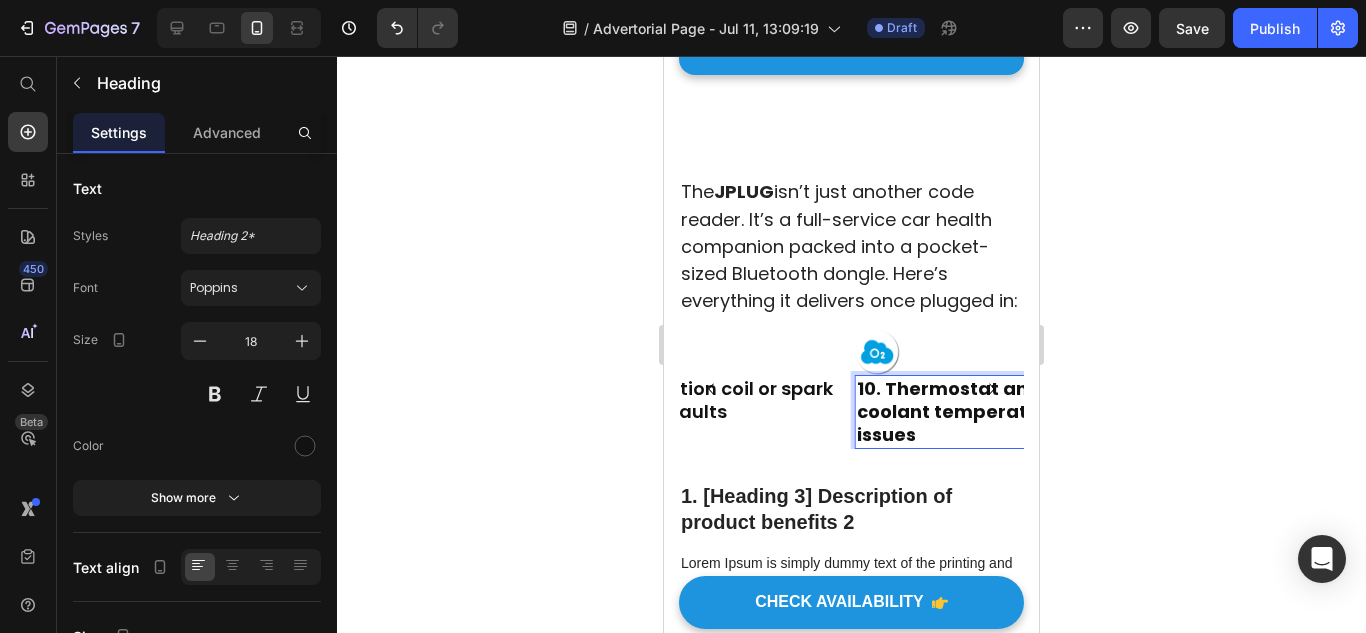 click on "10. Thermostat and coolant temperature issues" at bounding box center (958, 412) 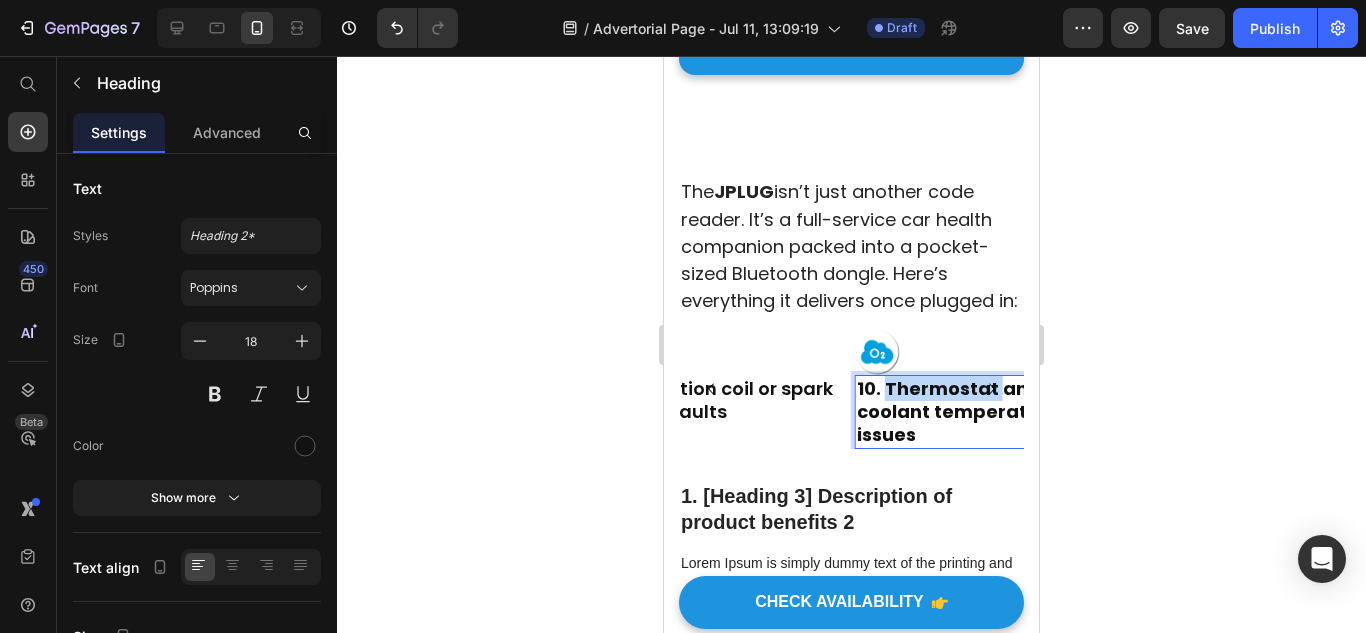 click on "10. Thermostat and coolant temperature issues" at bounding box center [958, 412] 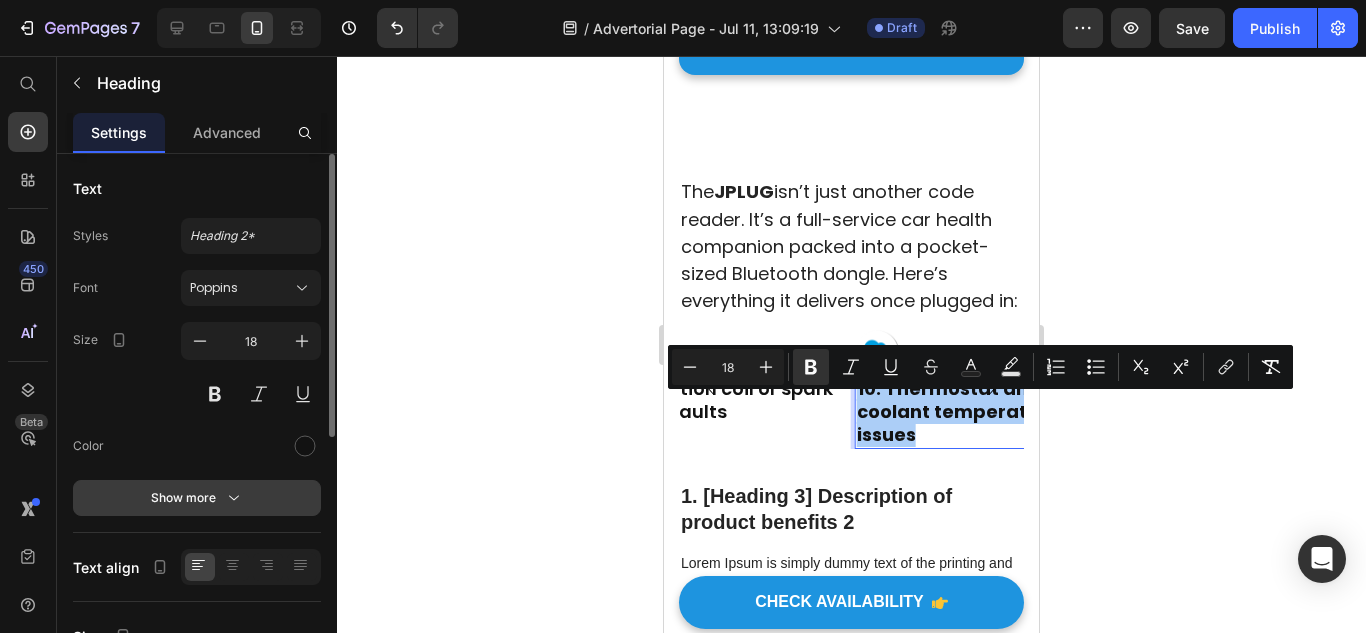 click on "Show more" at bounding box center [197, 498] 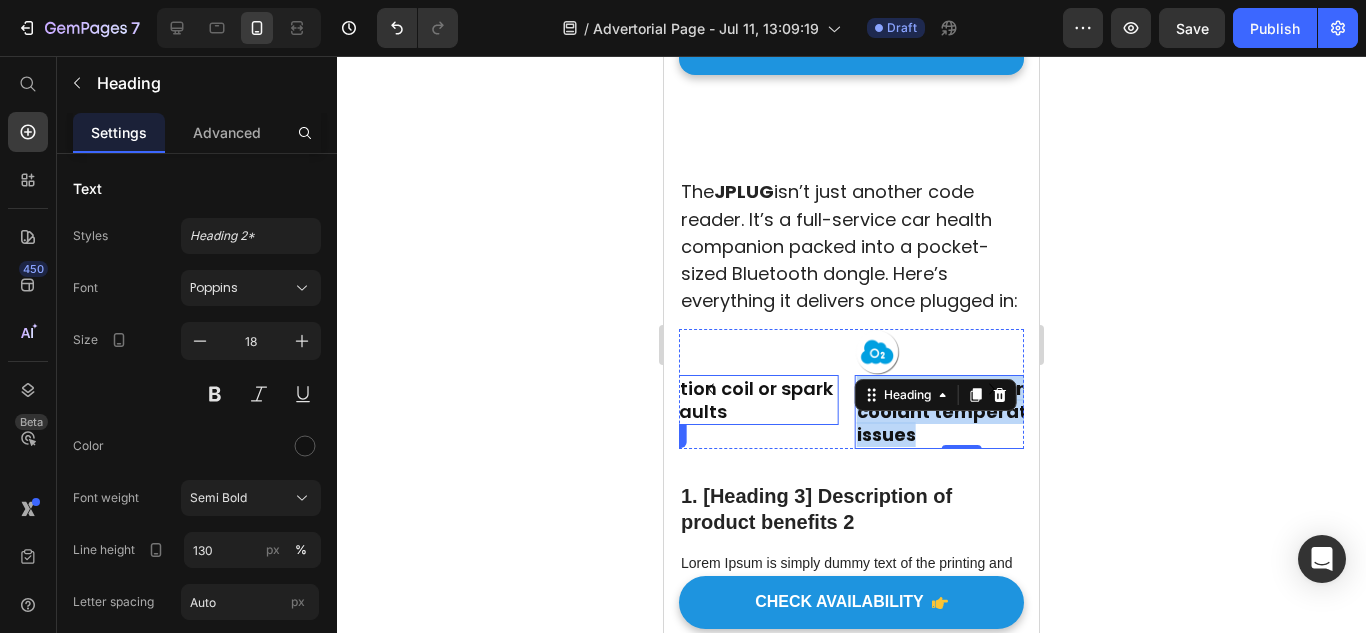 click at bounding box center [731, 351] 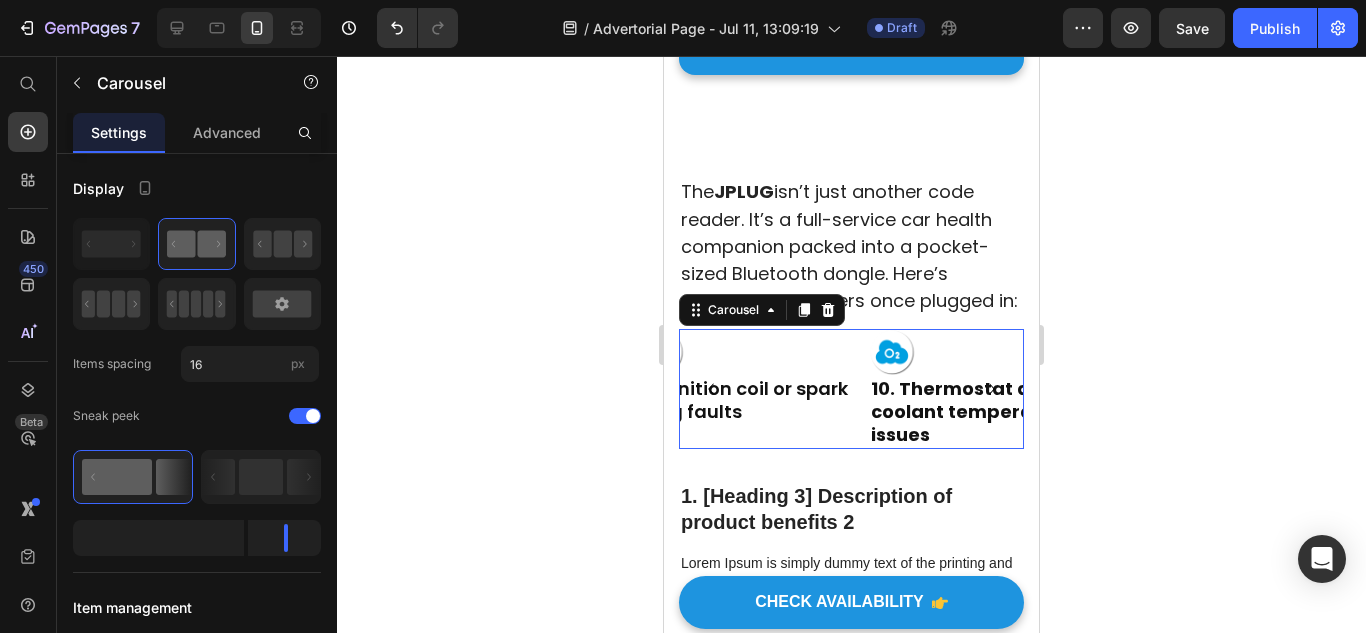 click on "9. Ignition coil or spark plug faults" at bounding box center (744, 400) 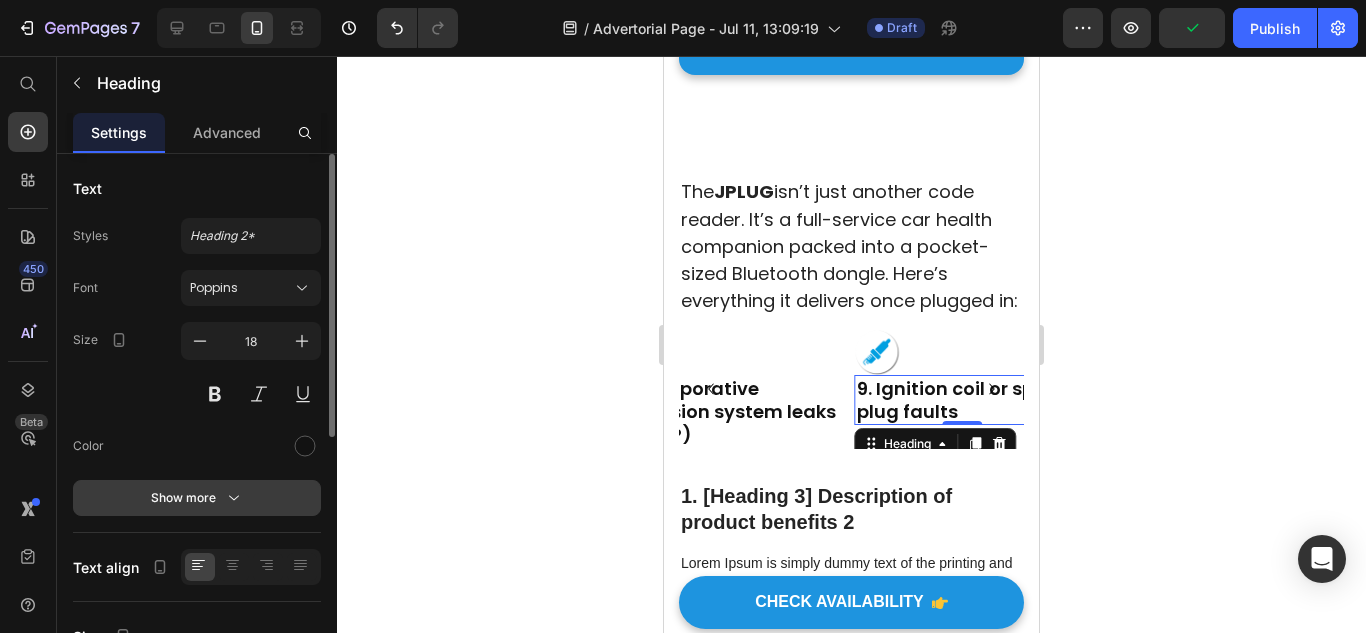 click on "Show more" at bounding box center (197, 498) 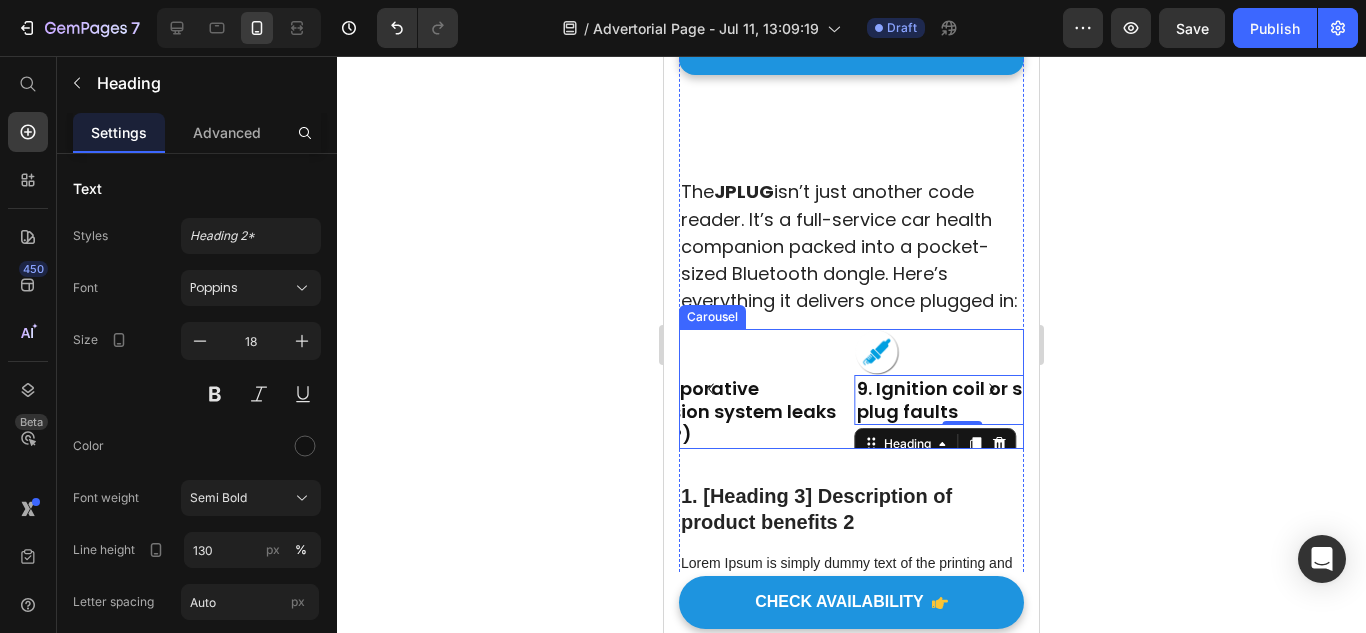 click 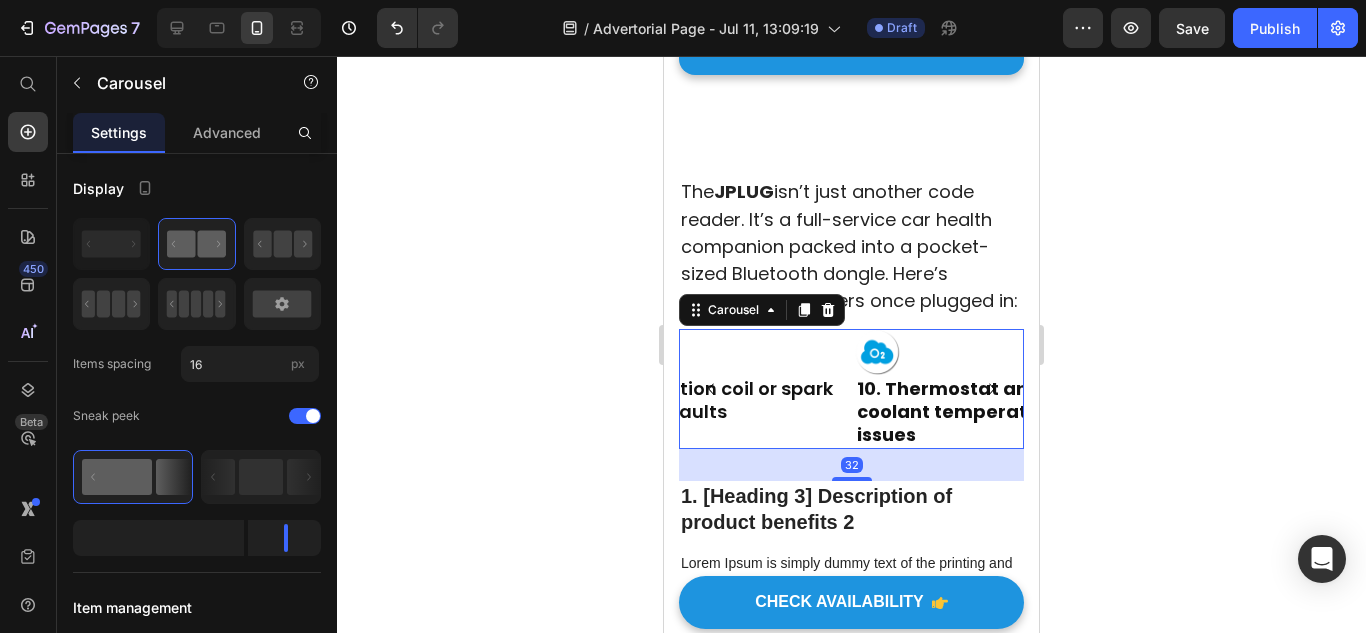 click on "10. Thermostat and coolant temperature issues" at bounding box center [958, 412] 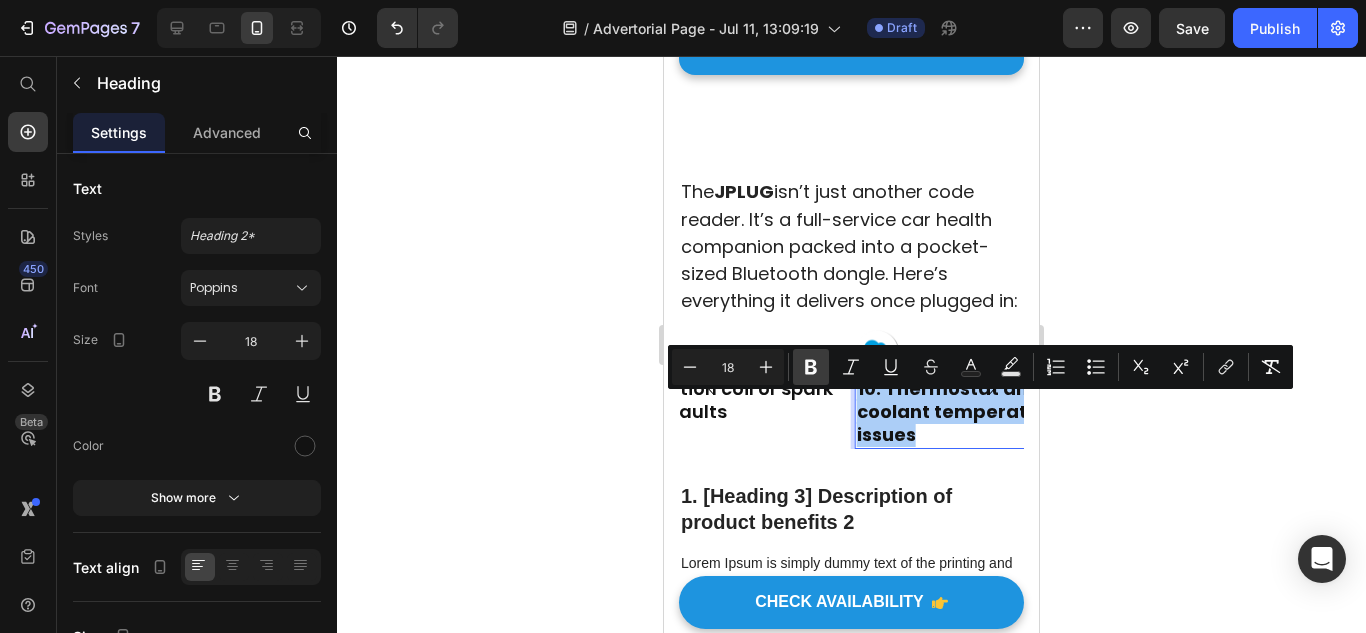 click 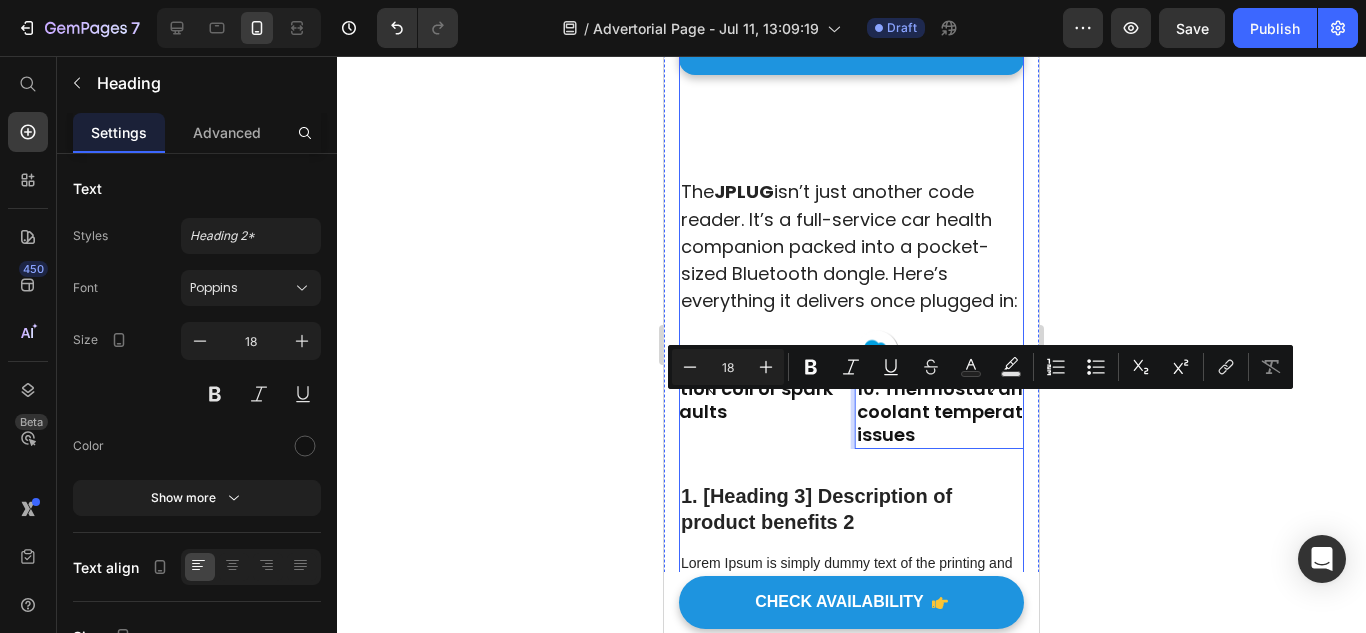 click on "Image 1. Check Engine Light (CEL) issues Heading Image 2. ABS warning light resets Heading Image 3. Fuel efficiency concerns Heading Image 4. Engine misfires and performance issues Heading Image 5. Oxygen sensor failures Heading Image ⁠⁠⁠⁠⁠⁠⁠ 6. Battery health monitoring Heading Image ⁠⁠⁠⁠⁠⁠⁠ ‎7. Transmission warning alerts Heading Image ⁠⁠⁠⁠⁠⁠⁠ 8. Evaporative emission system leaks (EVAP) Heading Image ⁠⁠⁠⁠⁠⁠⁠ 9. Ignition coil or spark plug faults Heading Image 10. Thermostat and coolant temperature issues Heading Carousel Row 2 cols Section   0 Image 5. Oxygen sensor failures Heading
Carousel" at bounding box center (851, 404) 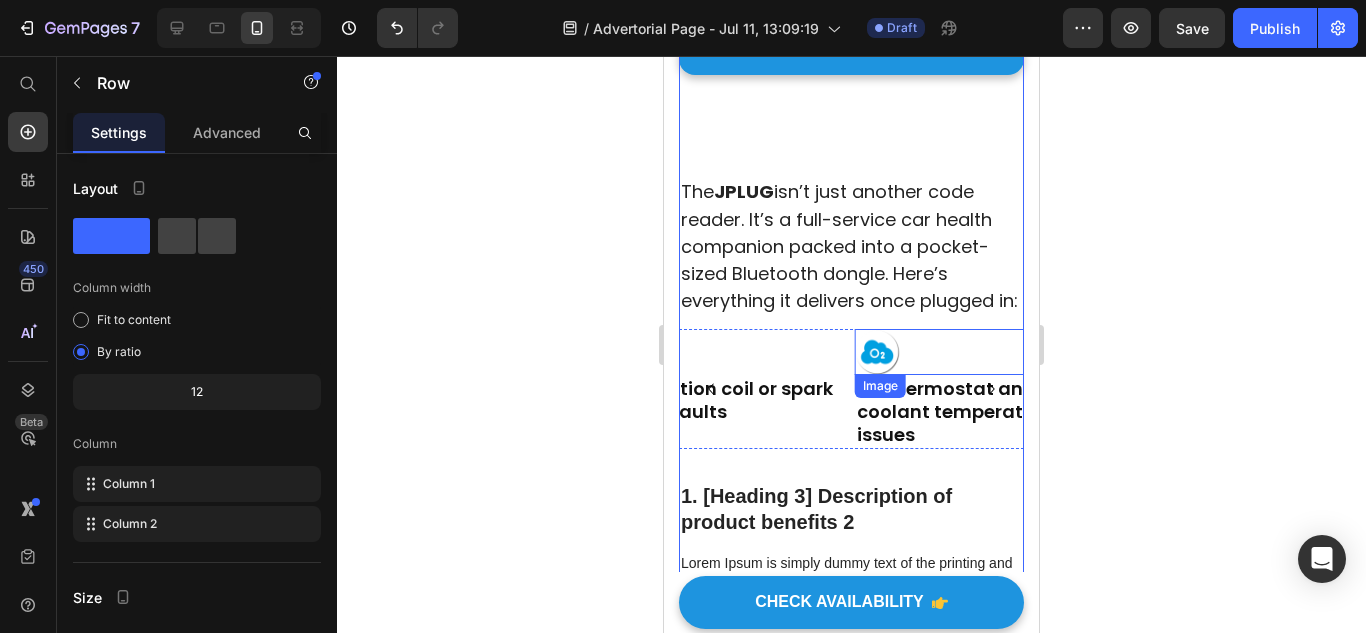 click at bounding box center [962, 351] 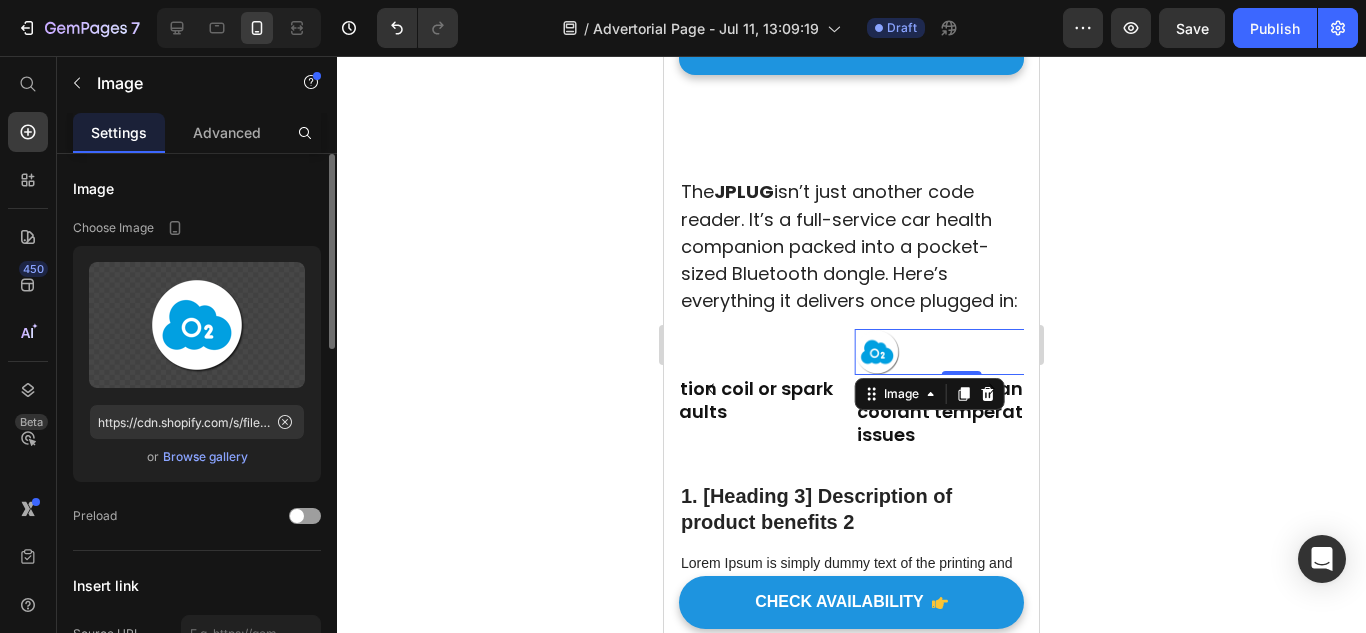 click on "Browse gallery" at bounding box center (205, 457) 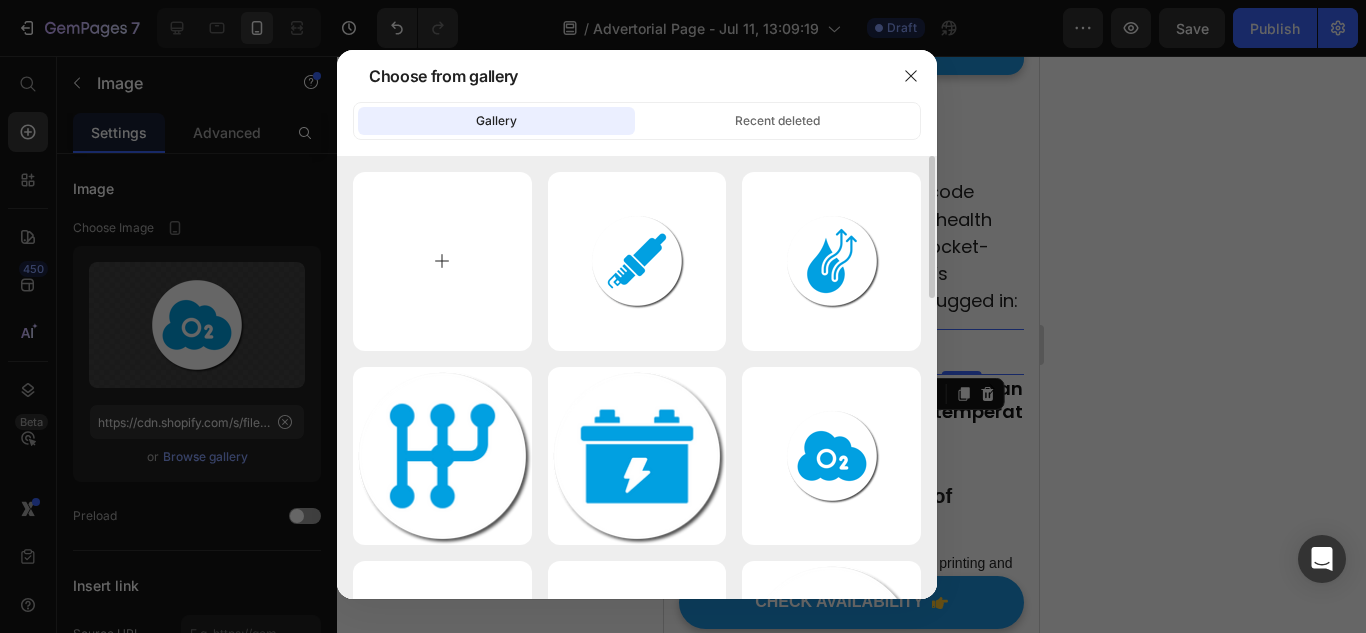click at bounding box center (442, 261) 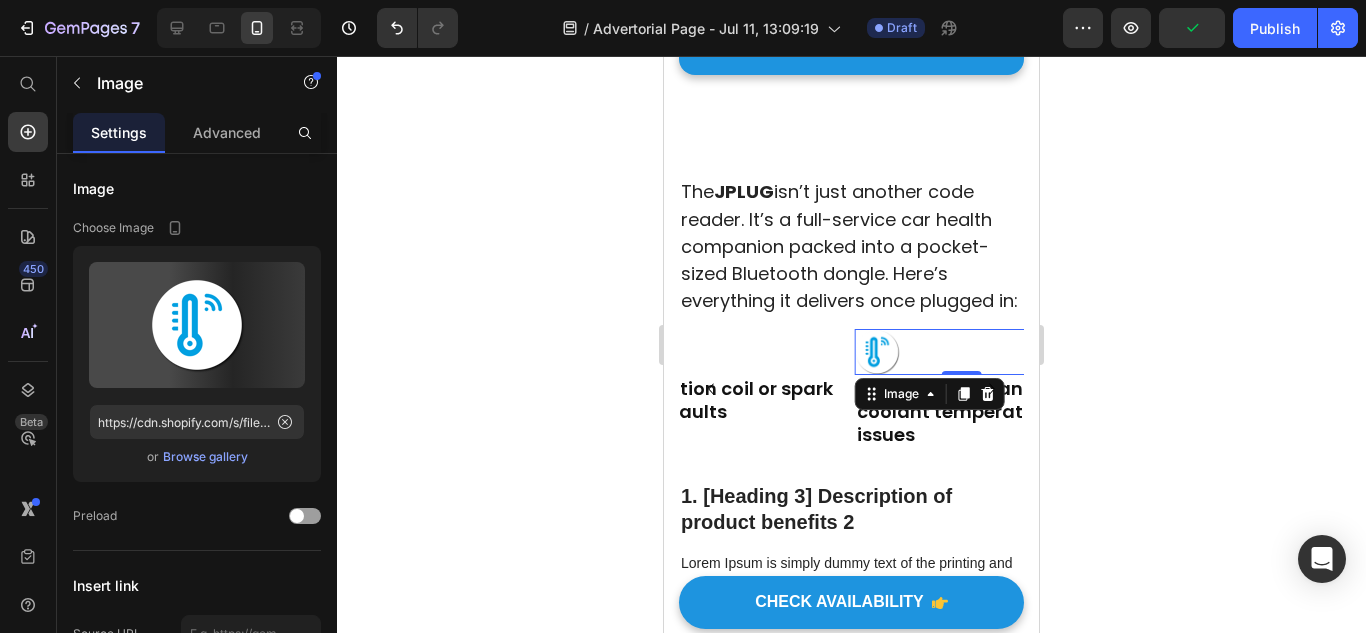 type on "https://cdn.shopify.com/s/files/1/0921/4322/3127/files/gempages_573997155069461355-14b7fa94-057e-45f9-bad8-51cee16c865a.png" 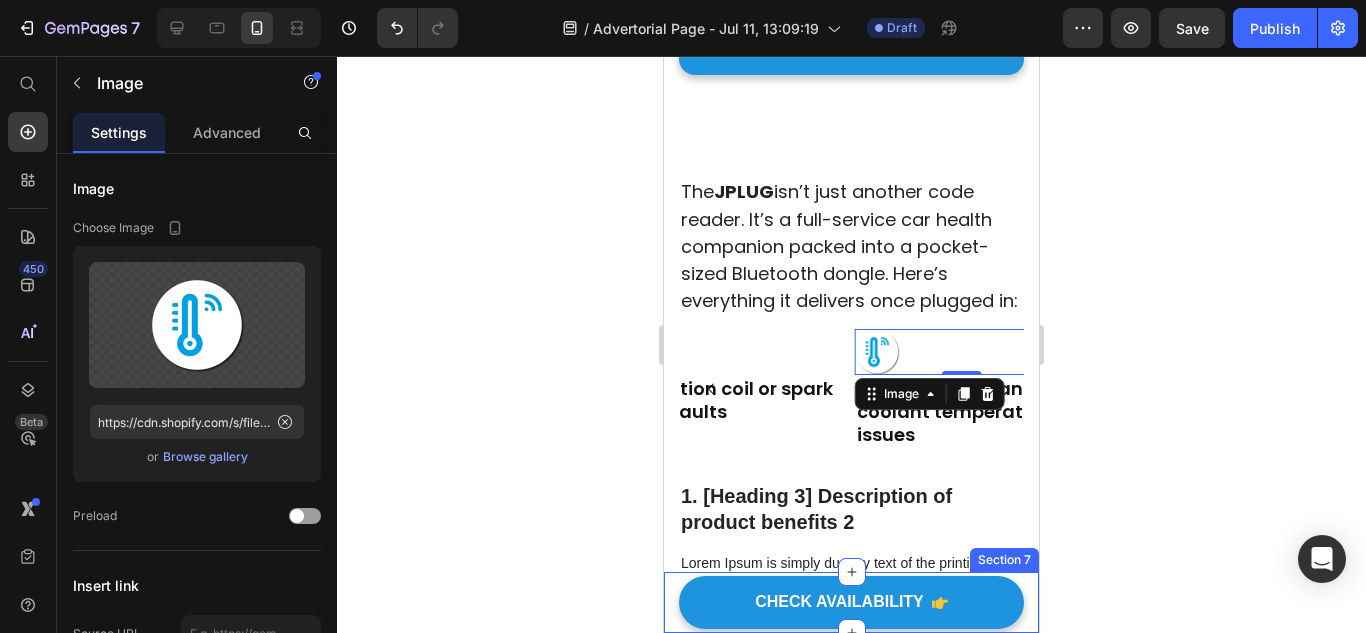 click on "1. [Heading 3] Description of product benefits 2" at bounding box center [851, 509] 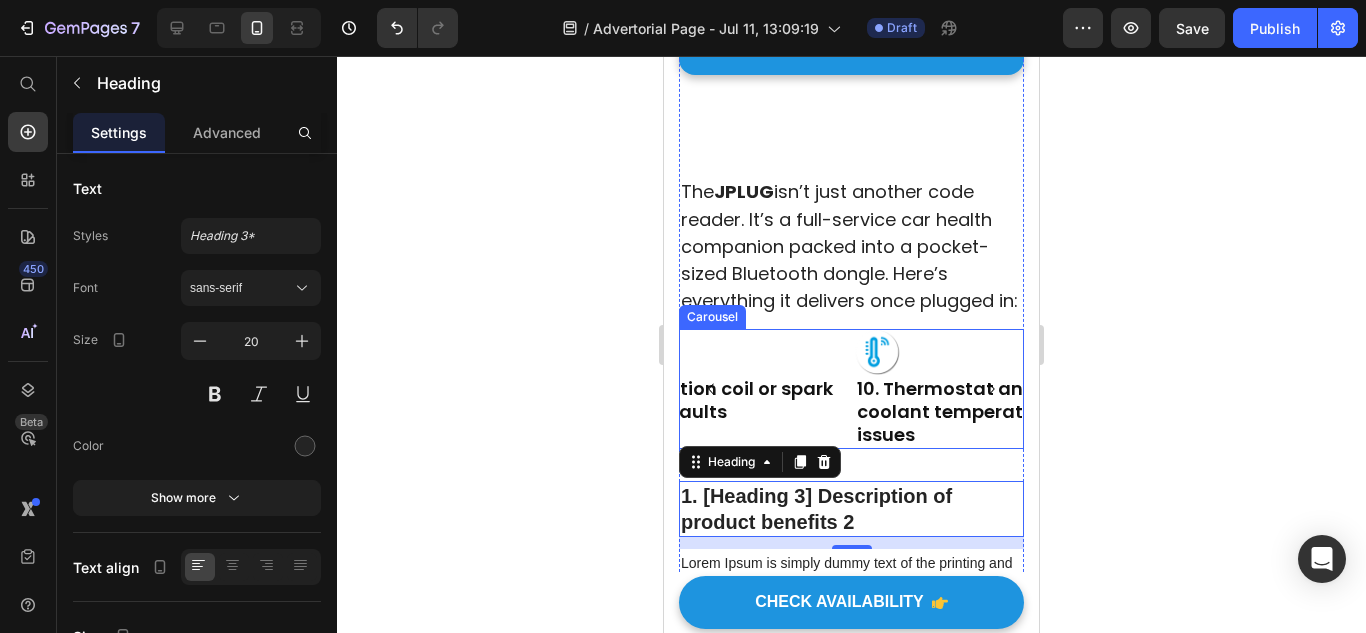 click 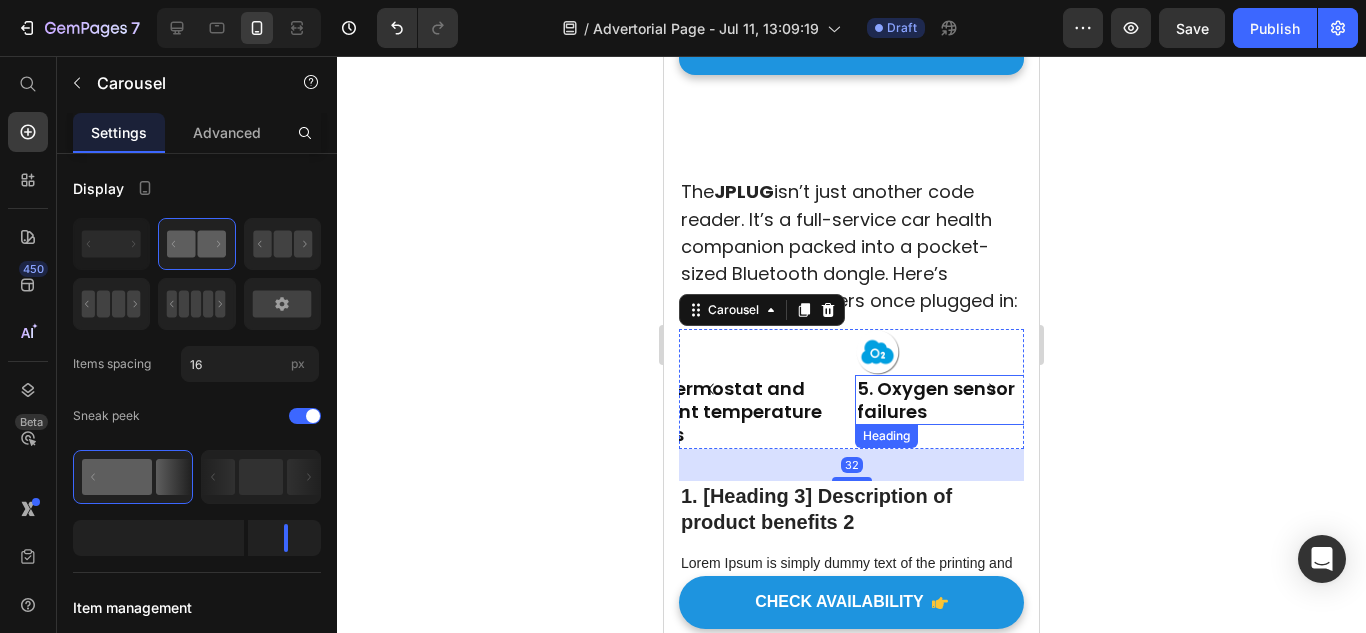 click on "5. Oxygen sensor failures" at bounding box center (936, 400) 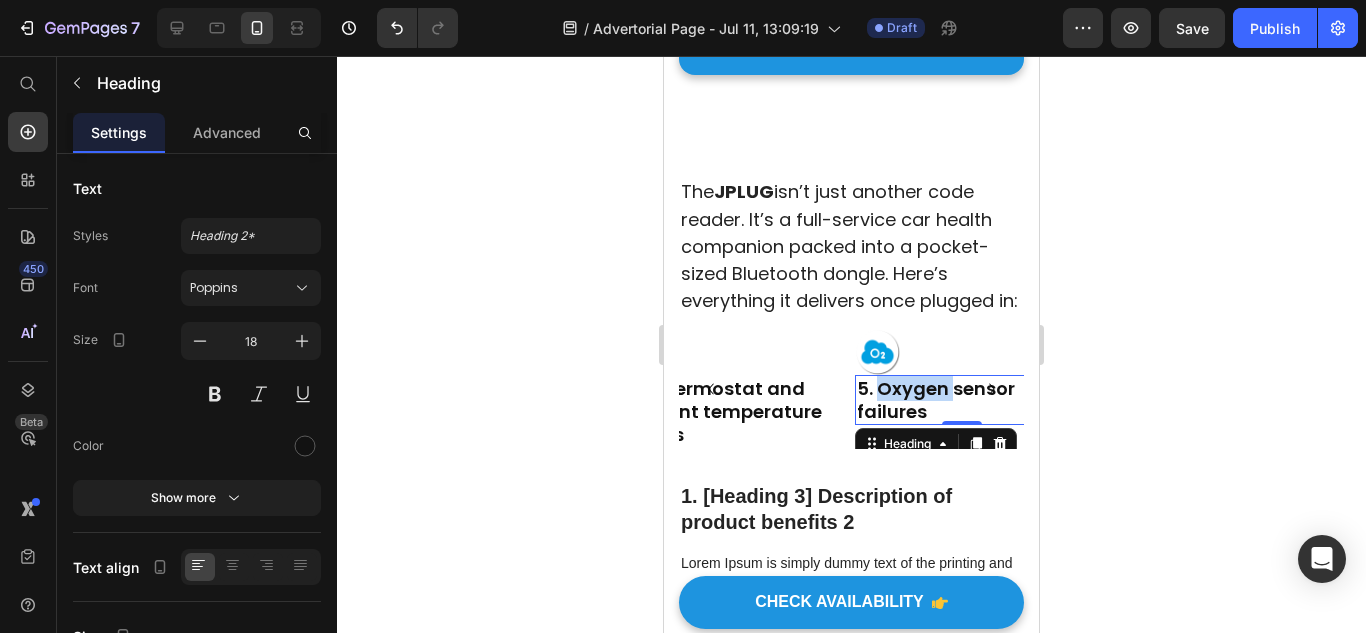 click on "5. Oxygen sensor failures" at bounding box center (936, 400) 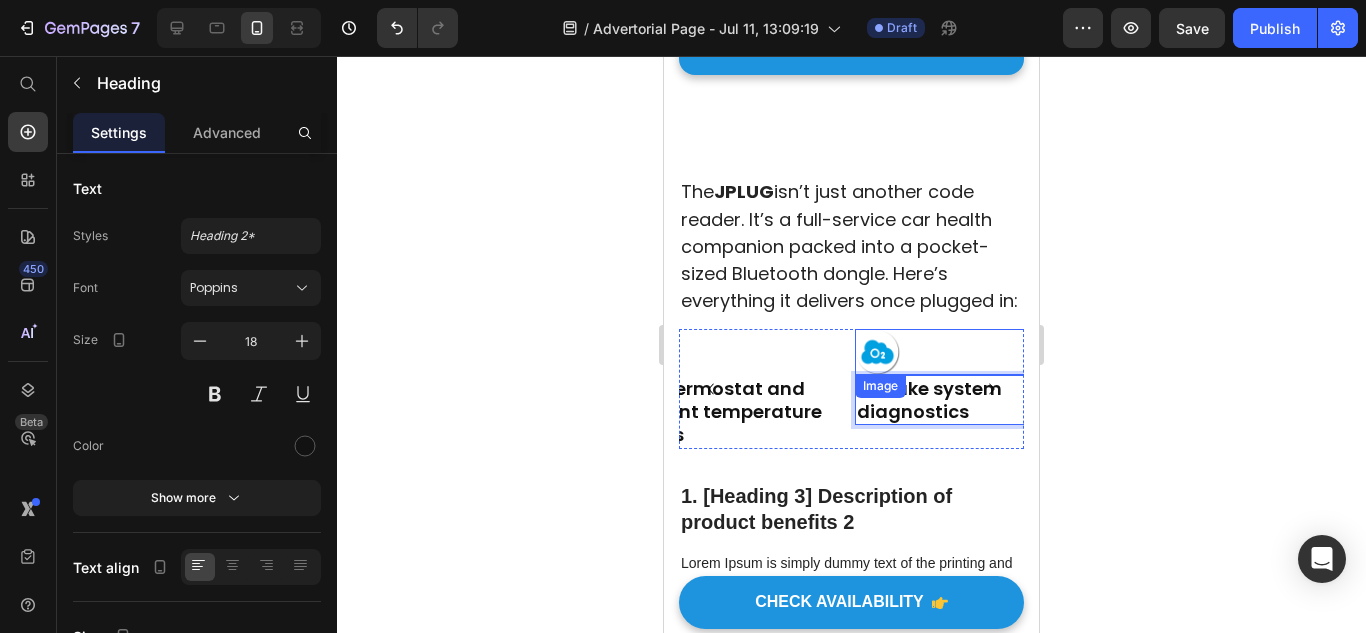click at bounding box center (962, 351) 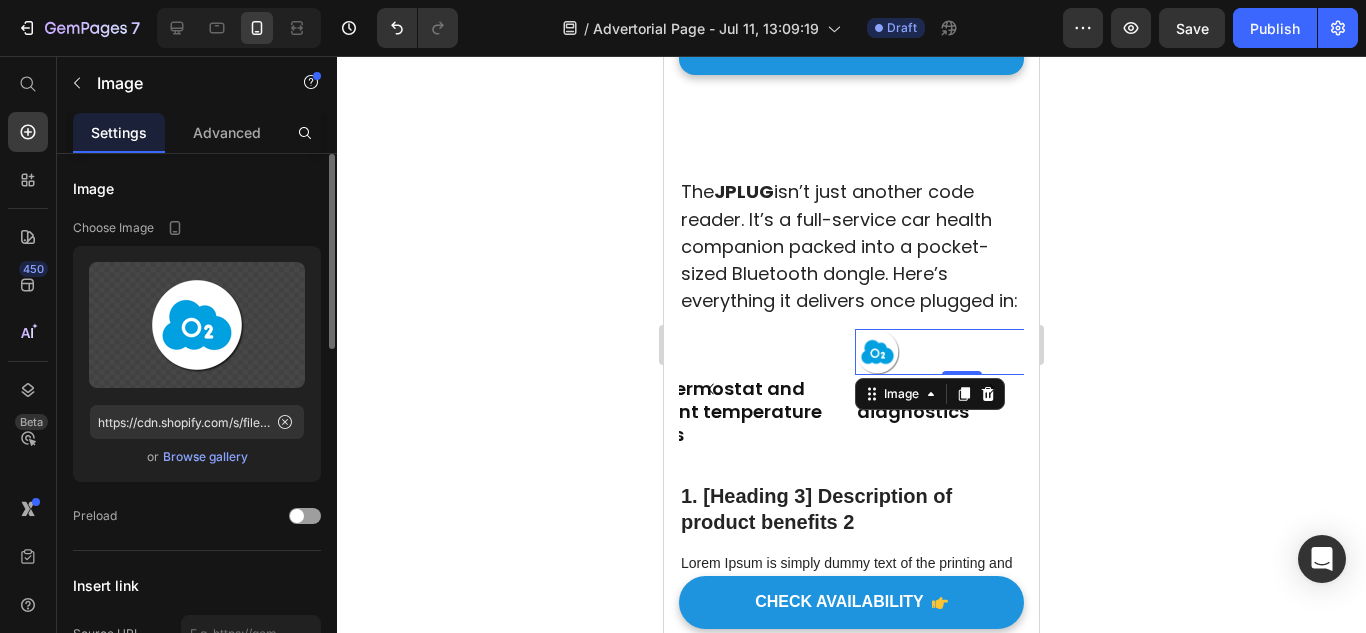 click on "Browse gallery" at bounding box center [205, 457] 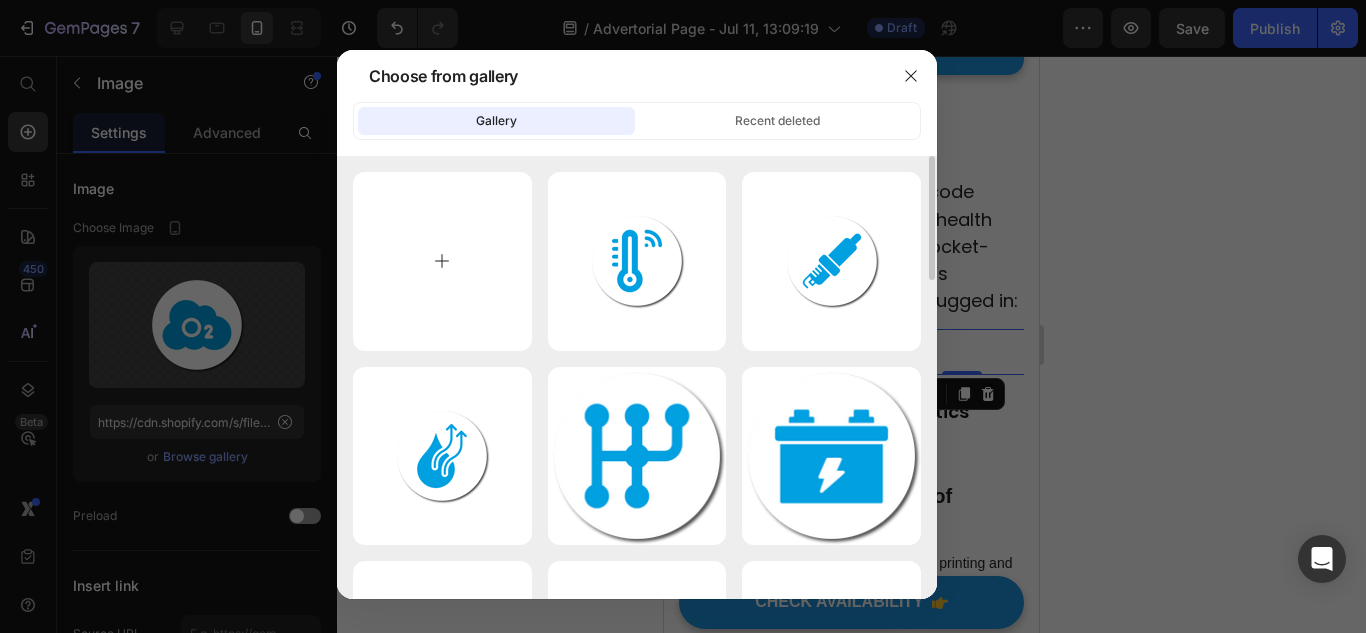 click at bounding box center [442, 261] 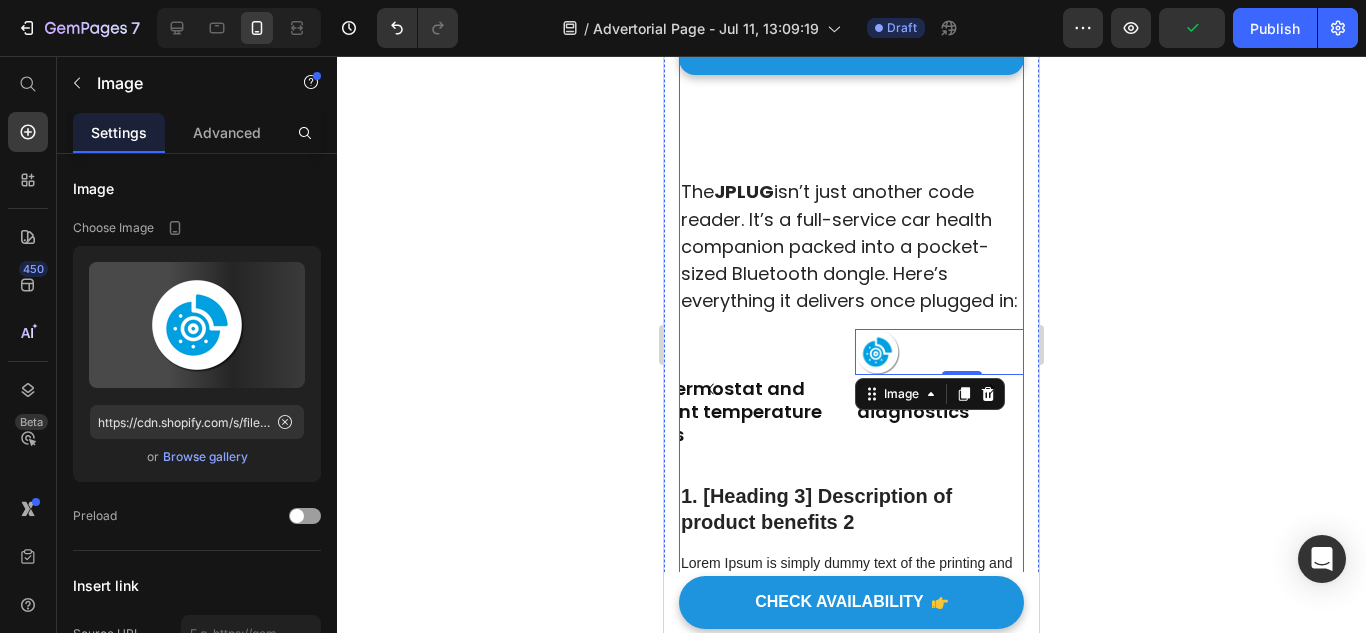 type on "https://cdn.shopify.com/s/files/1/0921/4322/3127/files/gempages_573997155069461355-7ca87317-af92-45aa-9a44-4529ca01e385.png" 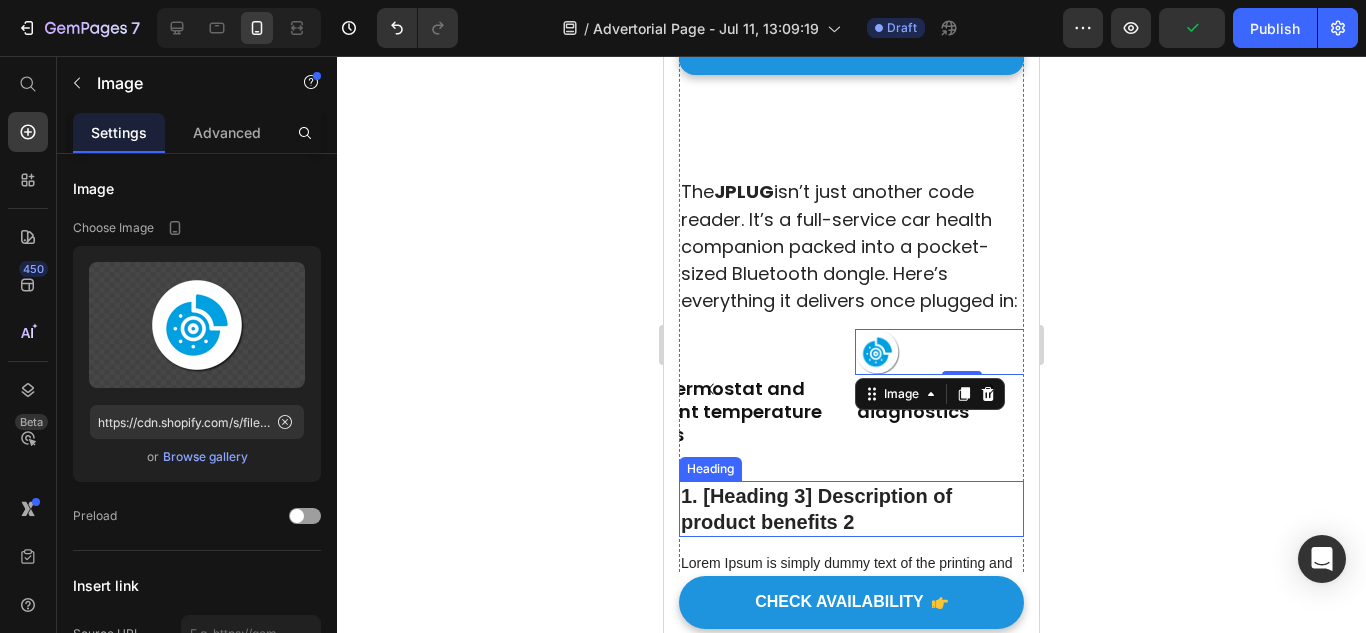 click on "1. [Heading 3] Description of product benefits 2" at bounding box center (851, 509) 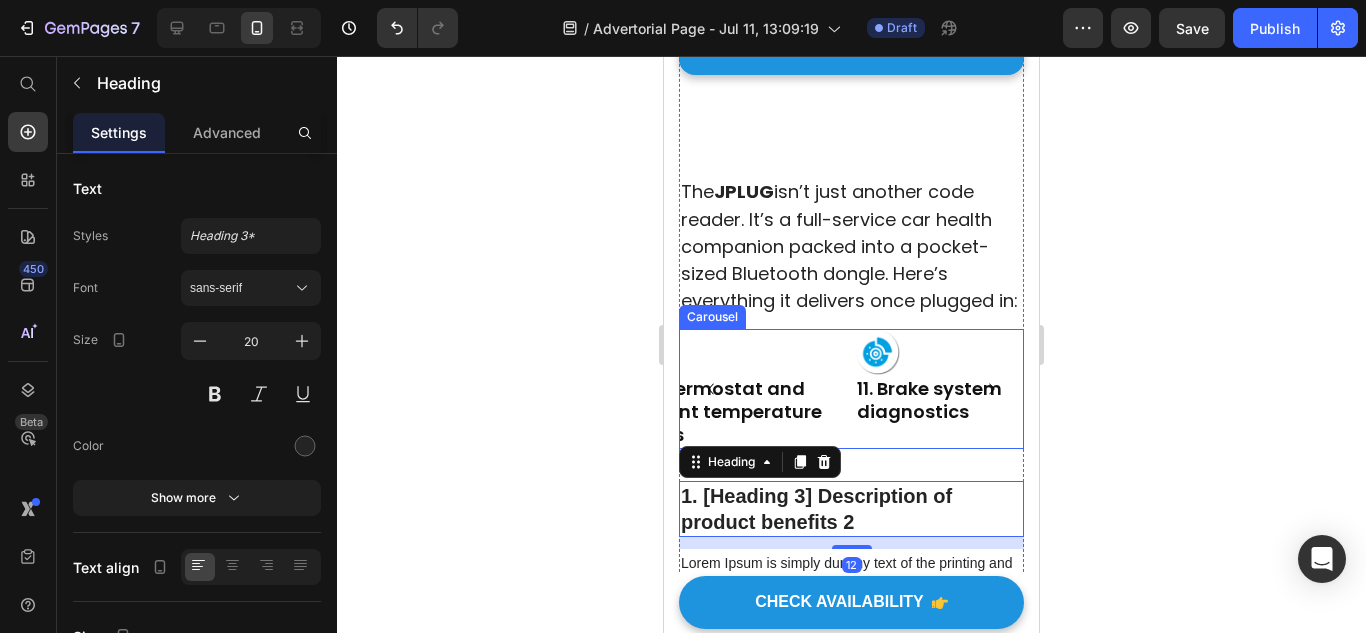 click 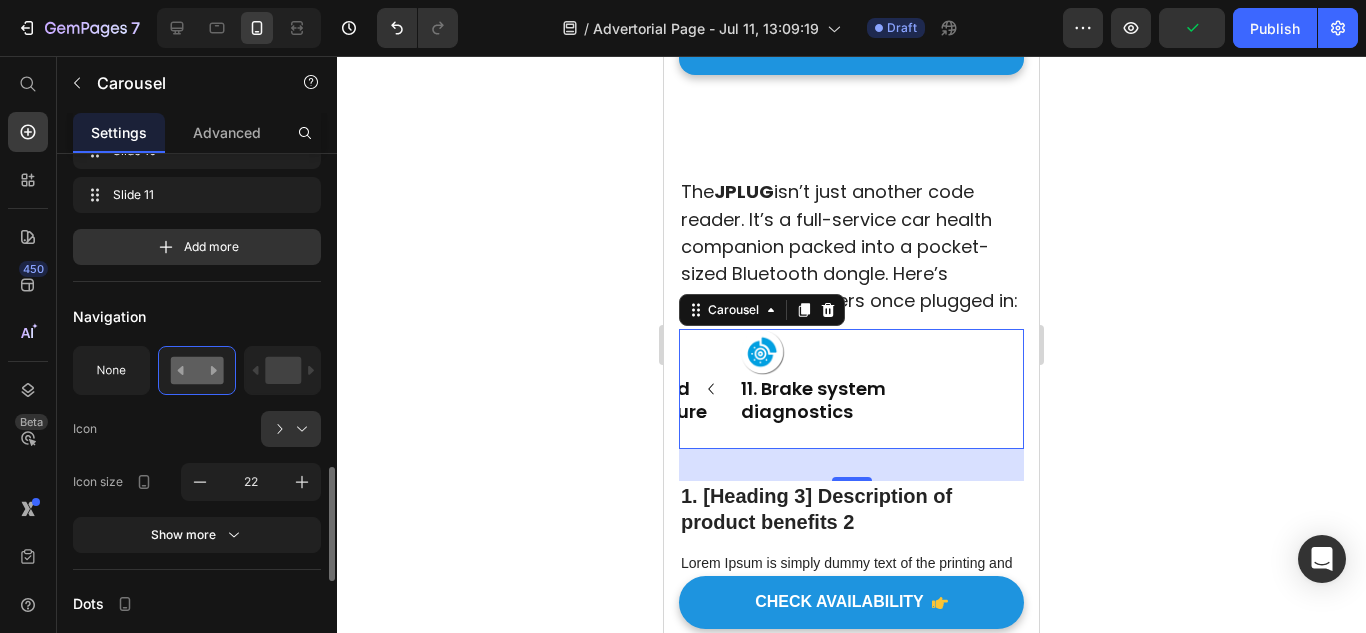 scroll, scrollTop: 1000, scrollLeft: 0, axis: vertical 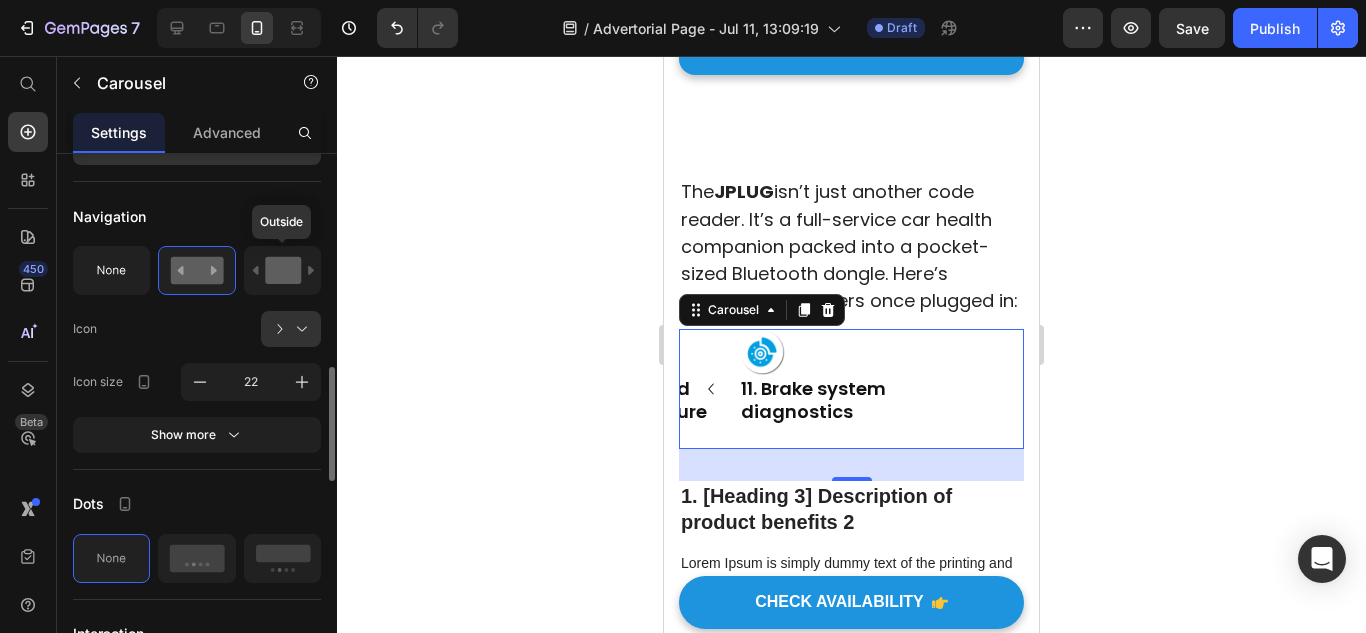 click 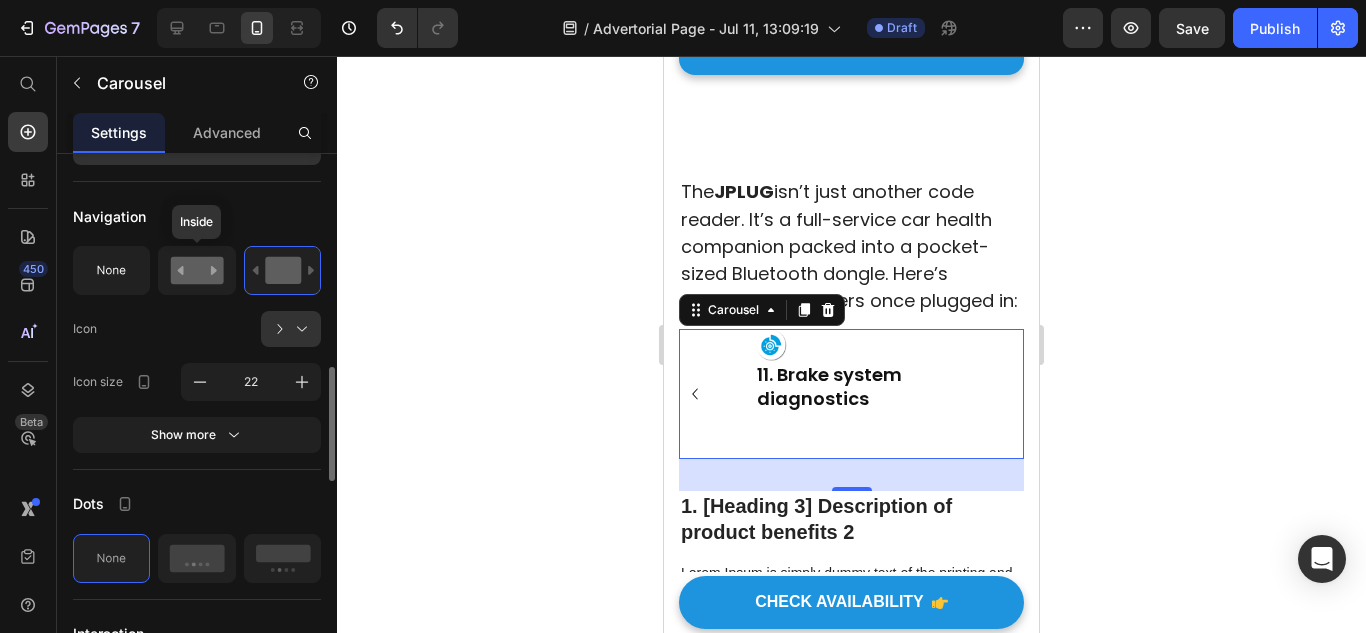 click 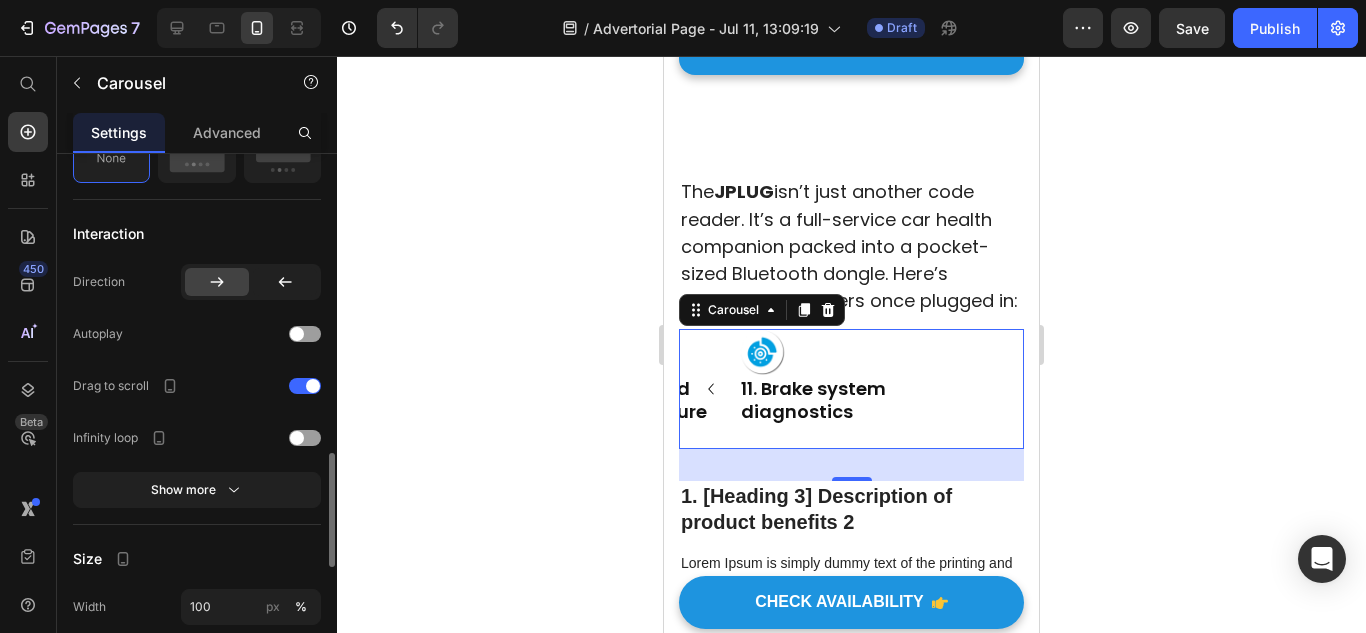 scroll, scrollTop: 1500, scrollLeft: 0, axis: vertical 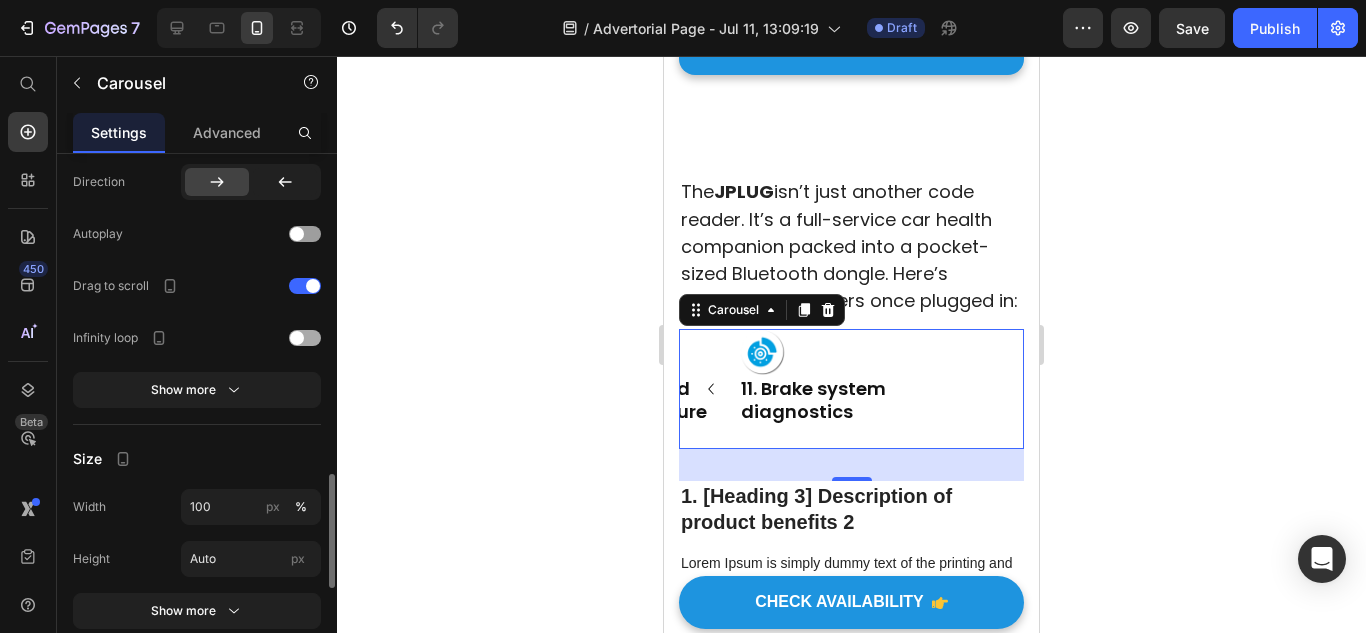 click at bounding box center [305, 338] 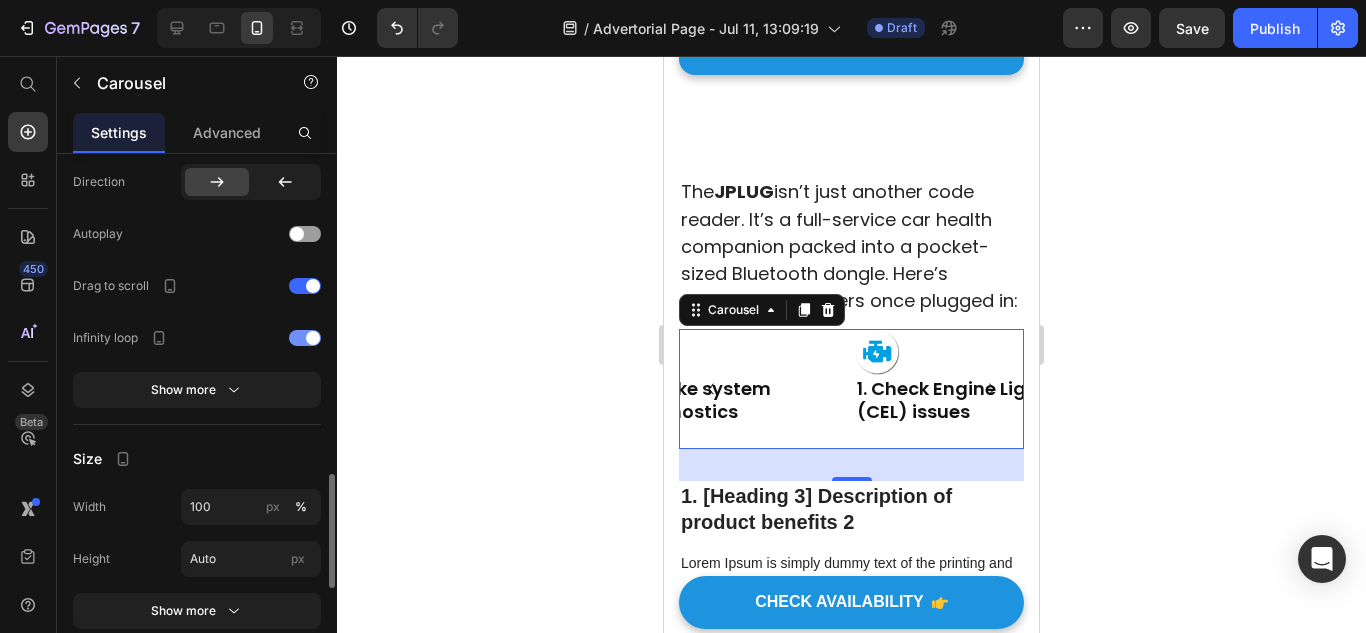 click on "Show more" at bounding box center (197, 390) 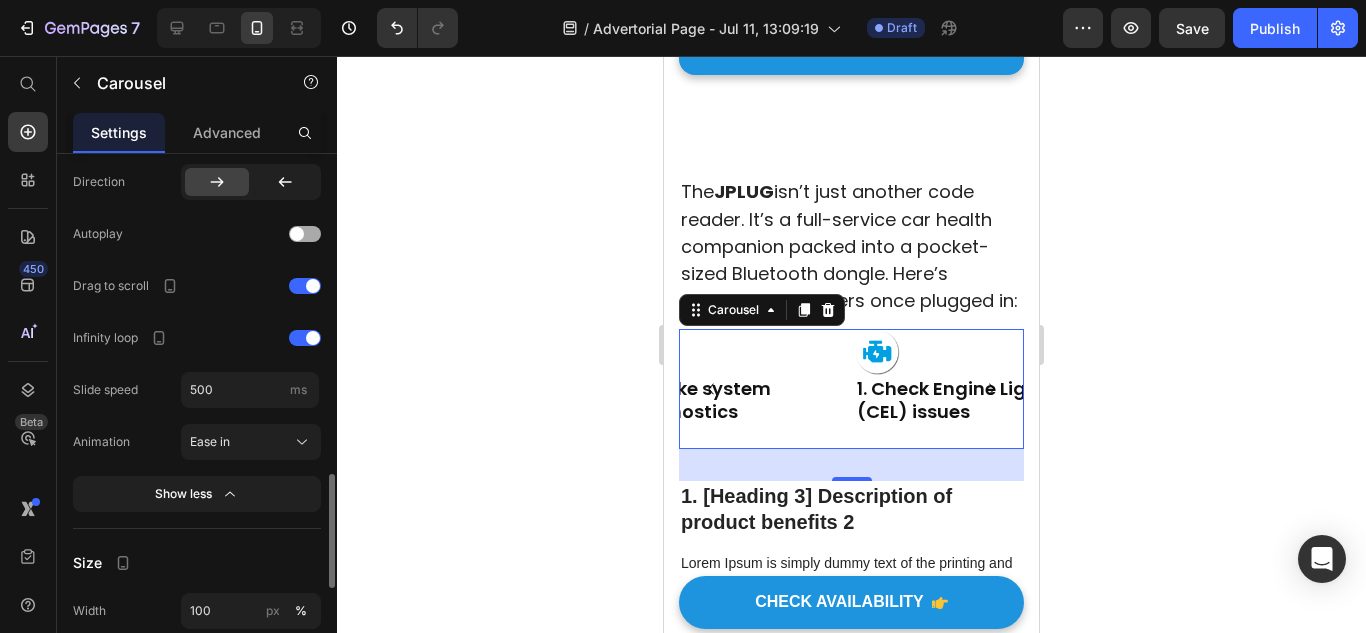 click at bounding box center (297, 234) 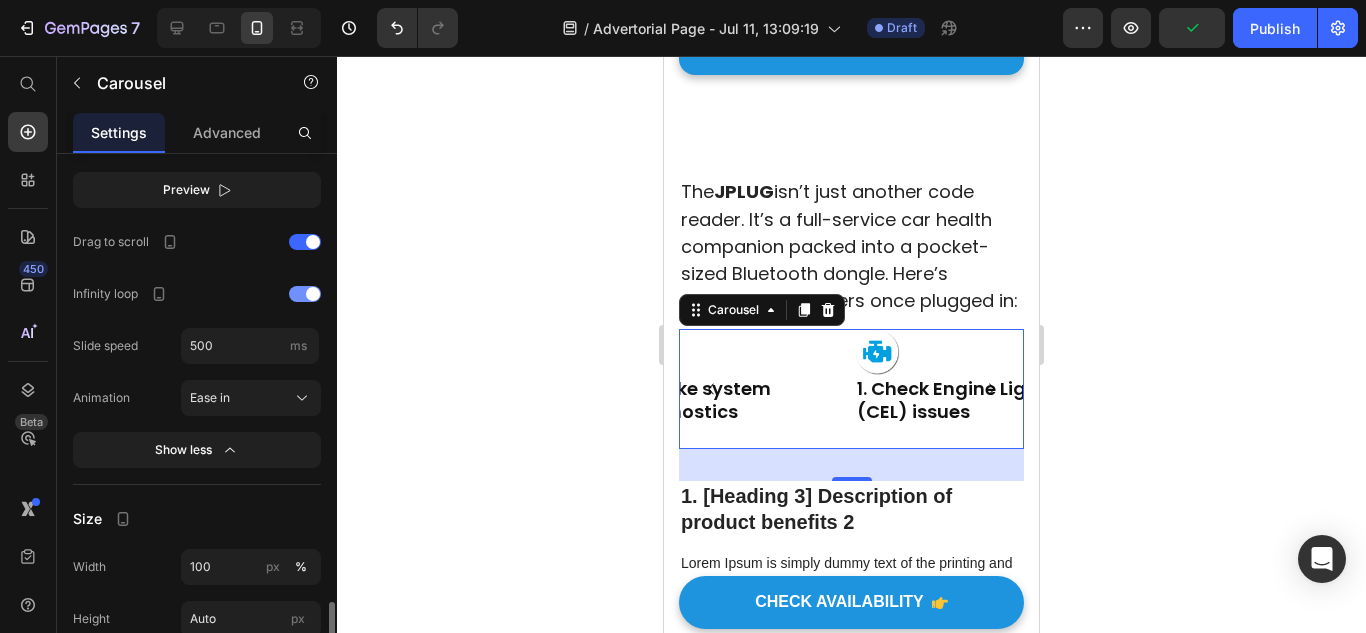 scroll, scrollTop: 1800, scrollLeft: 0, axis: vertical 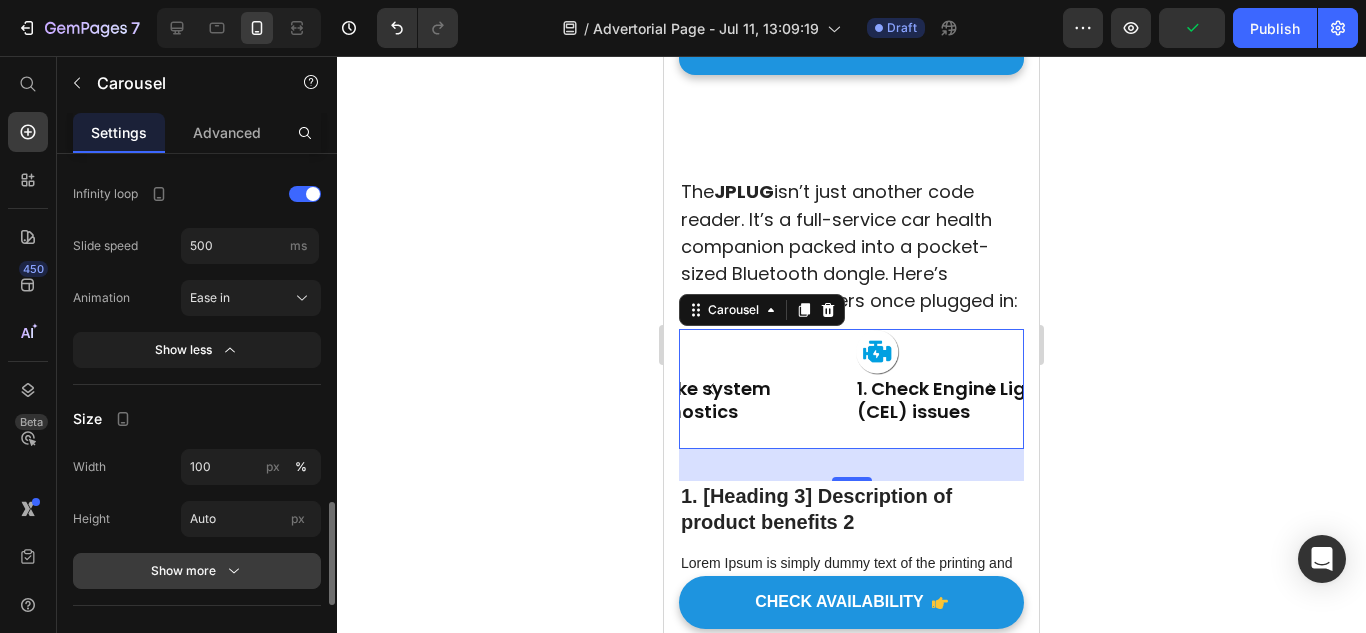 click on "Show more" at bounding box center [197, 571] 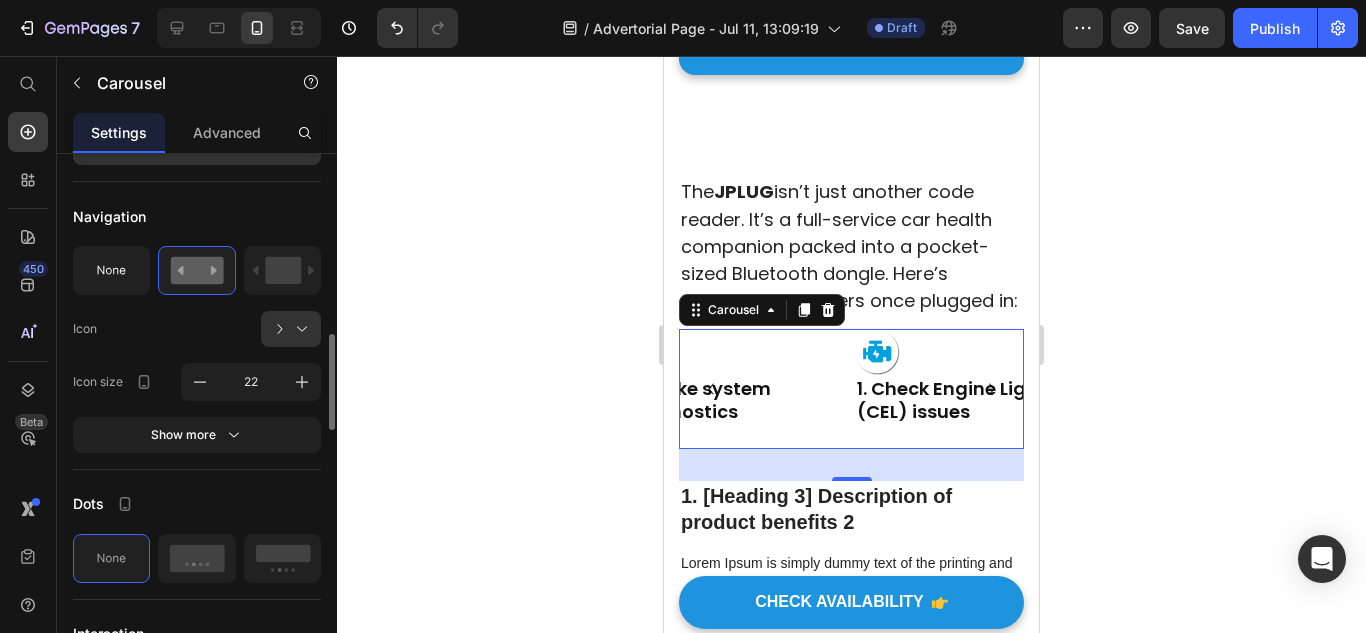 scroll, scrollTop: 900, scrollLeft: 0, axis: vertical 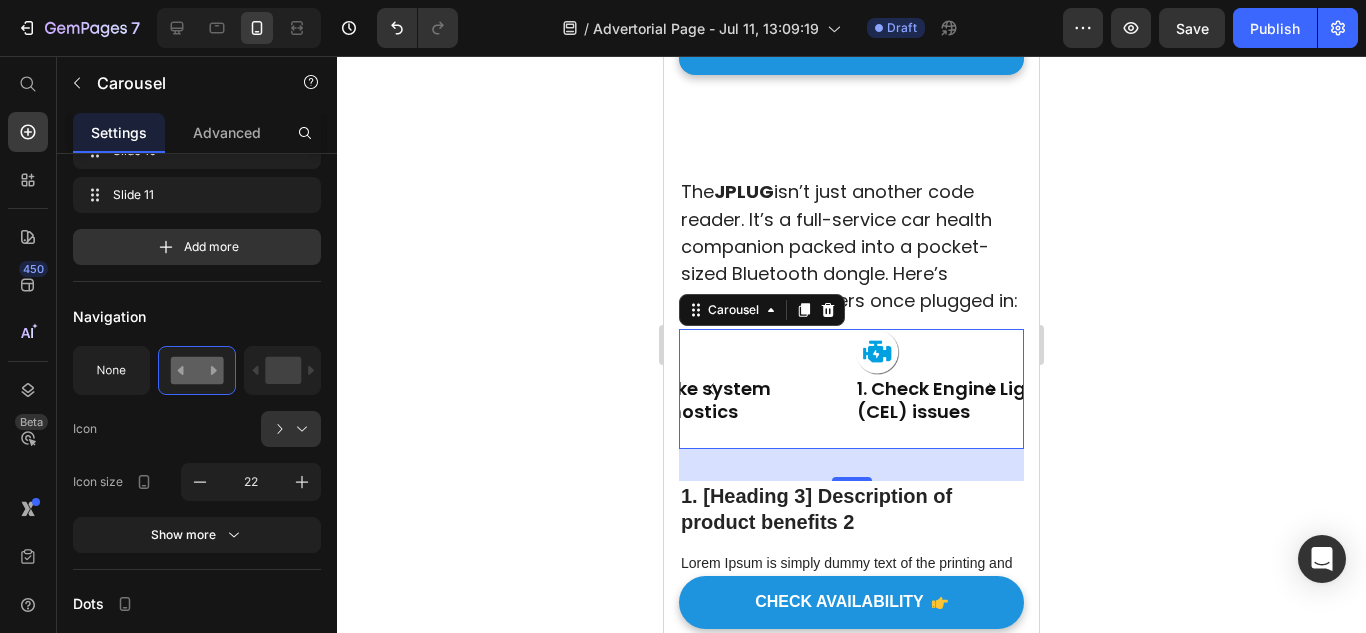 click 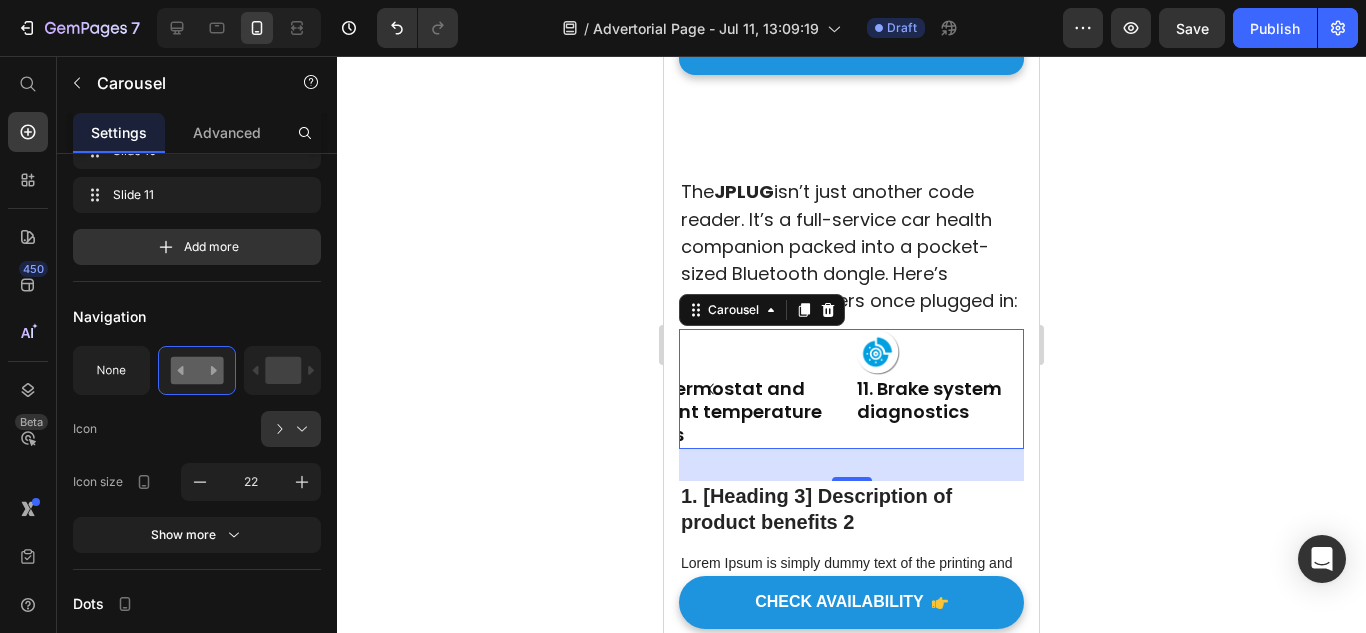 click 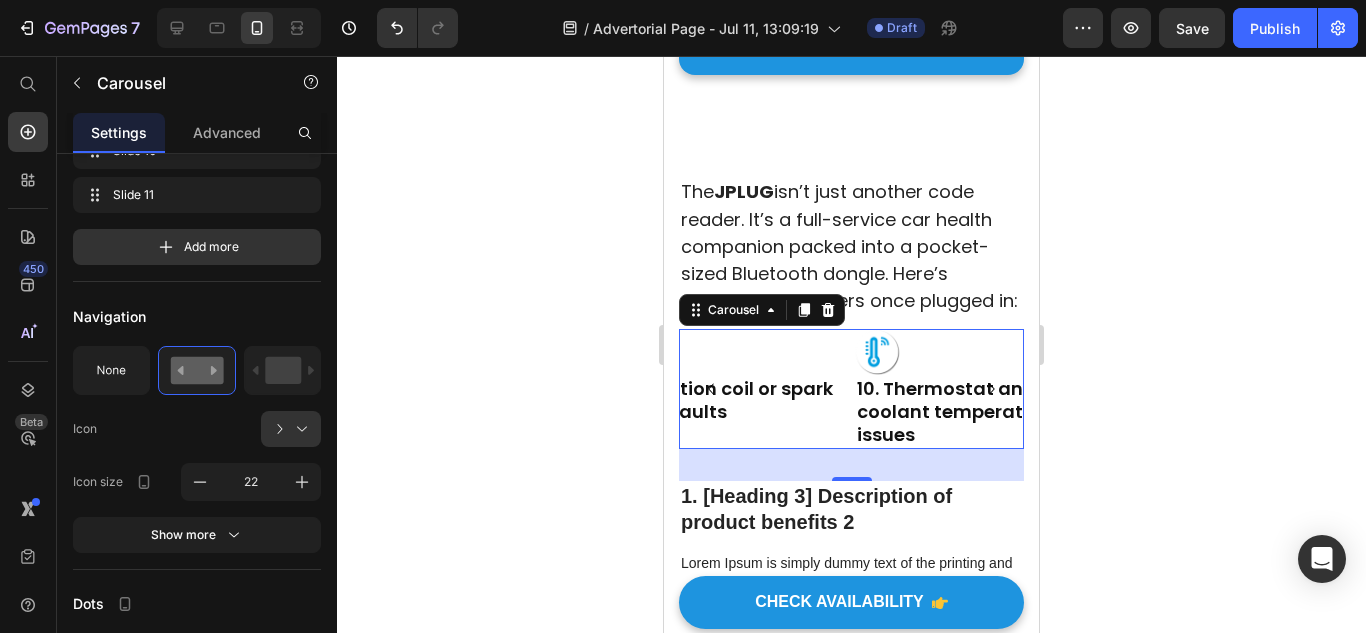 click 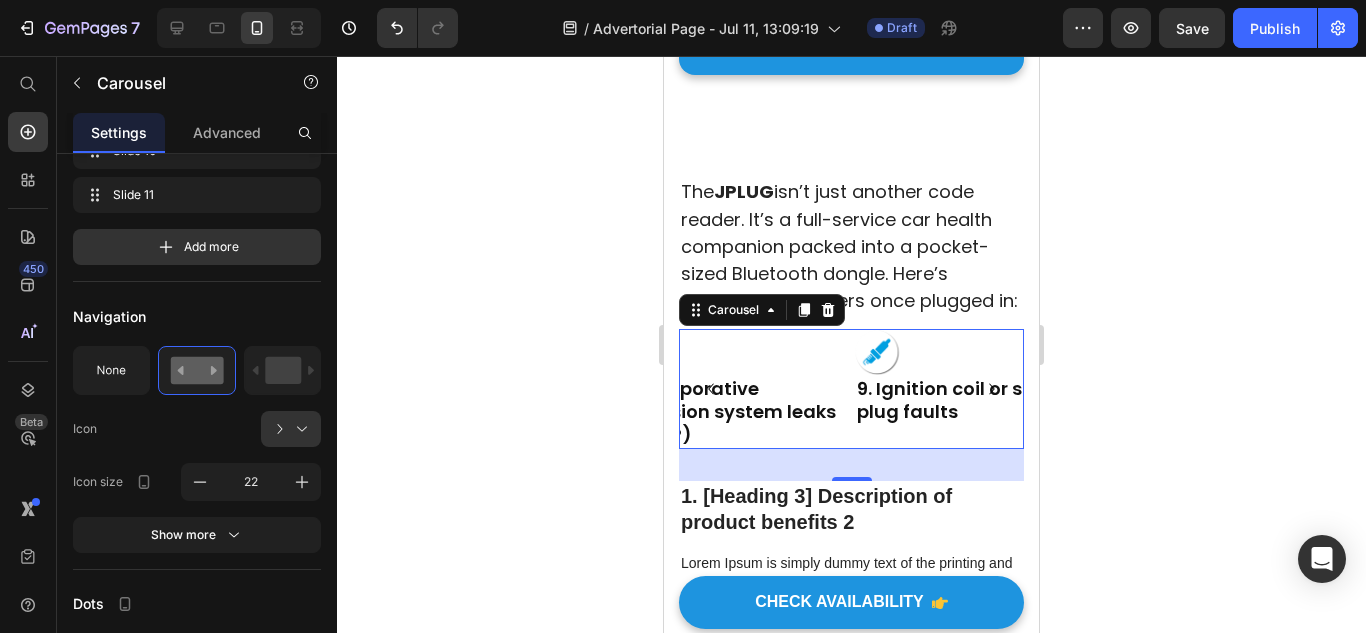 click 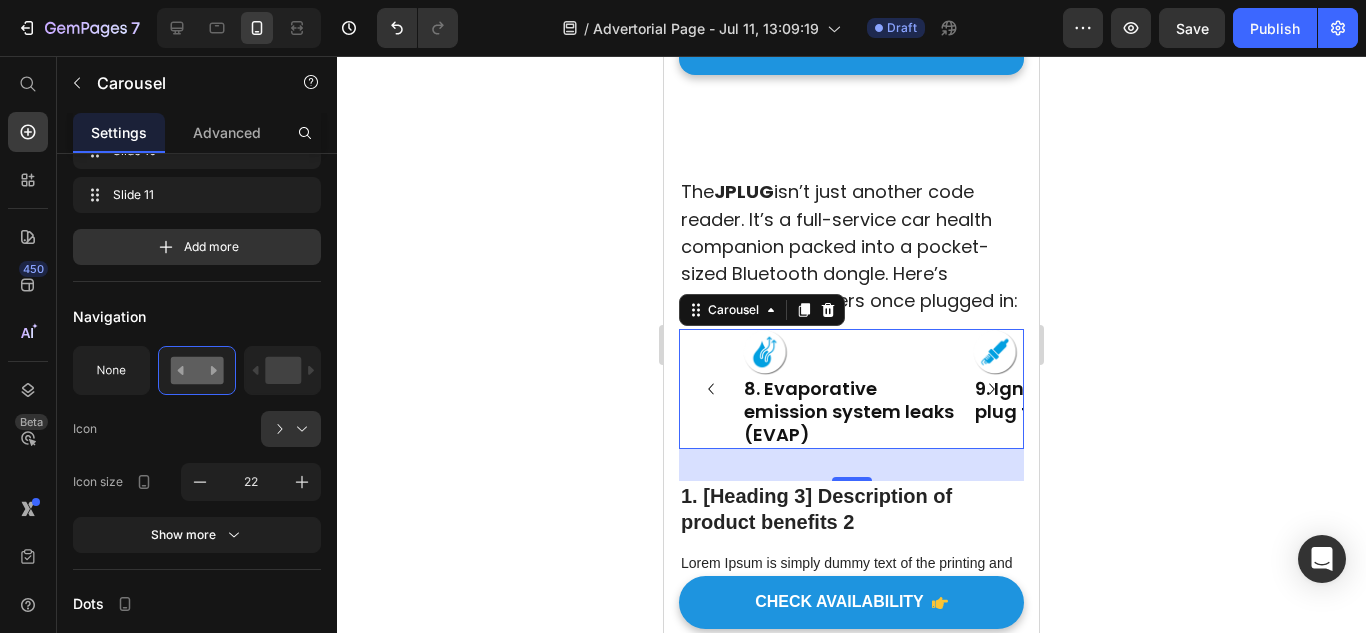 click 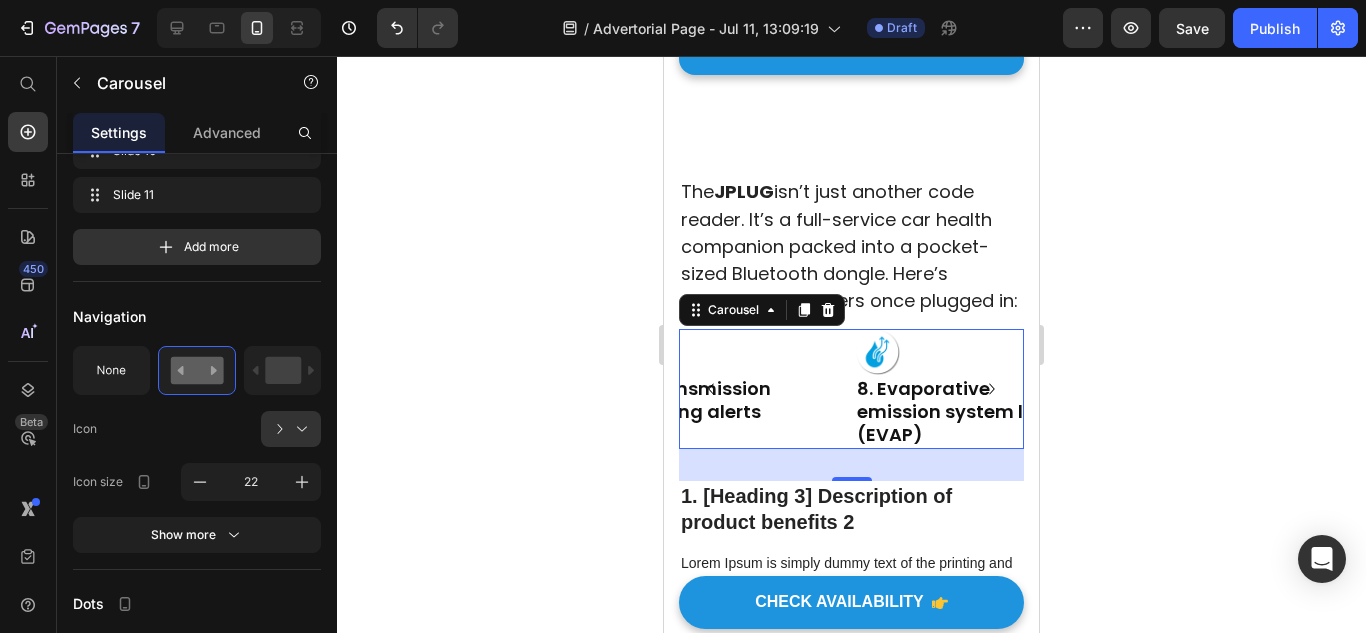 click 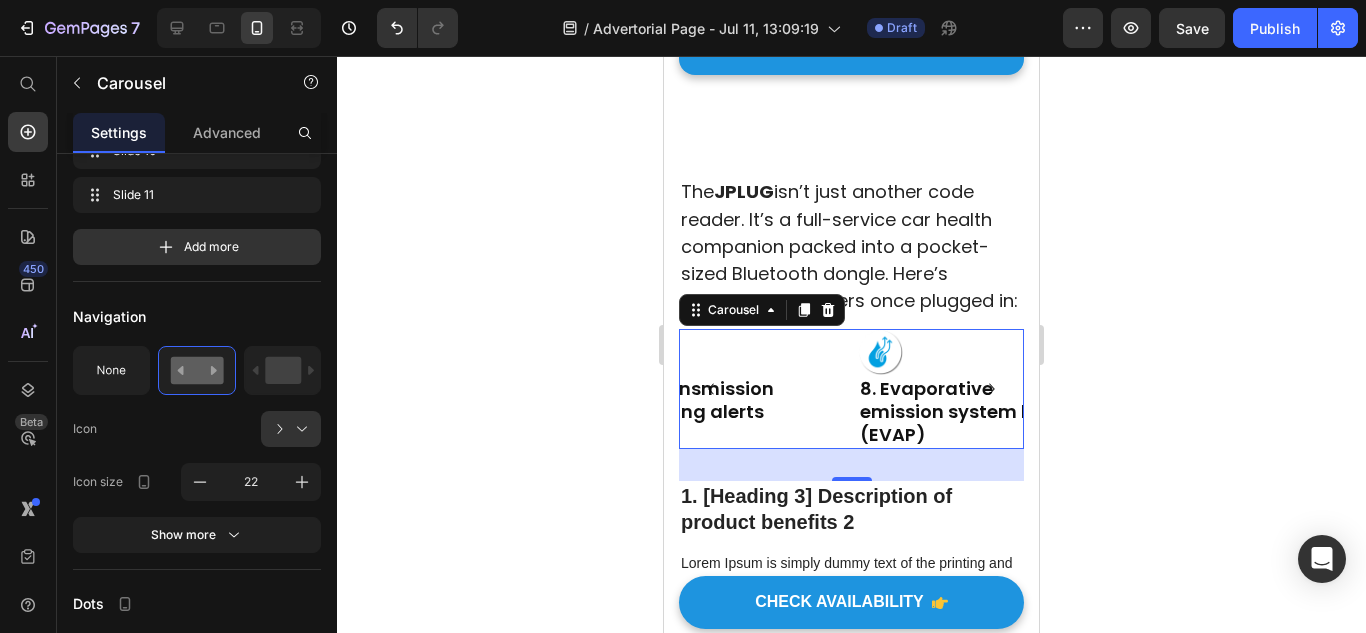 click 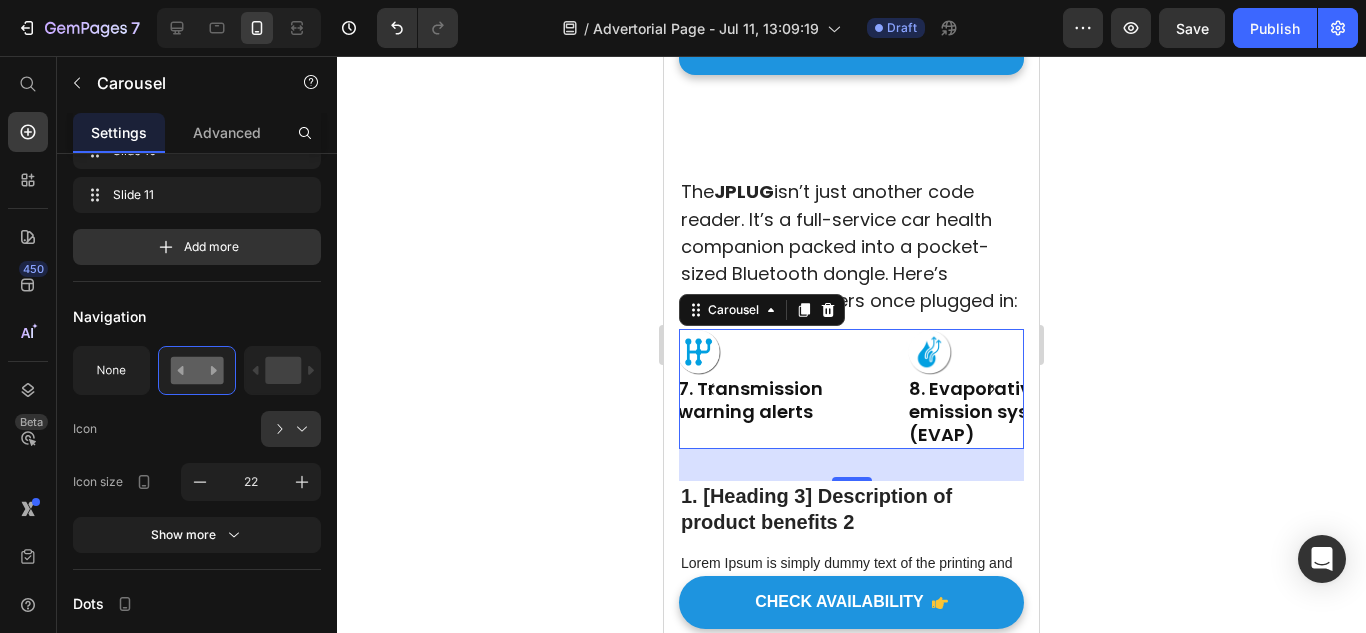 click 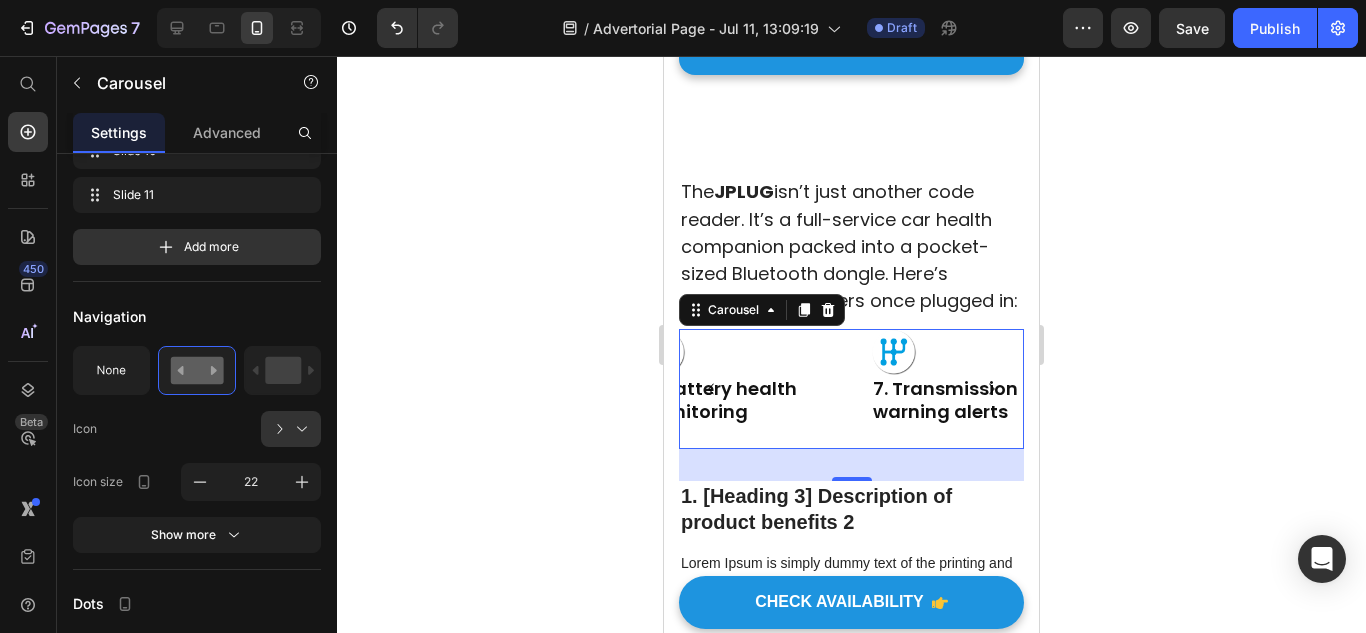 click 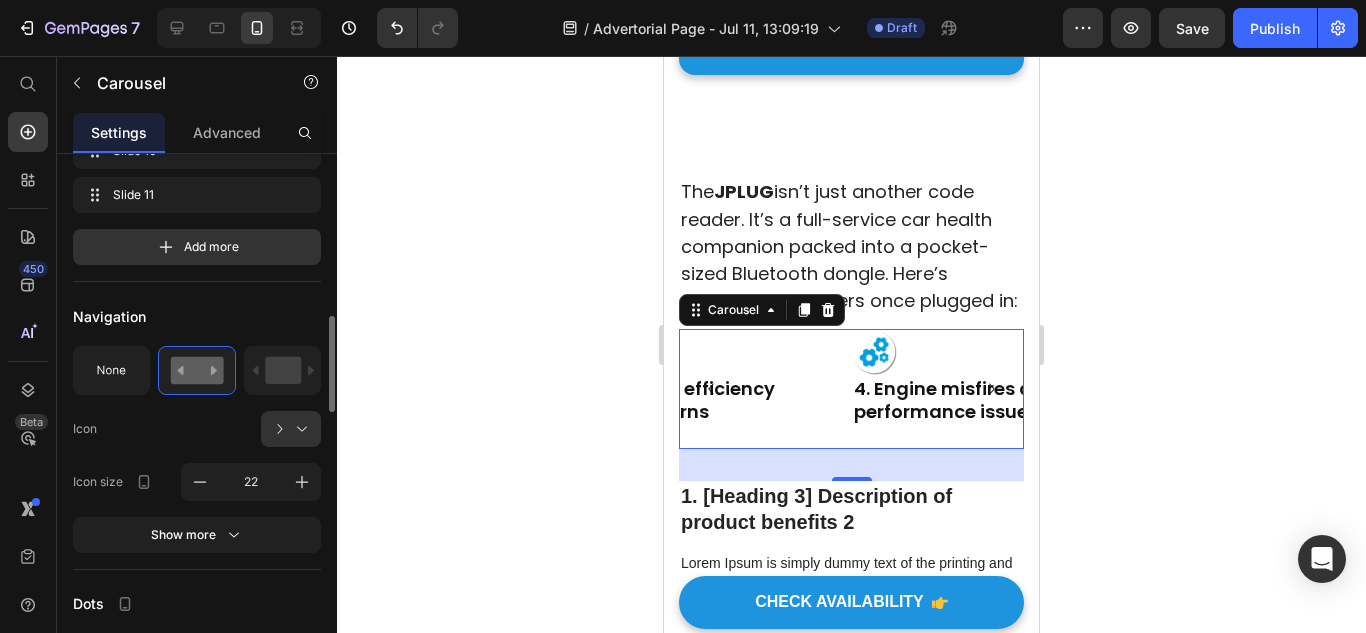 click 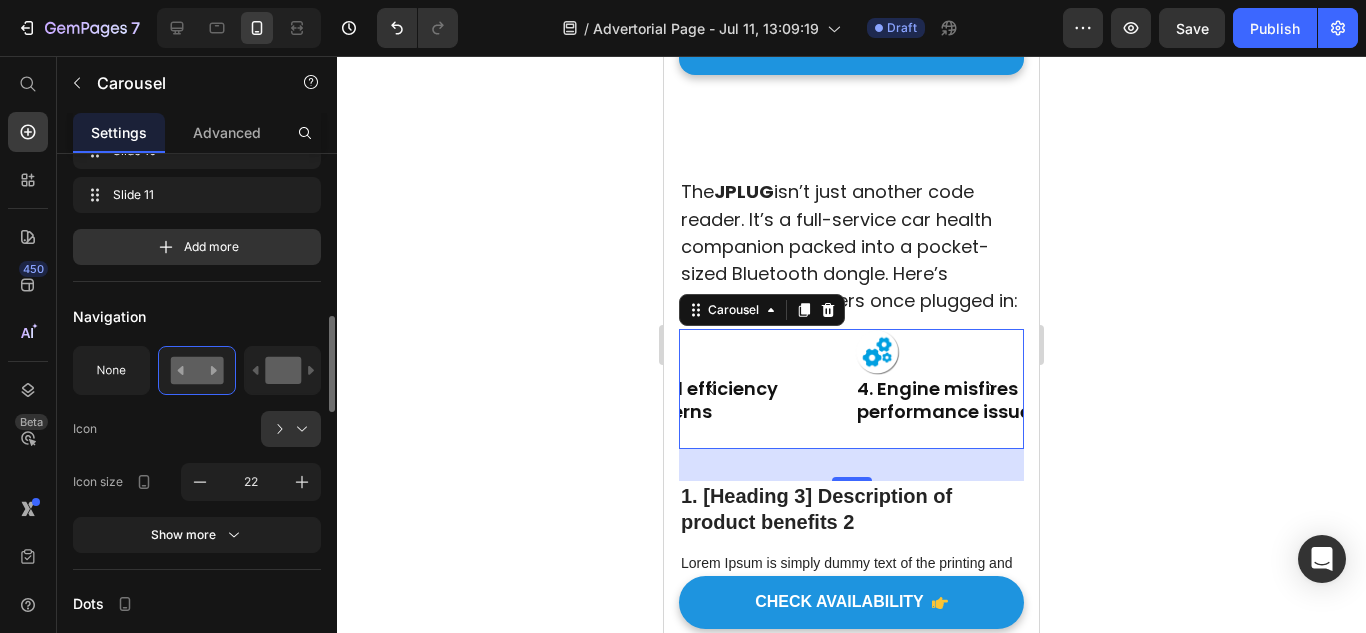click 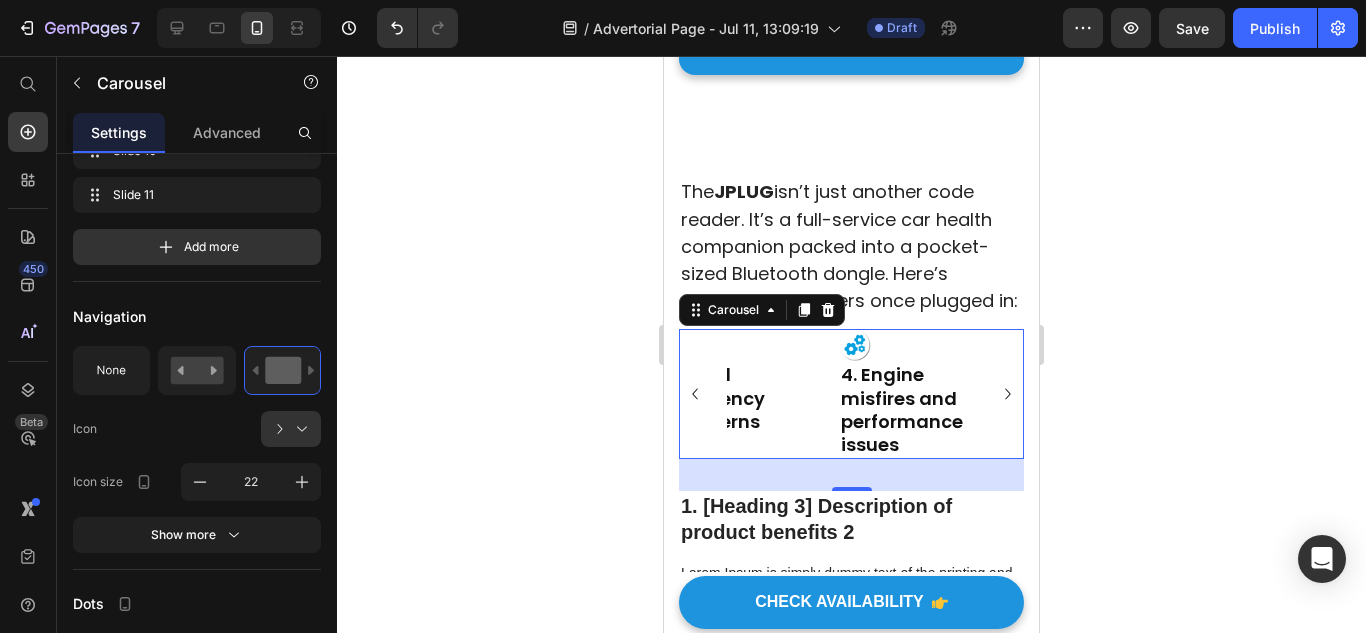 click 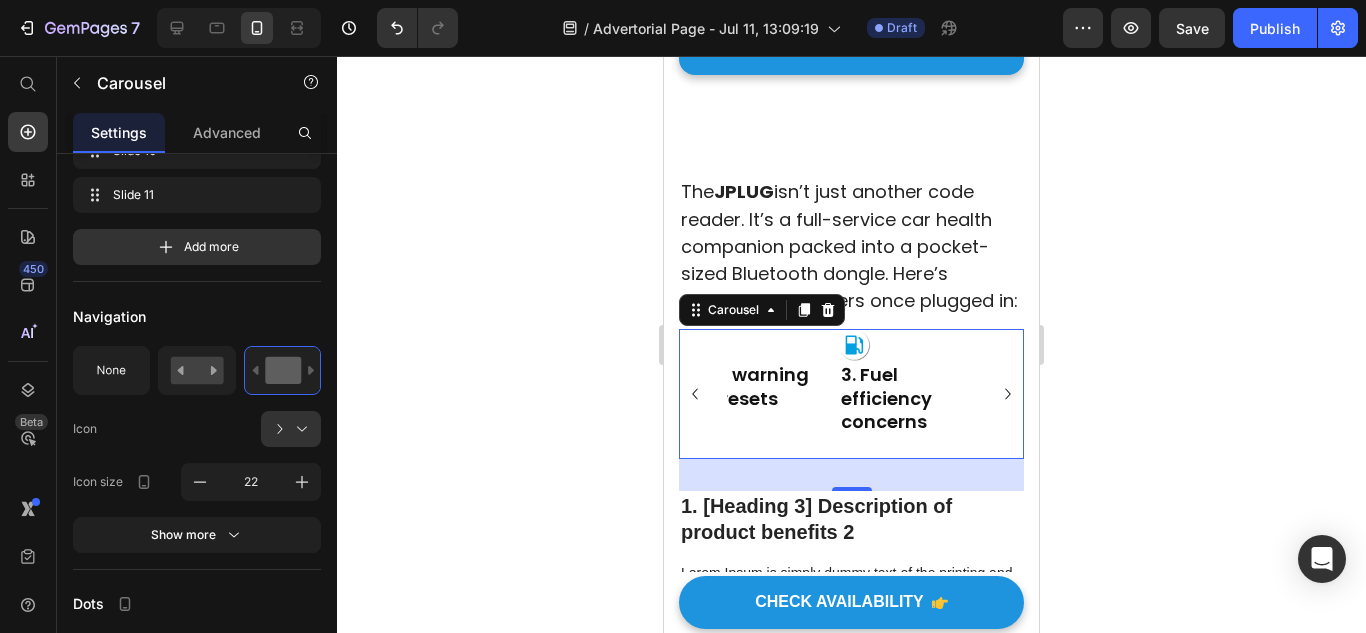 click 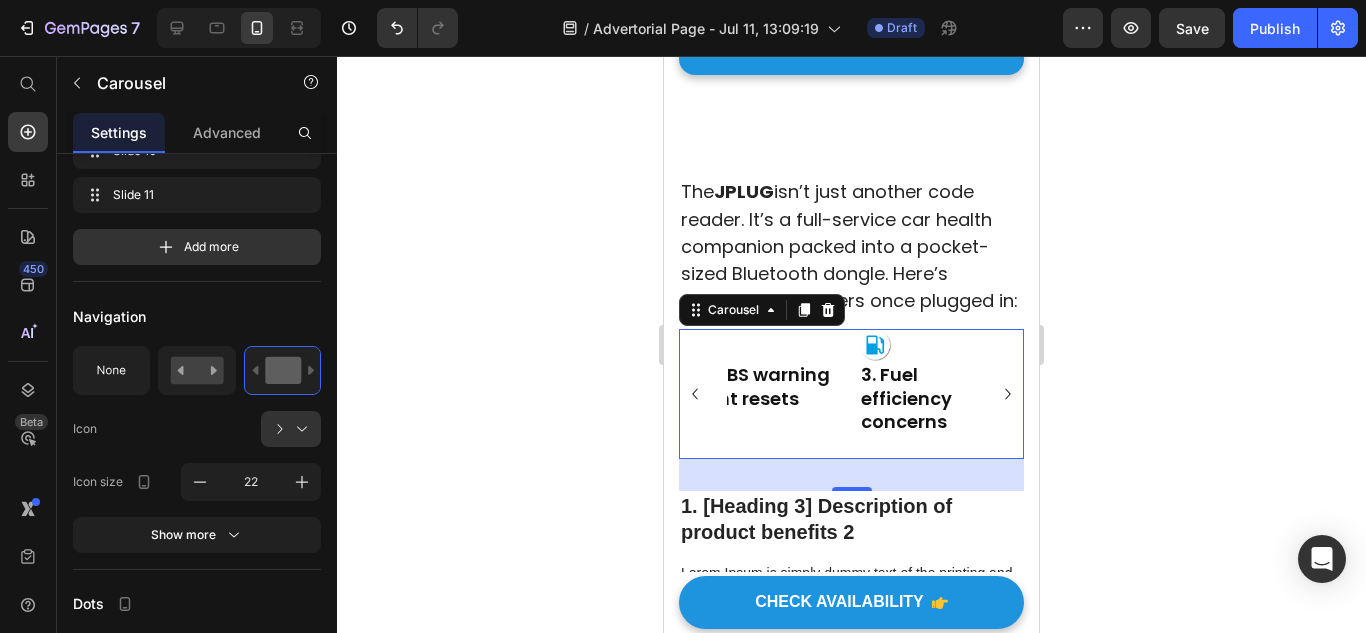 click 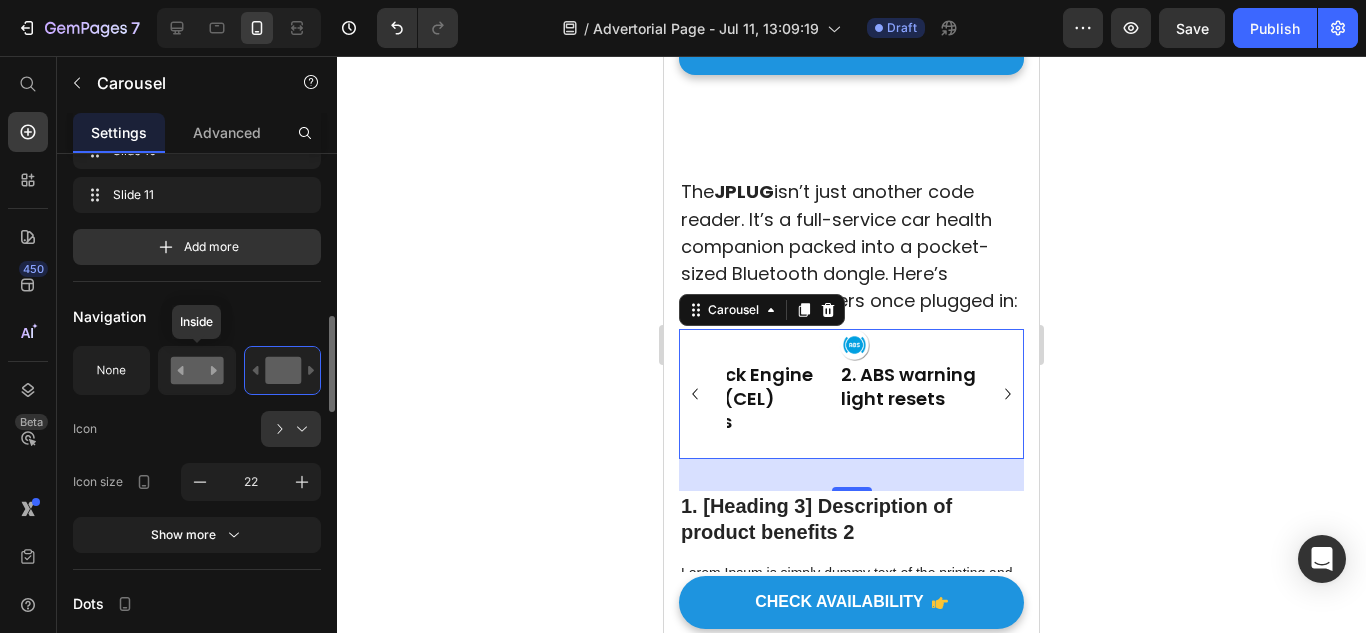 click 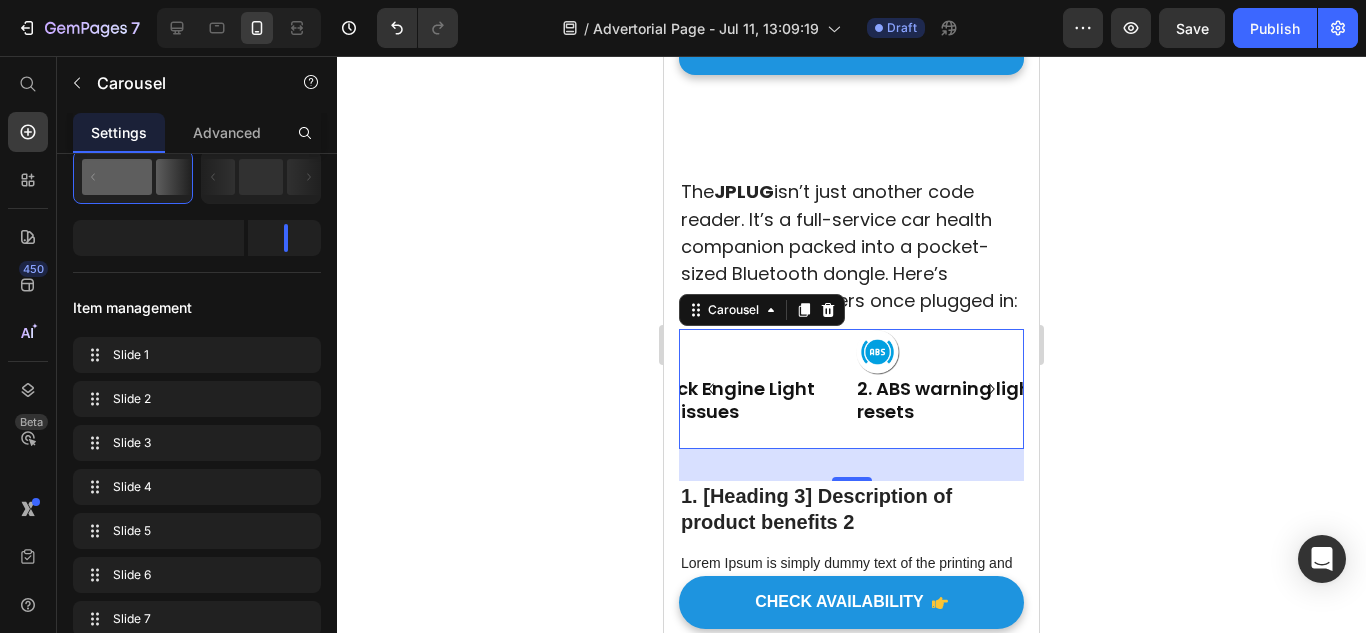 scroll, scrollTop: 0, scrollLeft: 0, axis: both 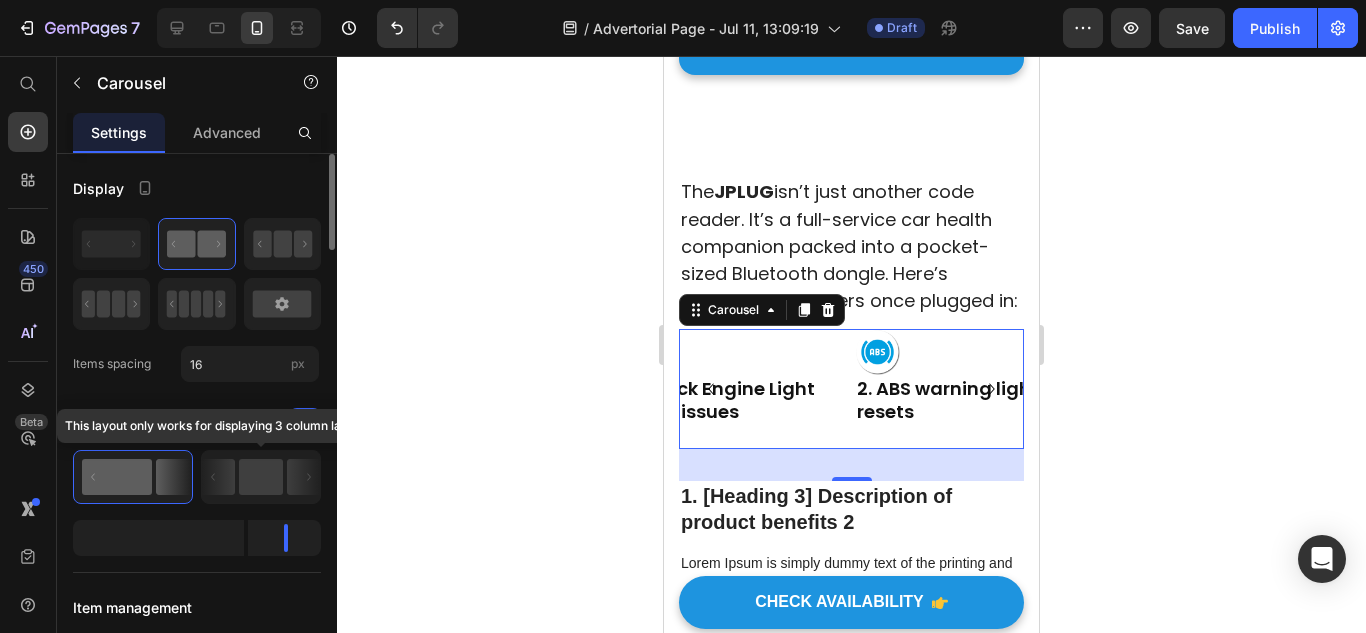 click 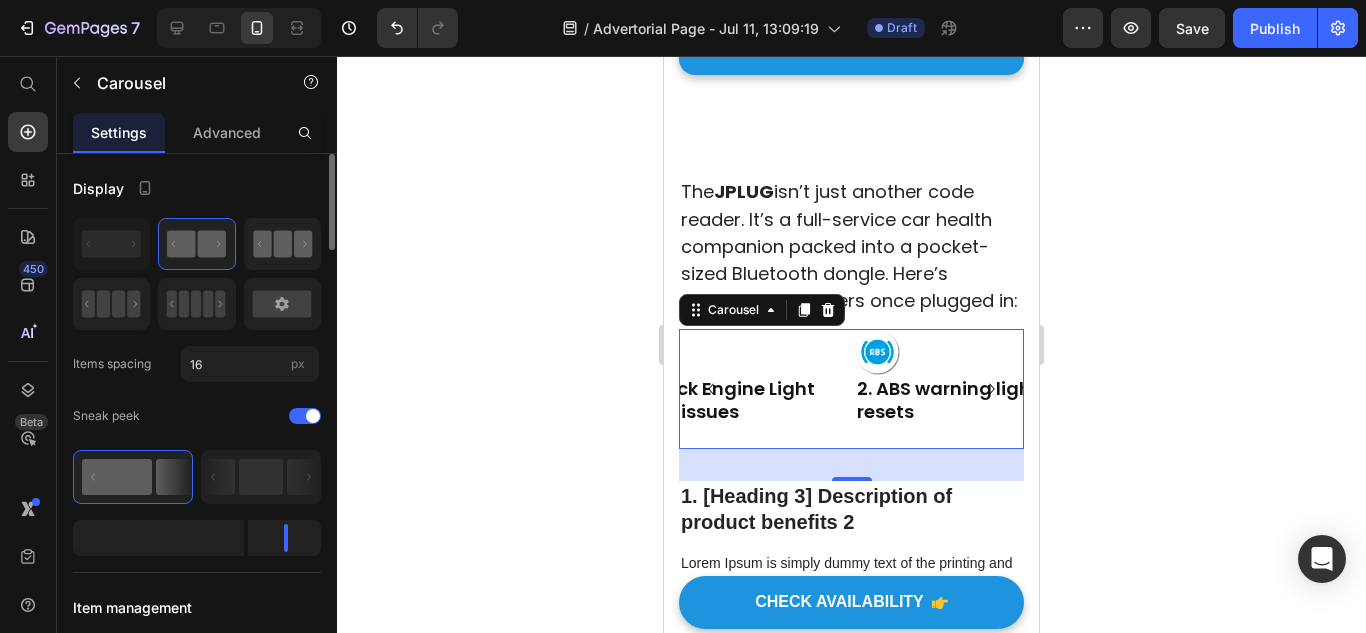 click 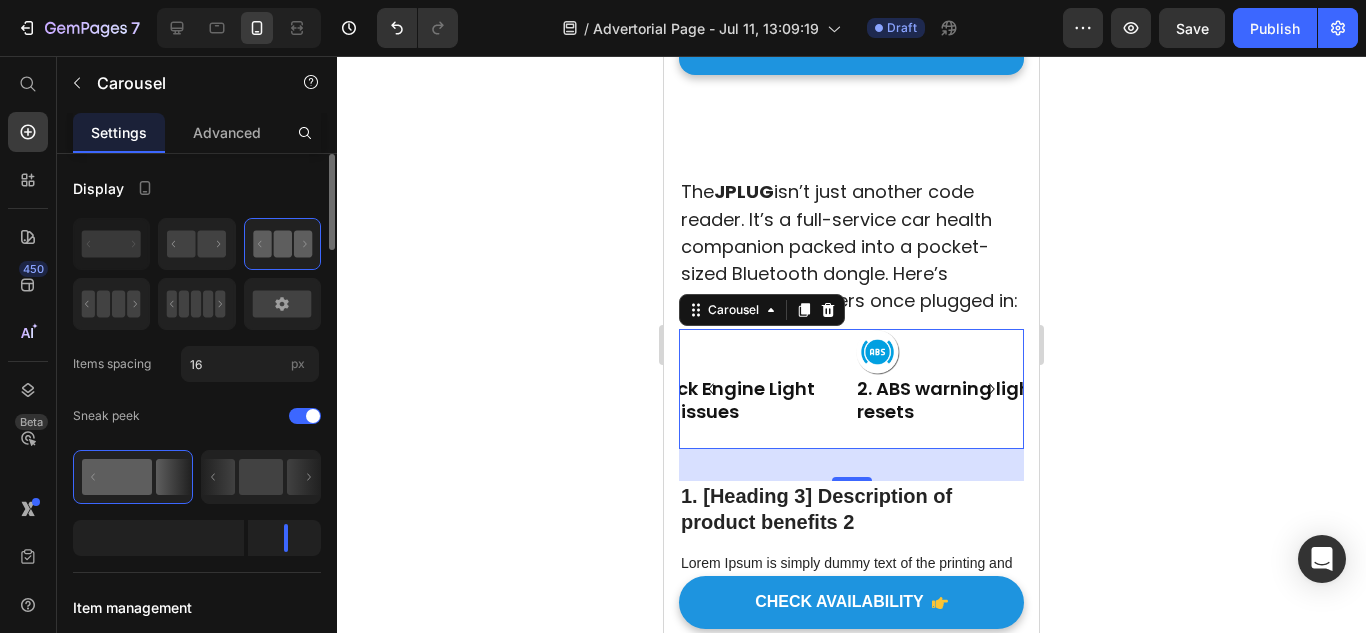 click 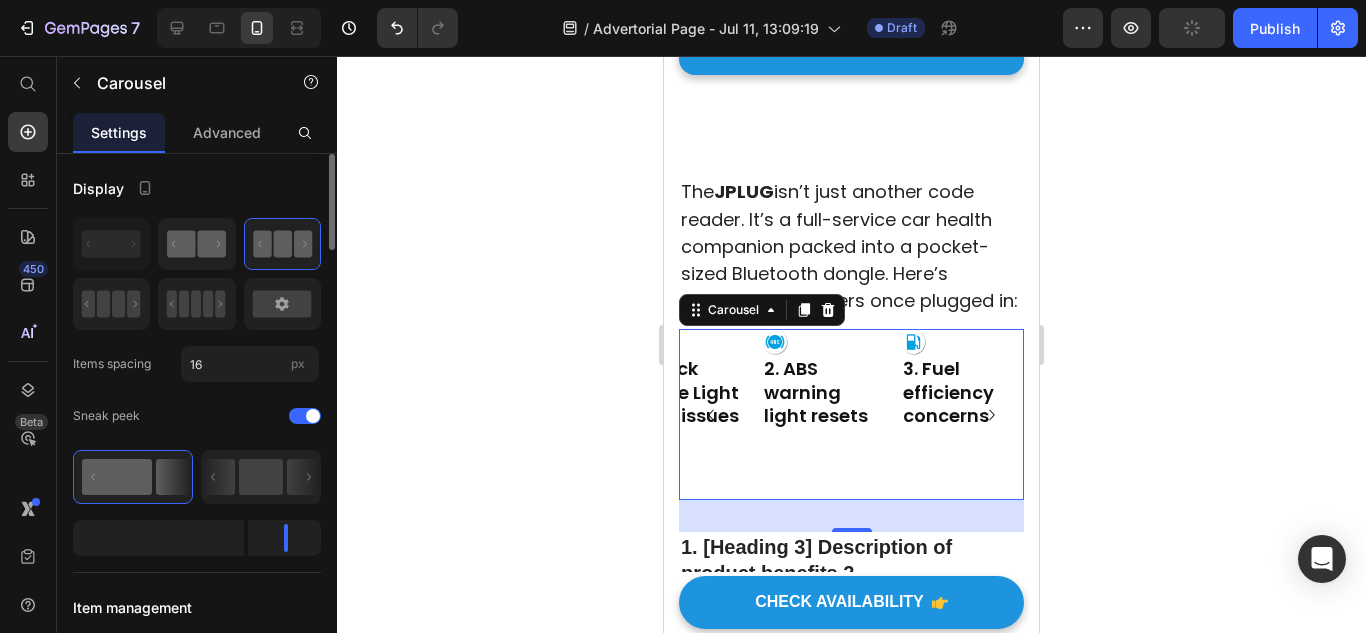 click 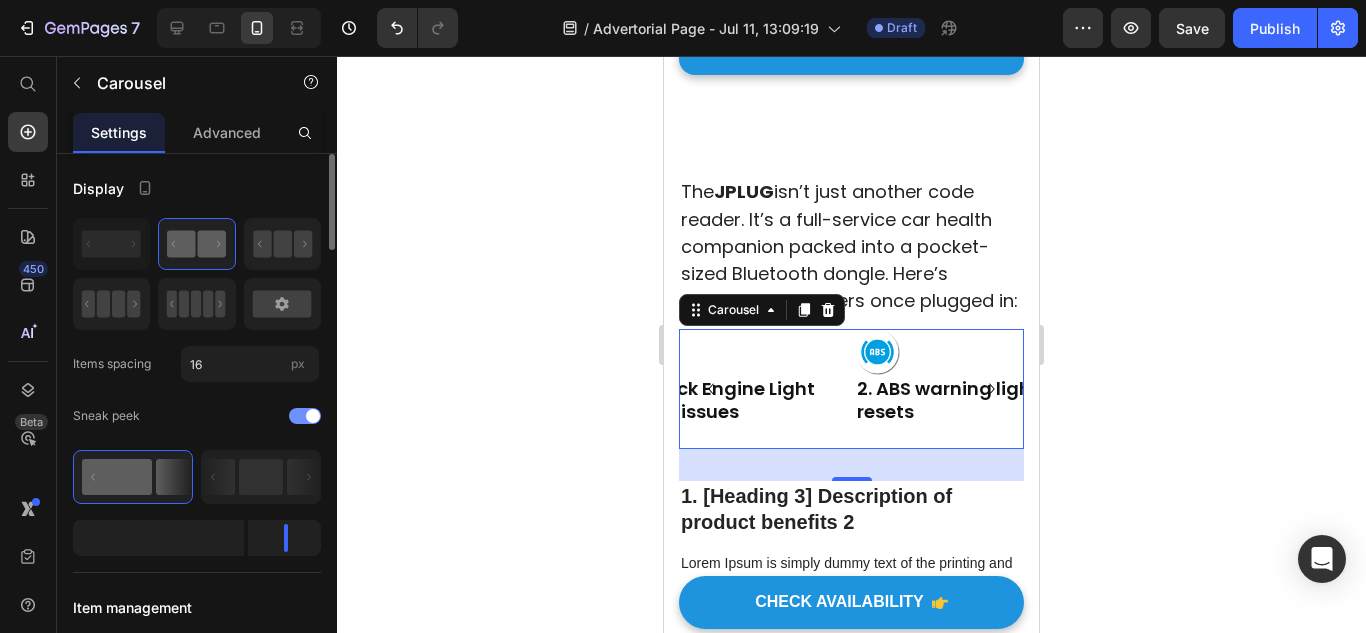 click on "Sneak peek" 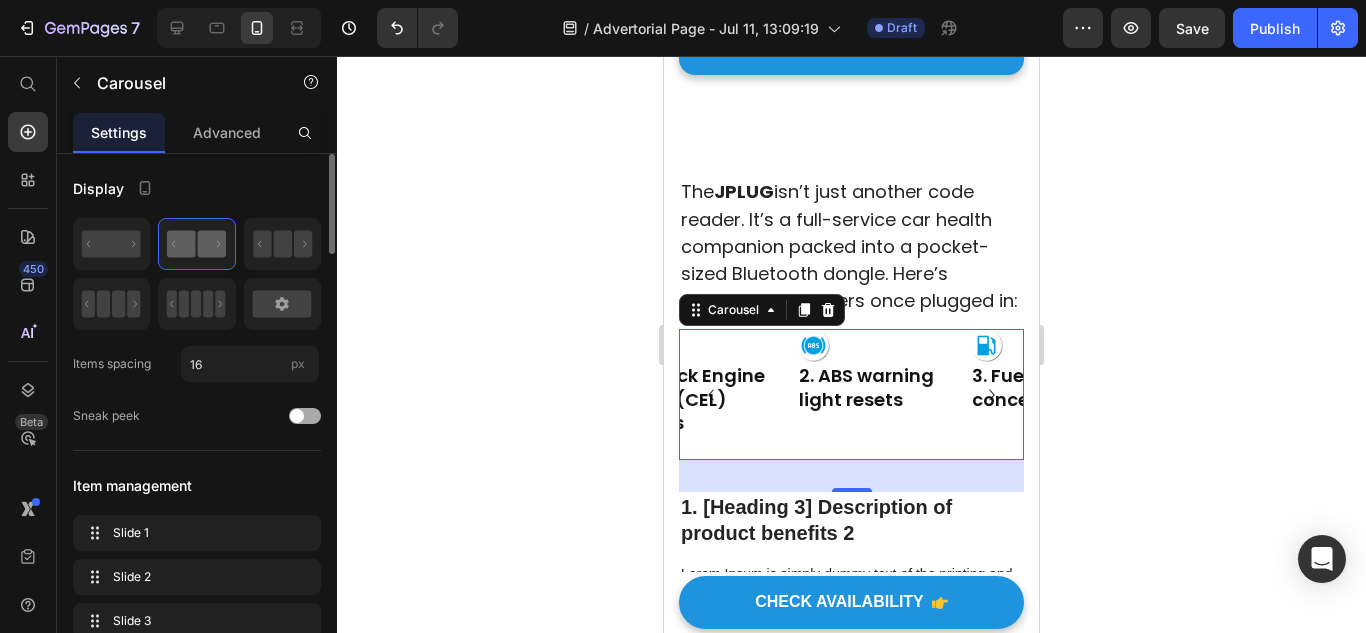 click at bounding box center (297, 416) 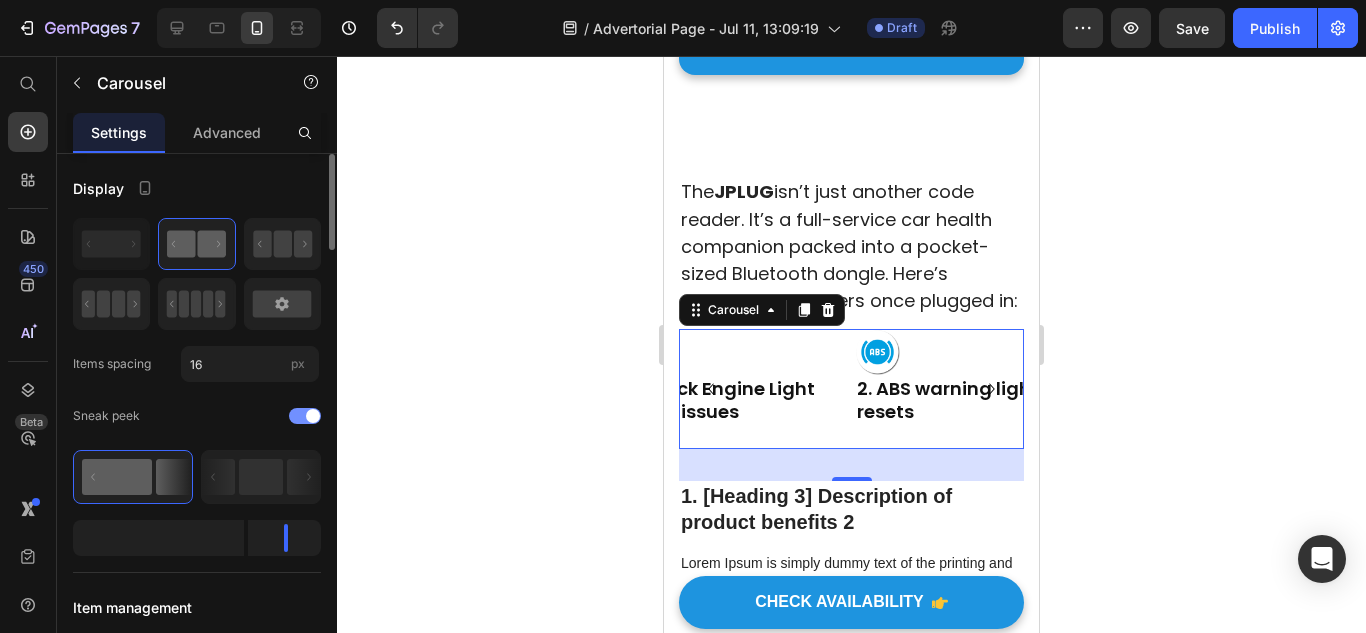 click at bounding box center [305, 416] 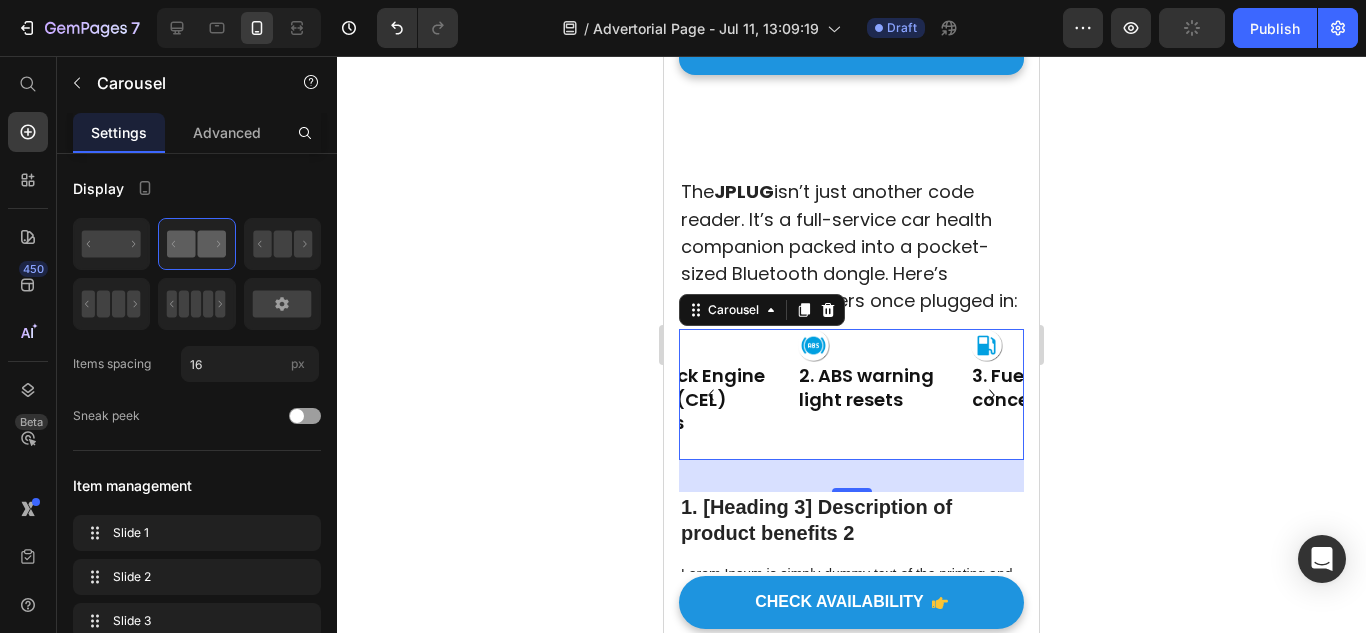 click 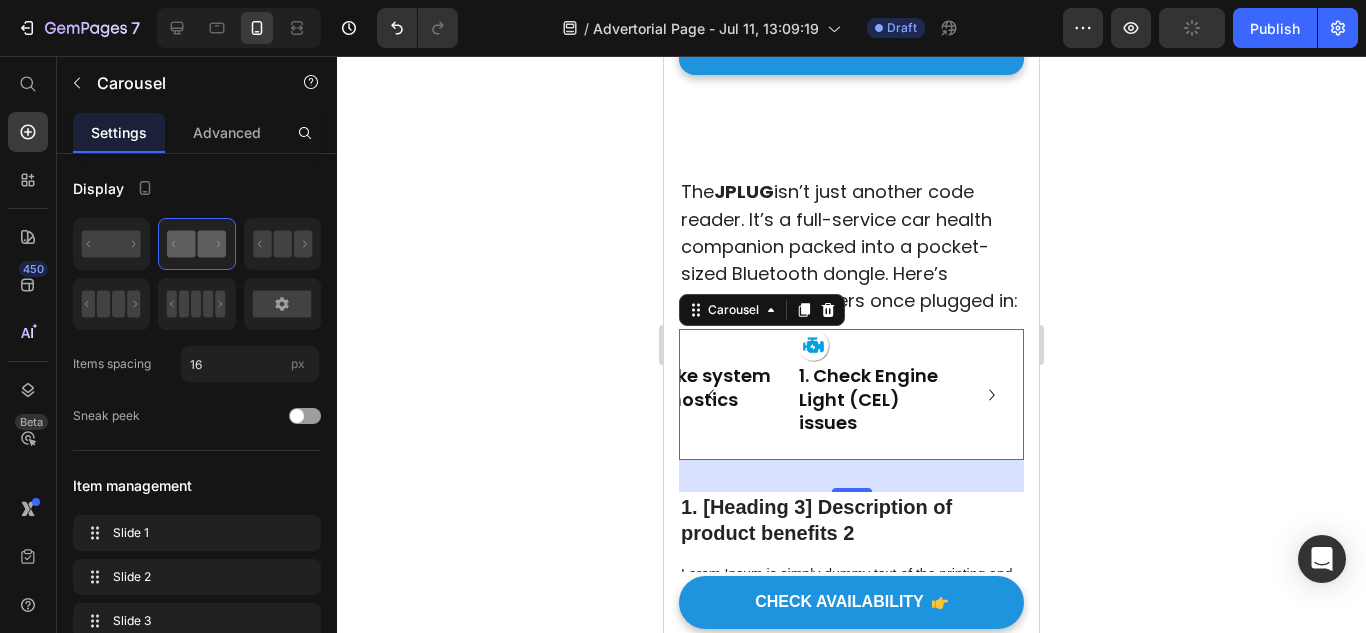 click 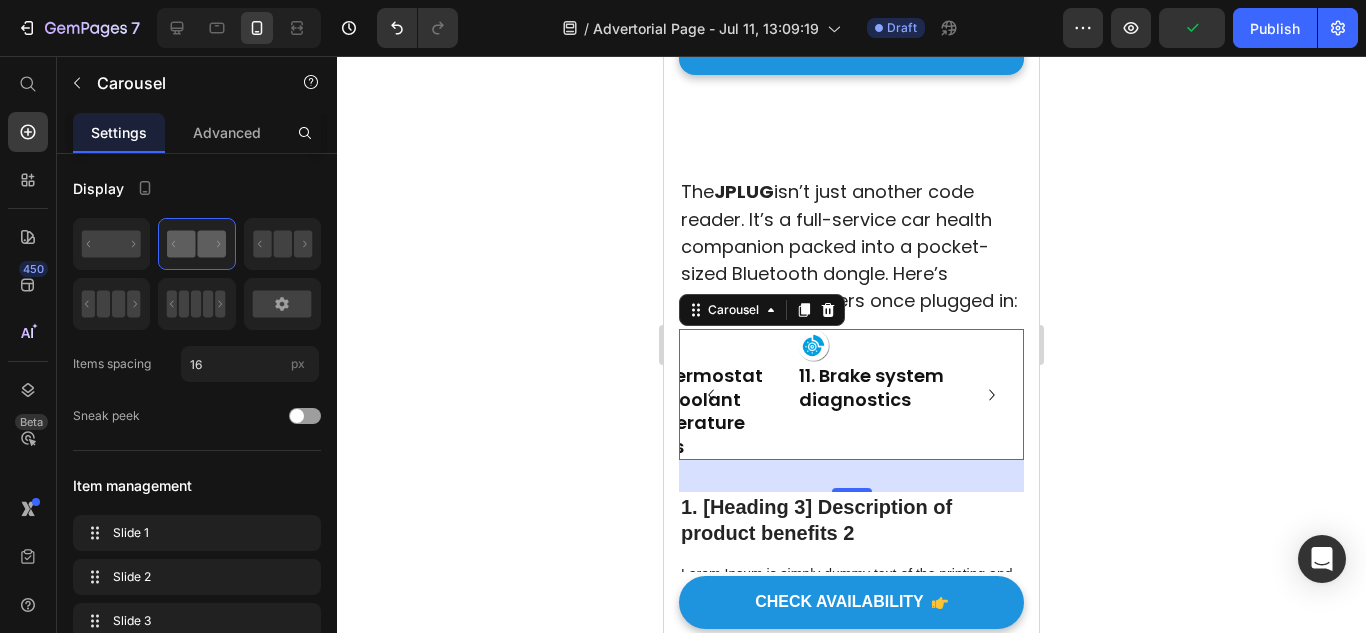 click 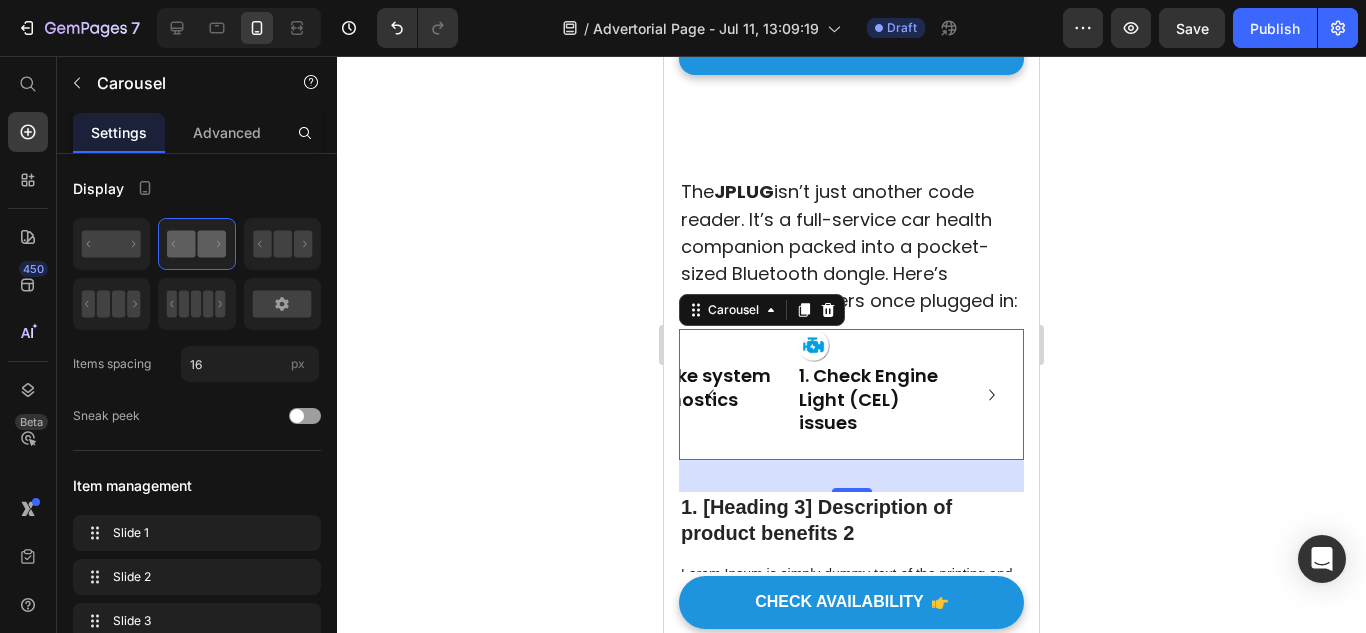 click 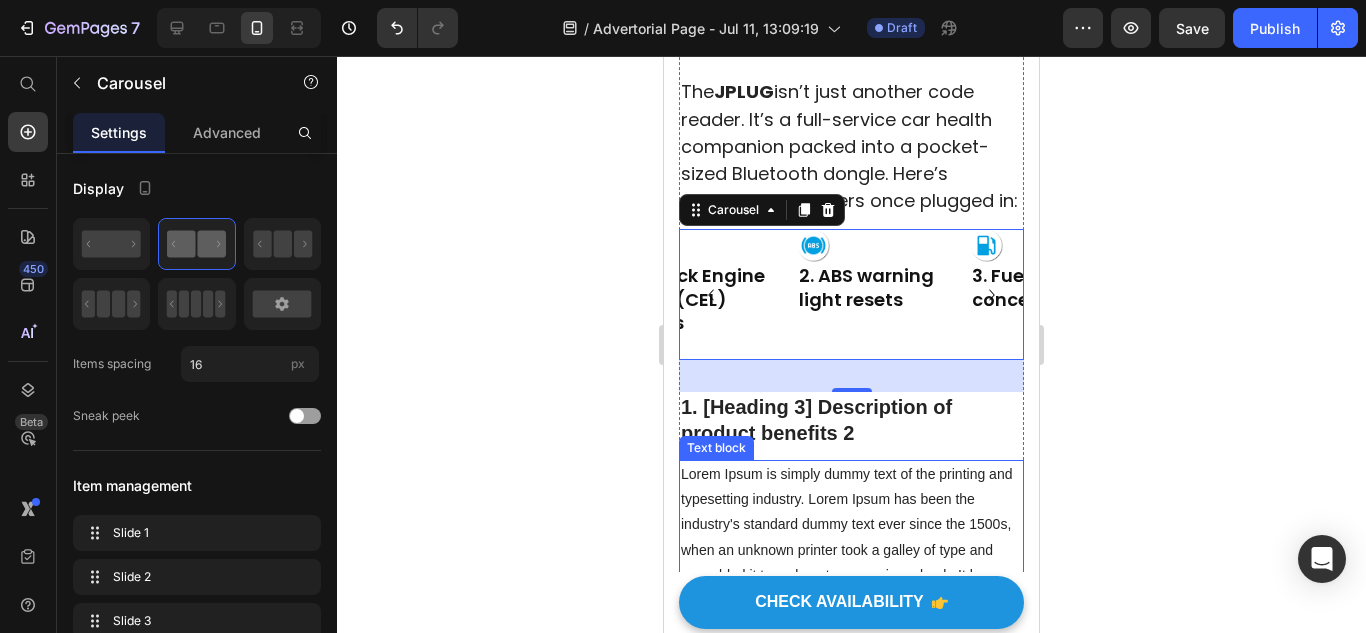 scroll, scrollTop: 3923, scrollLeft: 0, axis: vertical 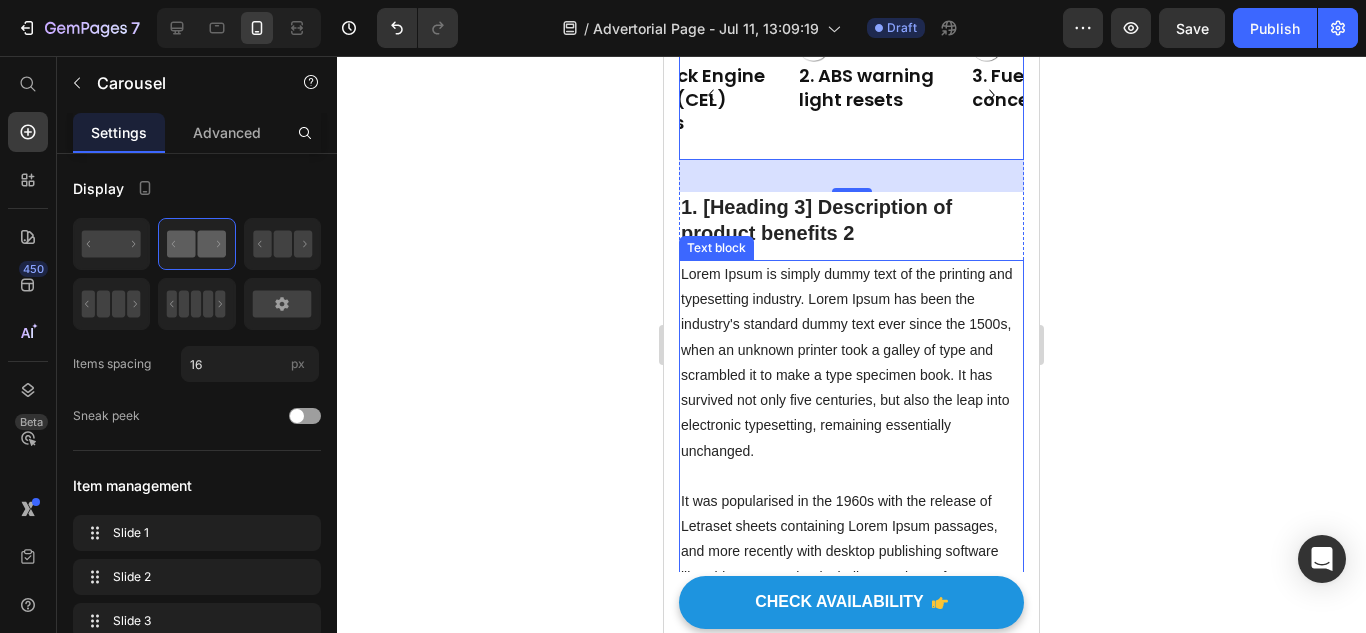 click on "Lorem Ipsum is simply dummy text of the printing and typesetting industry. Lorem Ipsum has been the industry's standard dummy text ever since the 1500s, when an unknown printer took a galley of type and scrambled it to make a type specimen book. It has survived not only five centuries, but also the leap into electronic typesetting, remaining essentially unchanged.  It was popularised in the 1960s with the release of Letraset sheets containing Lorem Ipsum passages, and more recently with desktop publishing software like Aldus PageMaker including versions of Lorem Ipsum." at bounding box center [851, 438] 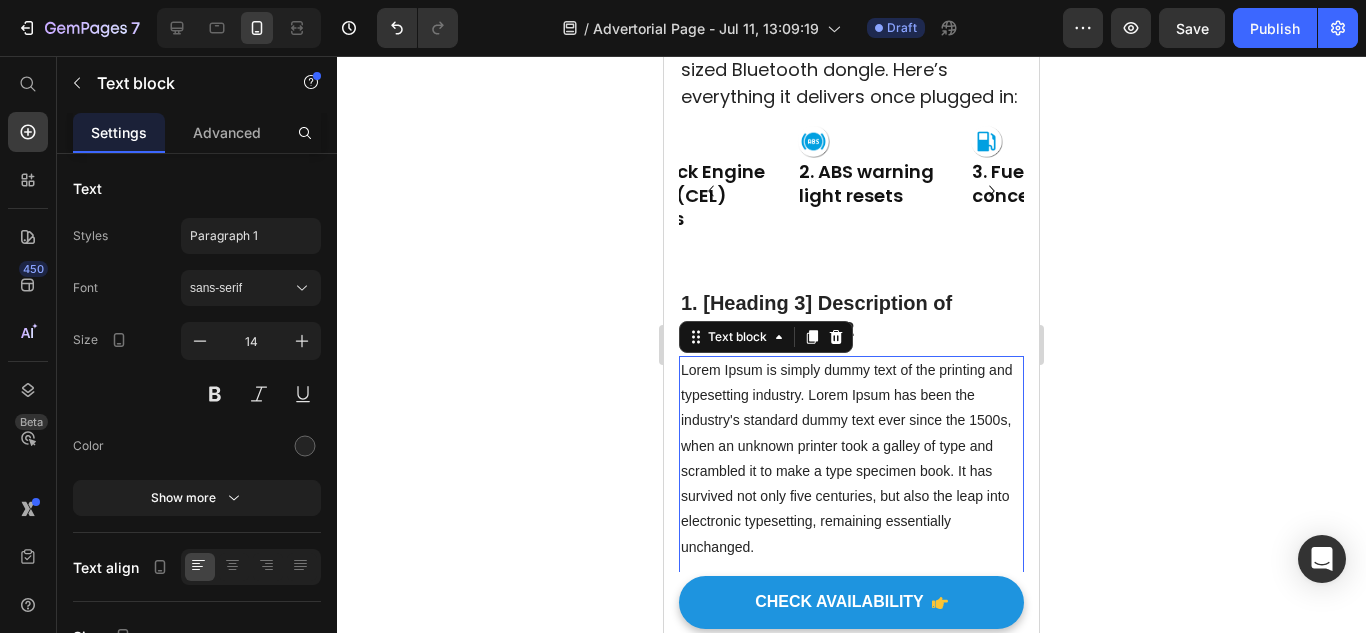 scroll, scrollTop: 3823, scrollLeft: 0, axis: vertical 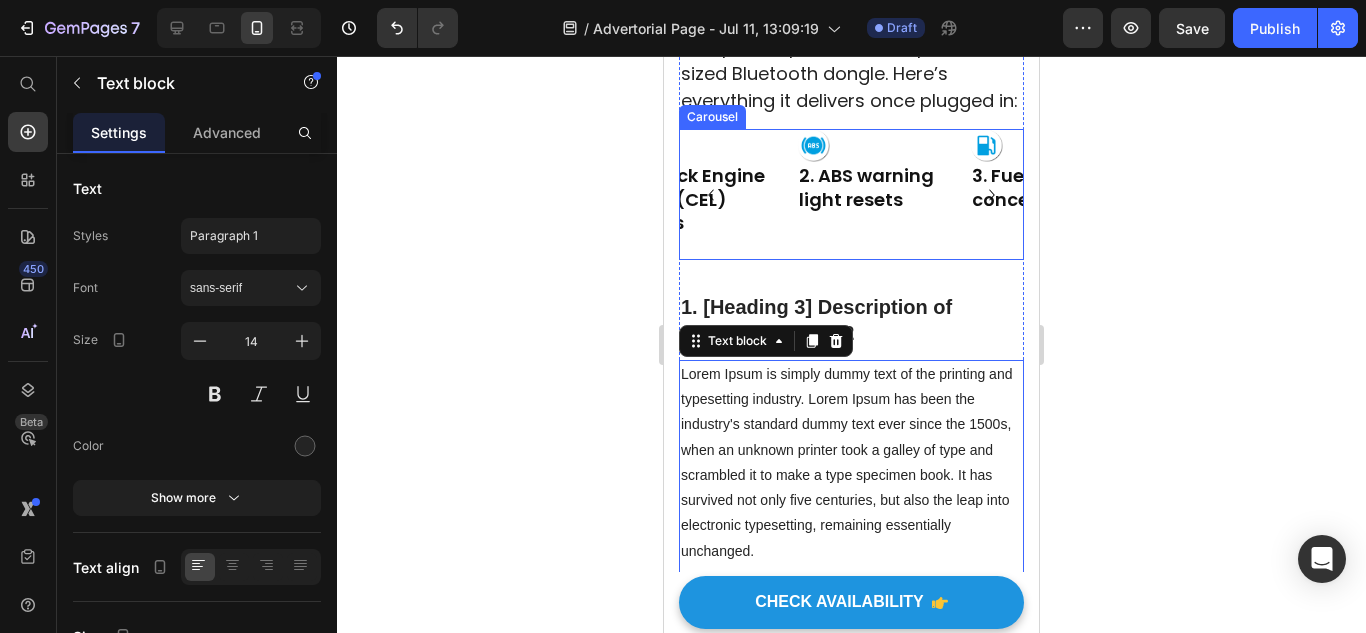 click 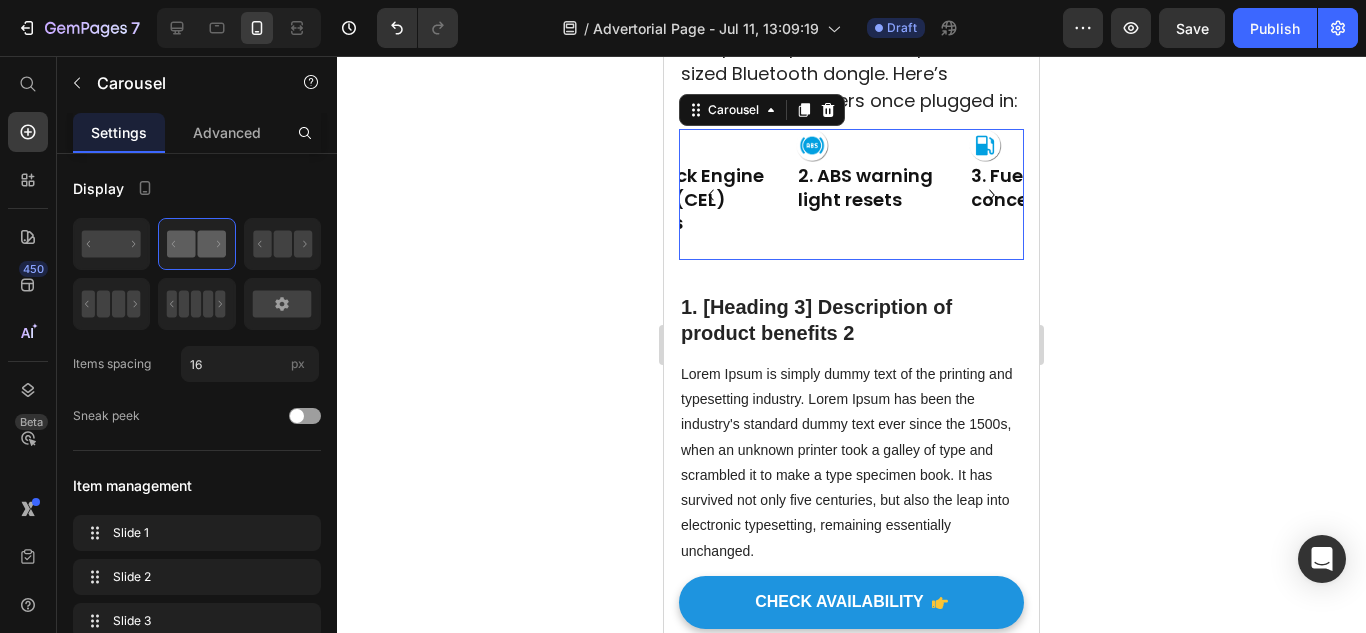 click 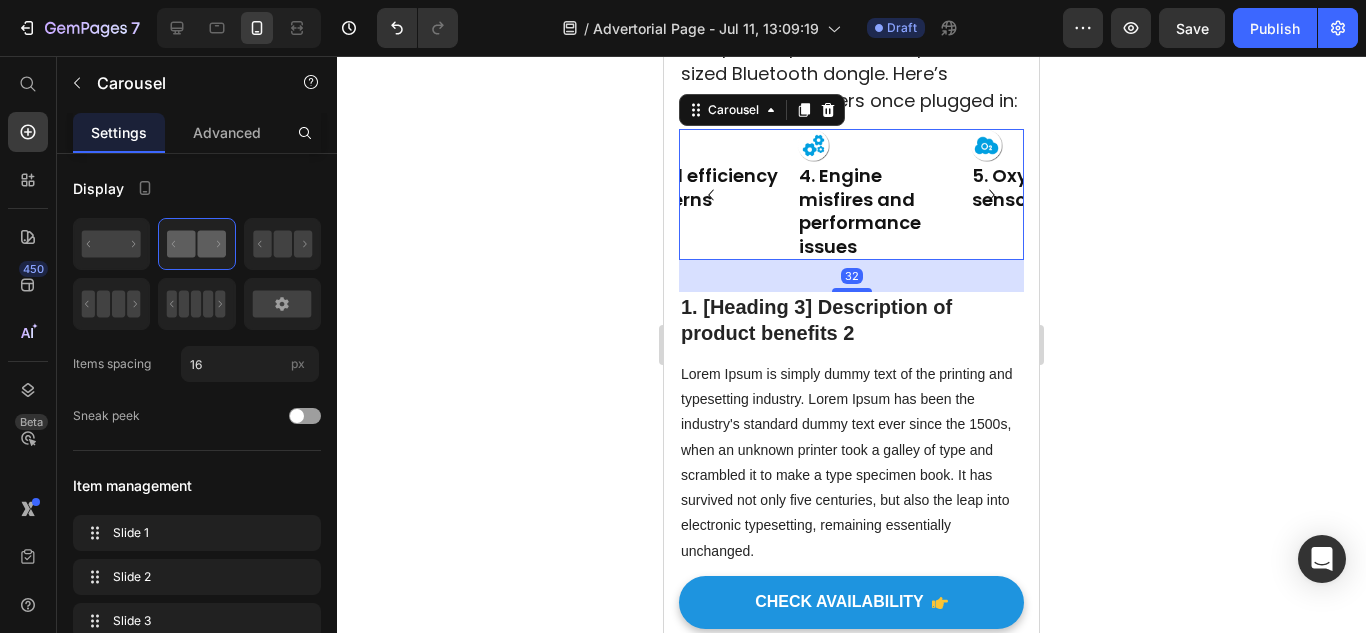 click 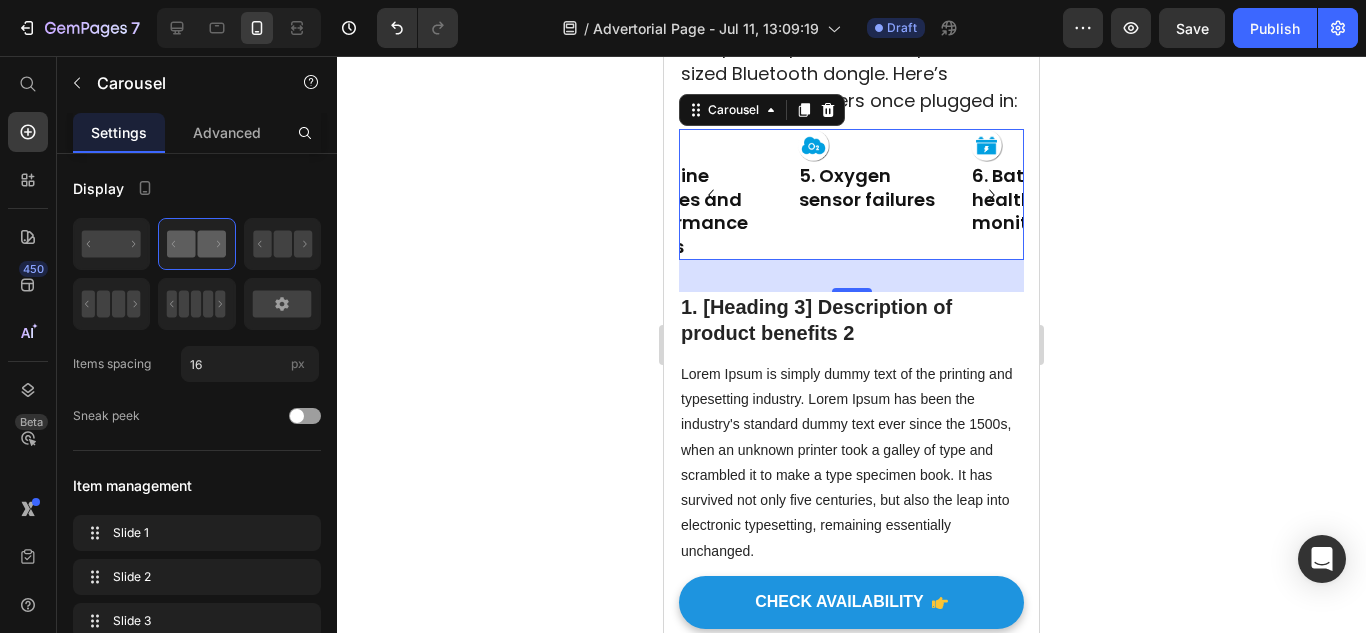 click on "Image 1. Check Engine Light (CEL) issues Heading Image 2. ABS warning light resets Heading Image 3. Fuel efficiency concerns Heading Image 4. Engine misfires and performance issues Heading Image 5. Oxygen sensor failures Heading Image ⁠⁠⁠⁠⁠⁠⁠ 6. Battery health monitoring Heading Image ⁠⁠⁠⁠⁠⁠⁠ ‎7. Transmission warning alerts Heading Image ⁠⁠⁠⁠⁠⁠⁠ 8. Evaporative emission system leaks (EVAP) Heading Image ⁠⁠⁠⁠⁠⁠⁠ 9. Ignition coil or spark plug faults Heading Image 10. Thermostat and coolant temperature issues Heading Image ⁠⁠⁠⁠⁠⁠⁠ 11. Brake system diagnostics Heading" at bounding box center [851, 194] 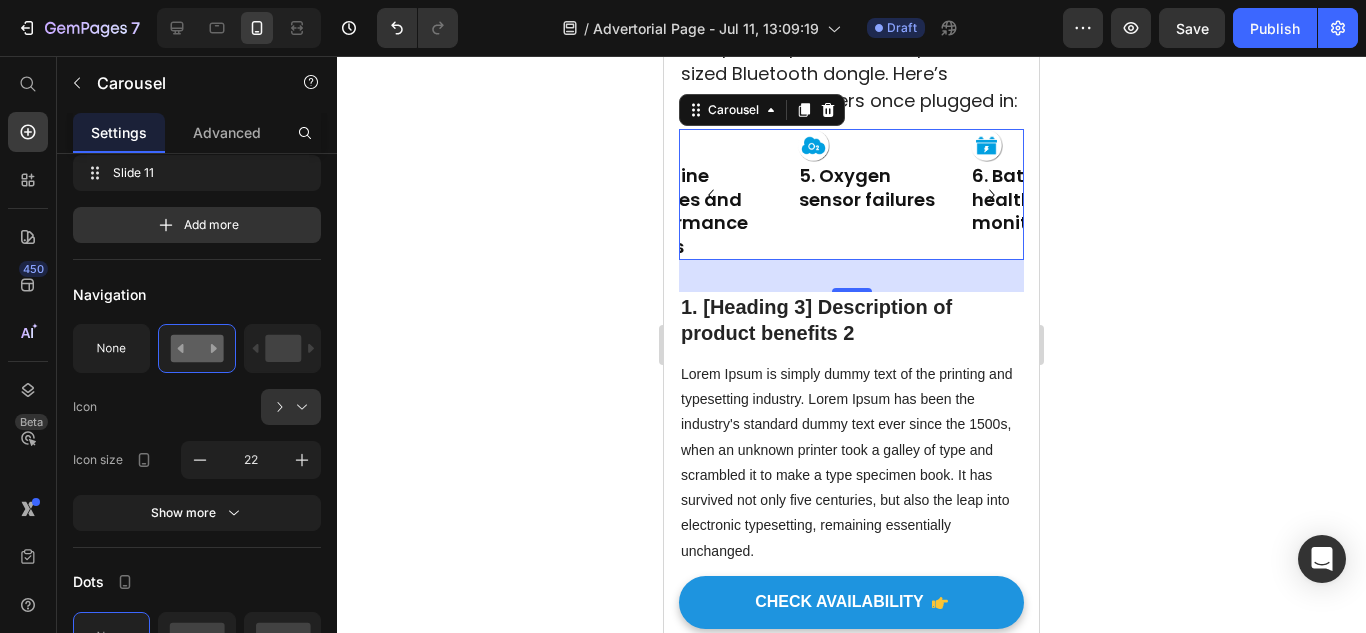 scroll, scrollTop: 1100, scrollLeft: 0, axis: vertical 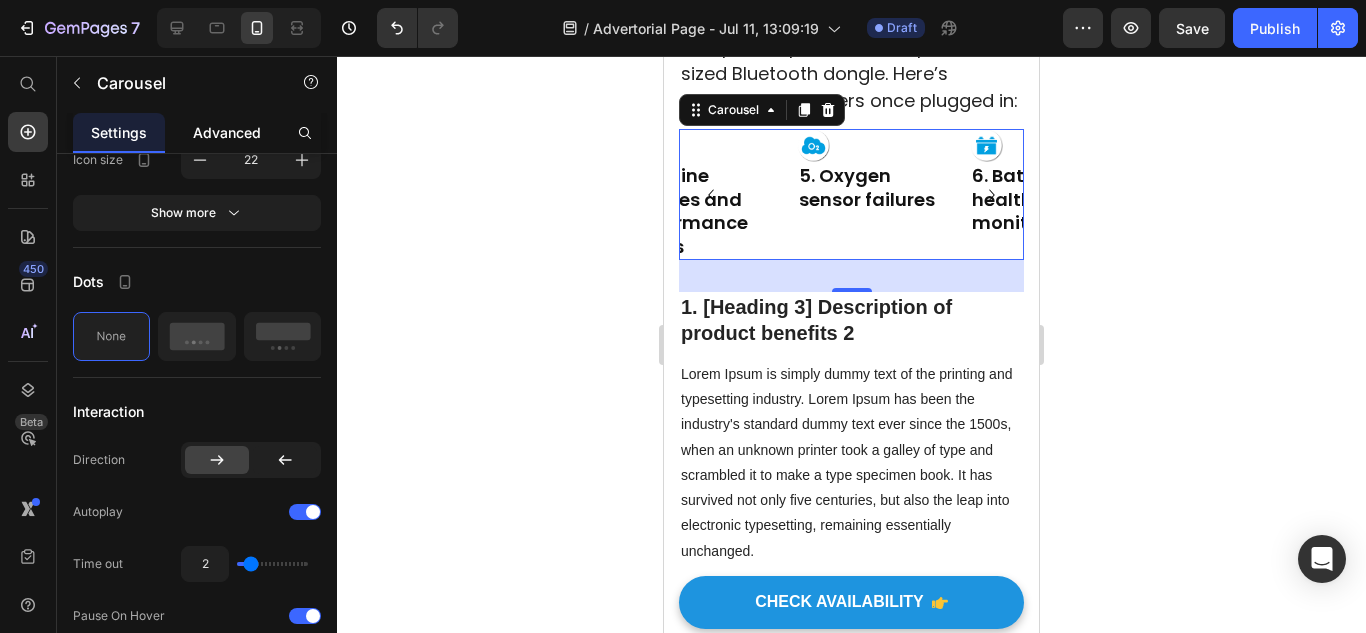 click on "Advanced" at bounding box center (227, 132) 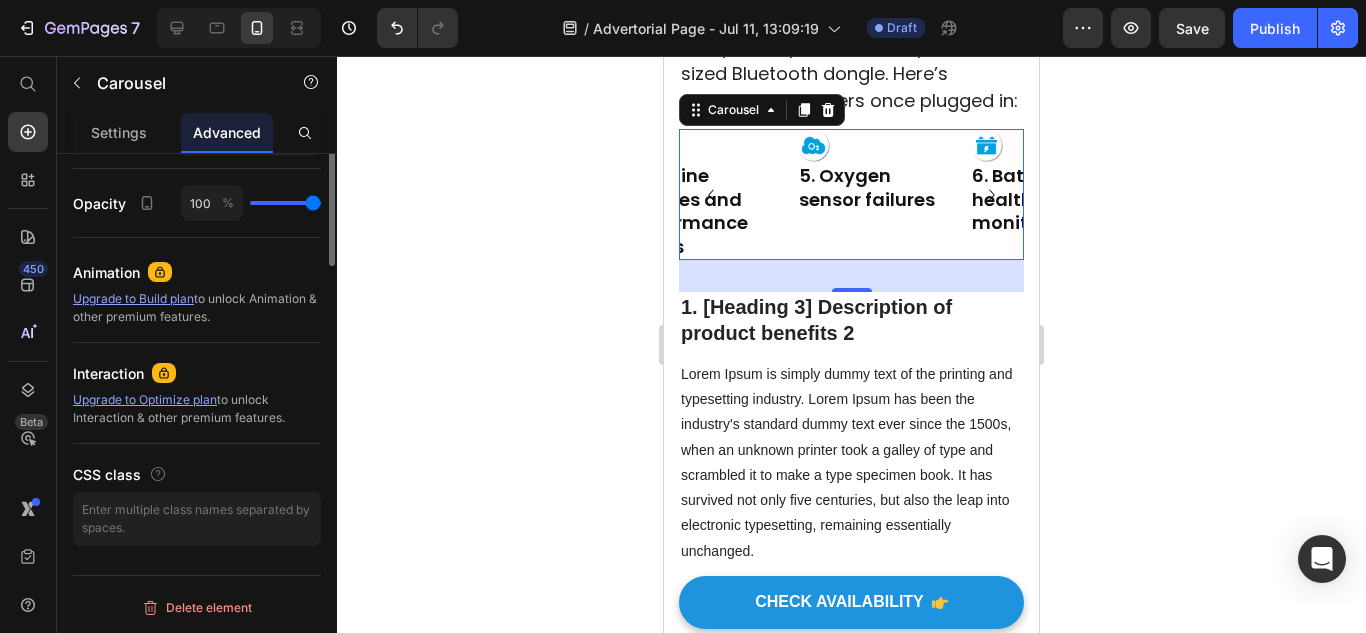 scroll, scrollTop: 469, scrollLeft: 0, axis: vertical 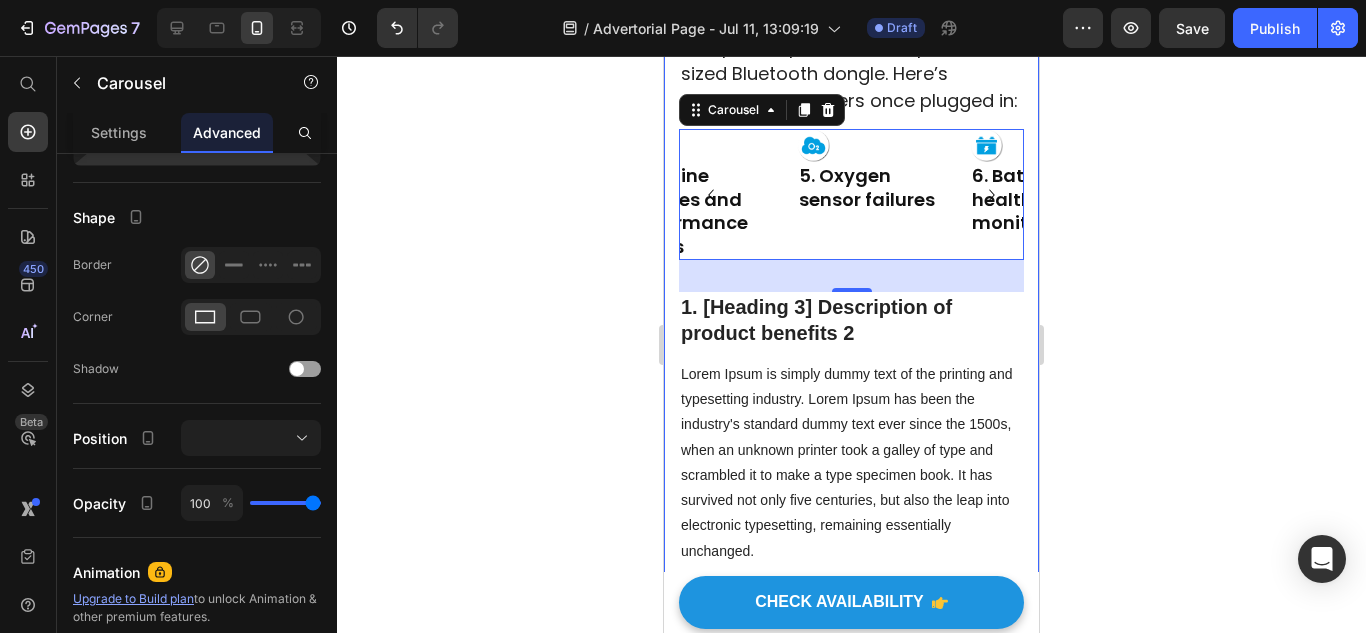 click on "“Check Engine Light?” Don’t Pay Another Cent to a Mechanic Before Reading This Heading How This Simple Device Saved Me $1,500 and Ended My Fear of Buying Used Cars Forever Text block Title Line Image By [NAME] Heading 27 April 2025 (2 minute read) Text Block Row Image They charged me $700 for a $30 problem. I learned the hard way. Text block “I felt stupid." Heading Standing at the mechanic’s desk, I stared at a bill for $700. Turns out the "major fuel system overhaul" my car supposedly needed was actually just a $30 filter change. I’d literally been scammed, and the feeling of helplessness was hitting me hard. Text block Fun fact, this wasn’t my first time, either. Buying used cars always felt like playing Russian roulette. I was terrified every time the check-engine light came on, accepted that my family’s budget would collapse with another surprise bill. “Most people are scared to see a mechanic, because we don’t know who to trust.” Sound familiar?" at bounding box center (851, 386) 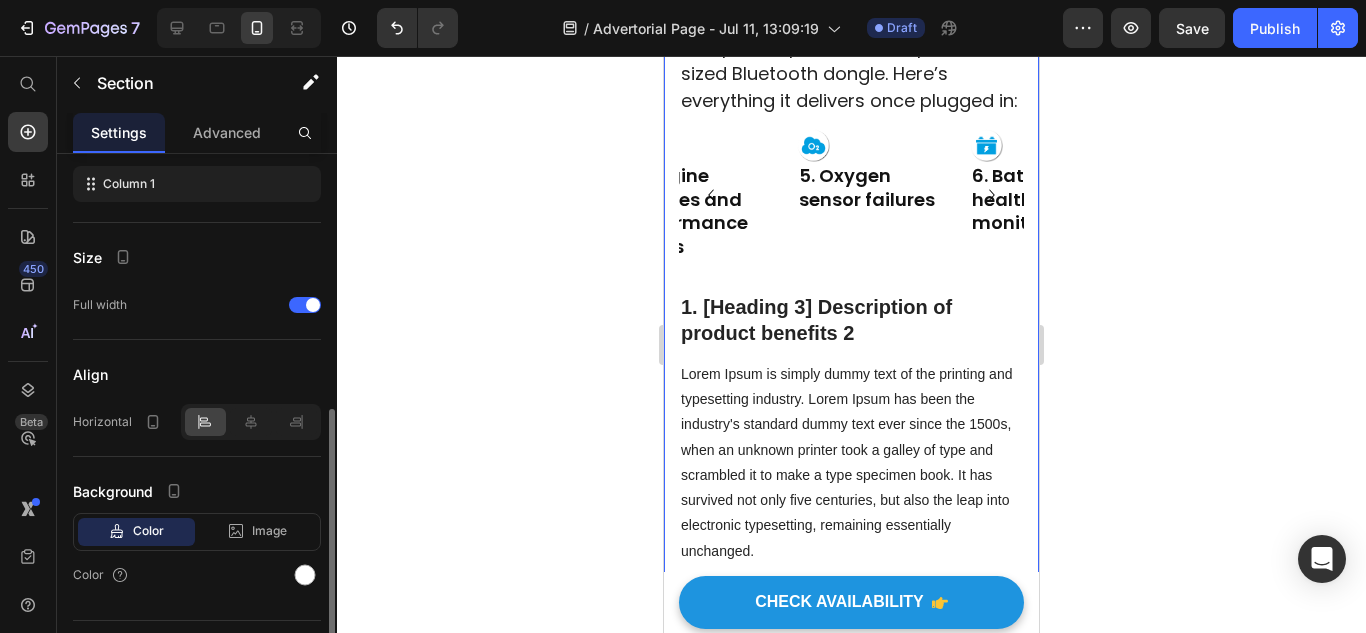 scroll, scrollTop: 345, scrollLeft: 0, axis: vertical 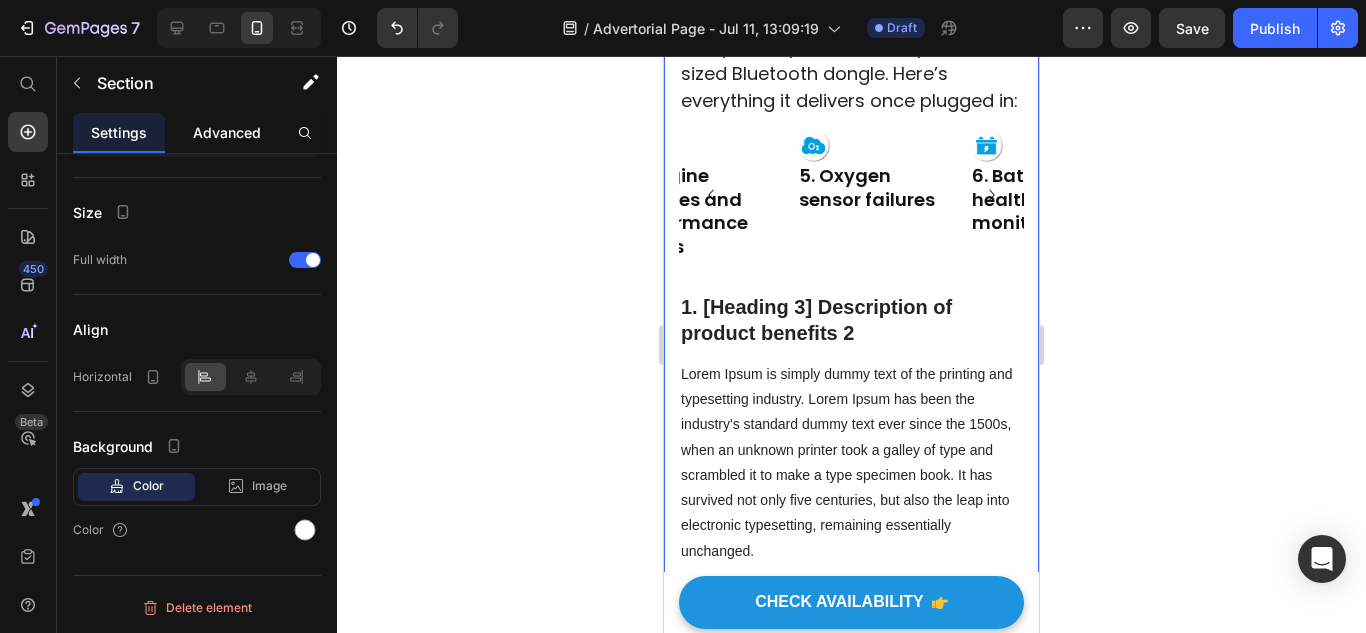 click on "Advanced" at bounding box center (227, 132) 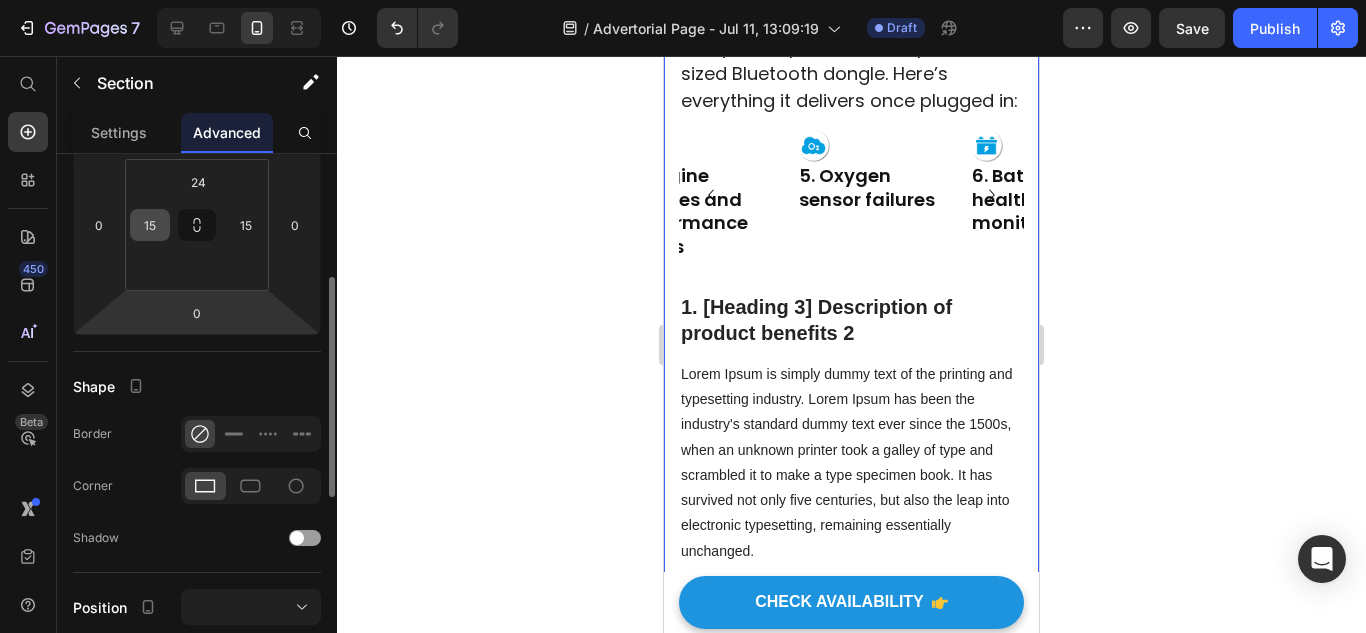 scroll, scrollTop: 200, scrollLeft: 0, axis: vertical 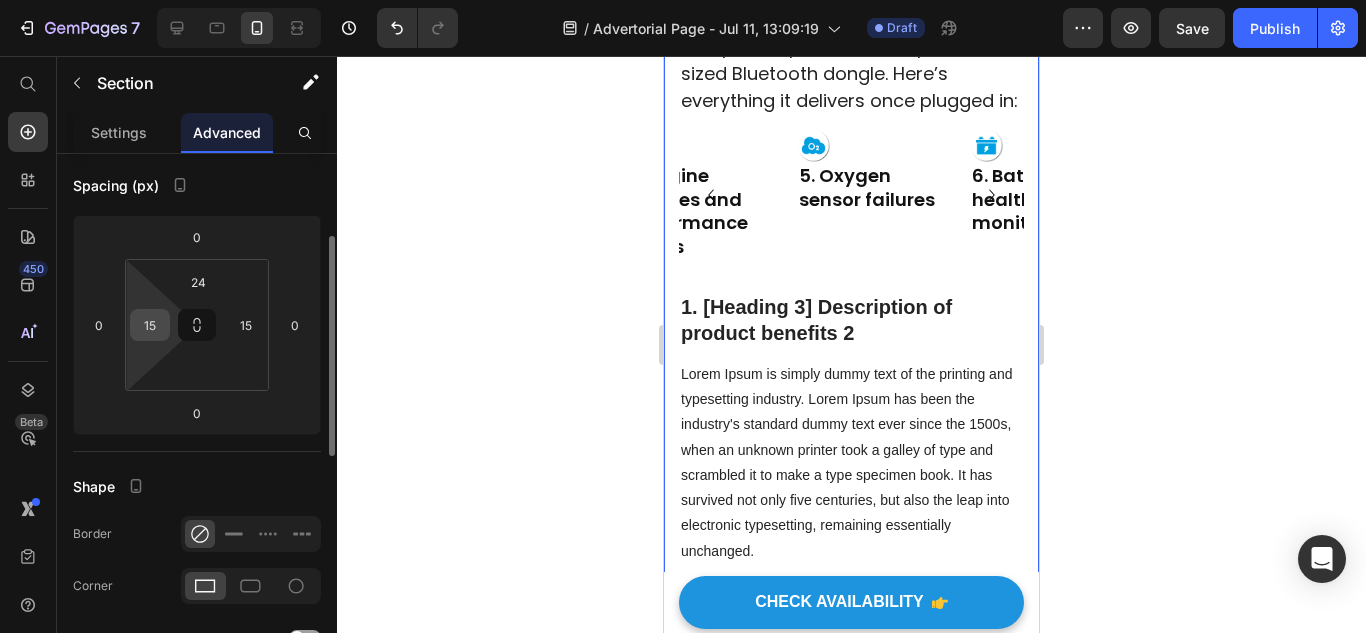 click on "15" at bounding box center [150, 325] 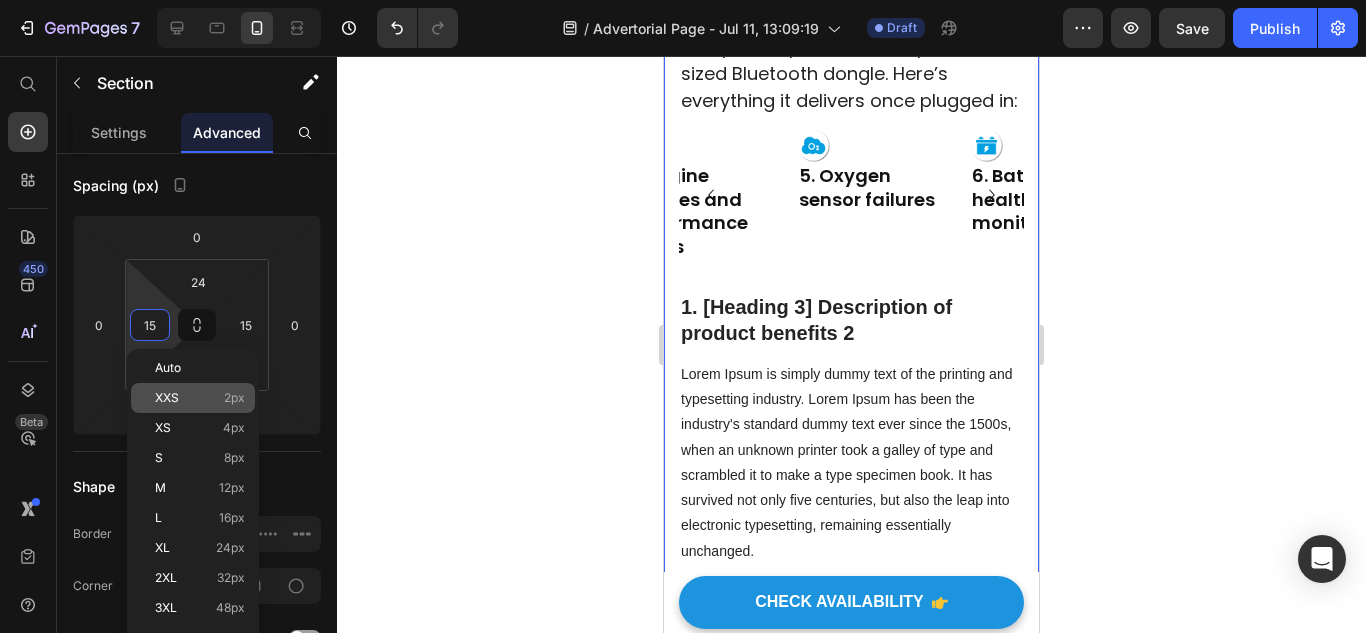 click on "XXS 2px" 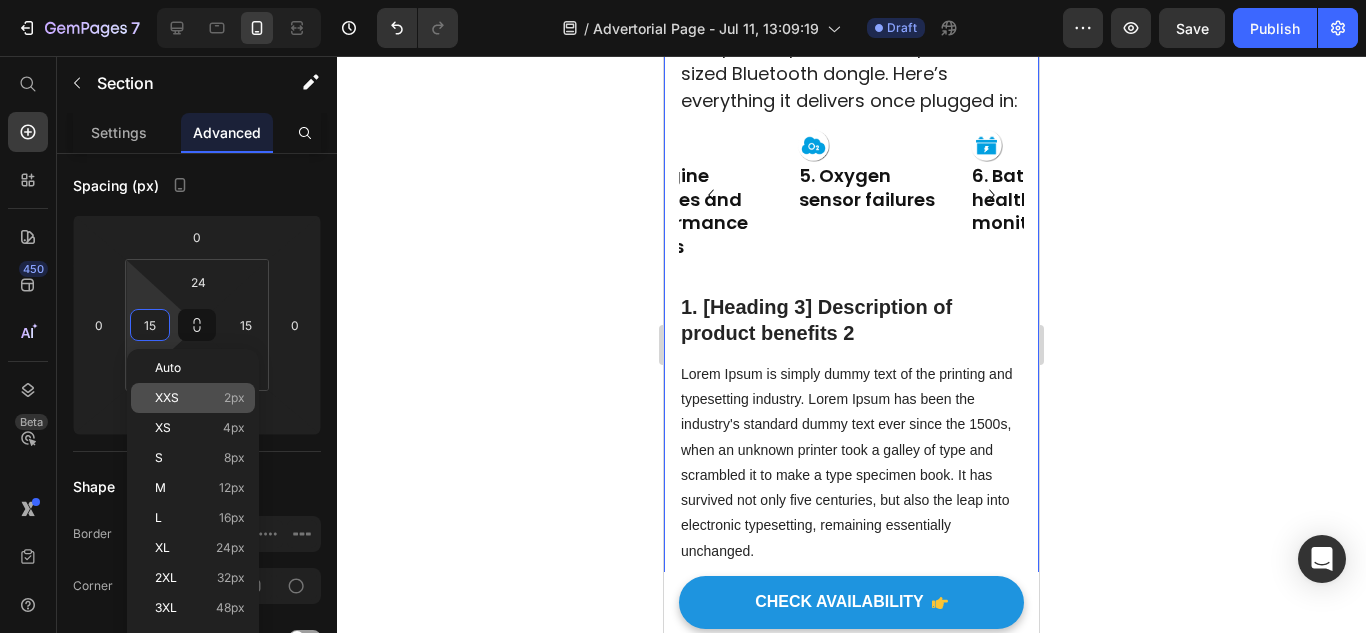 type on "2" 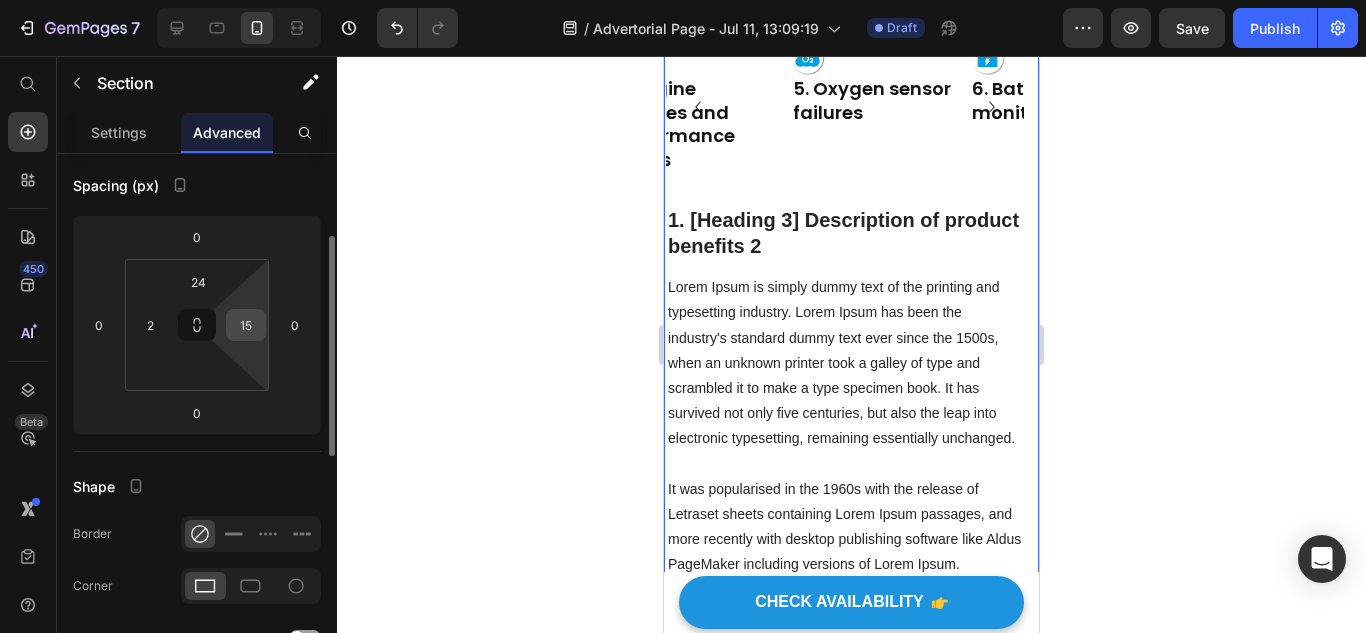 click on "15" at bounding box center [246, 325] 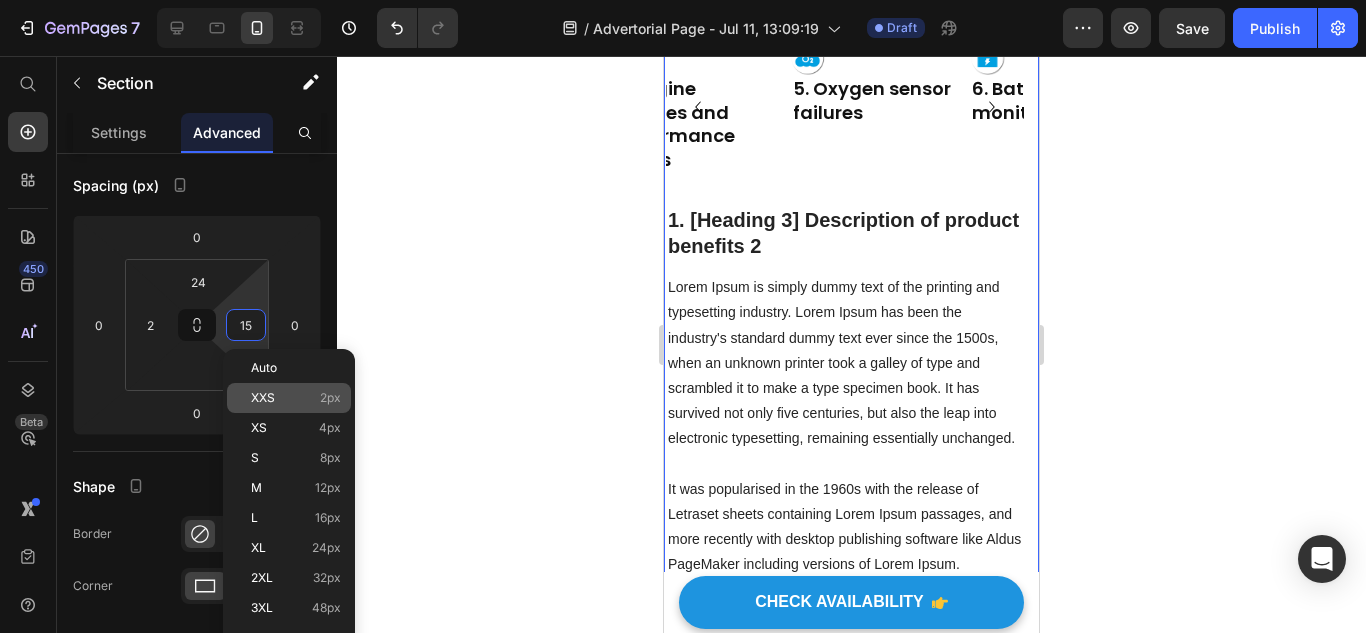 click on "XXS 2px" 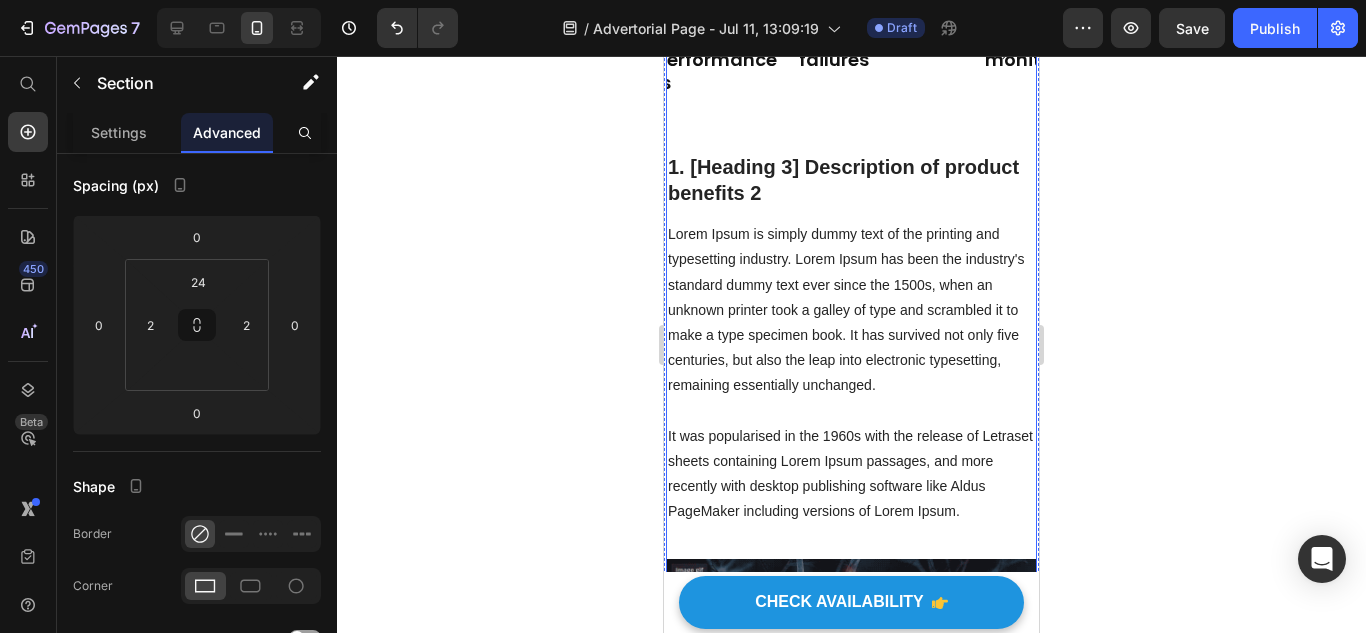 scroll, scrollTop: 3623, scrollLeft: 0, axis: vertical 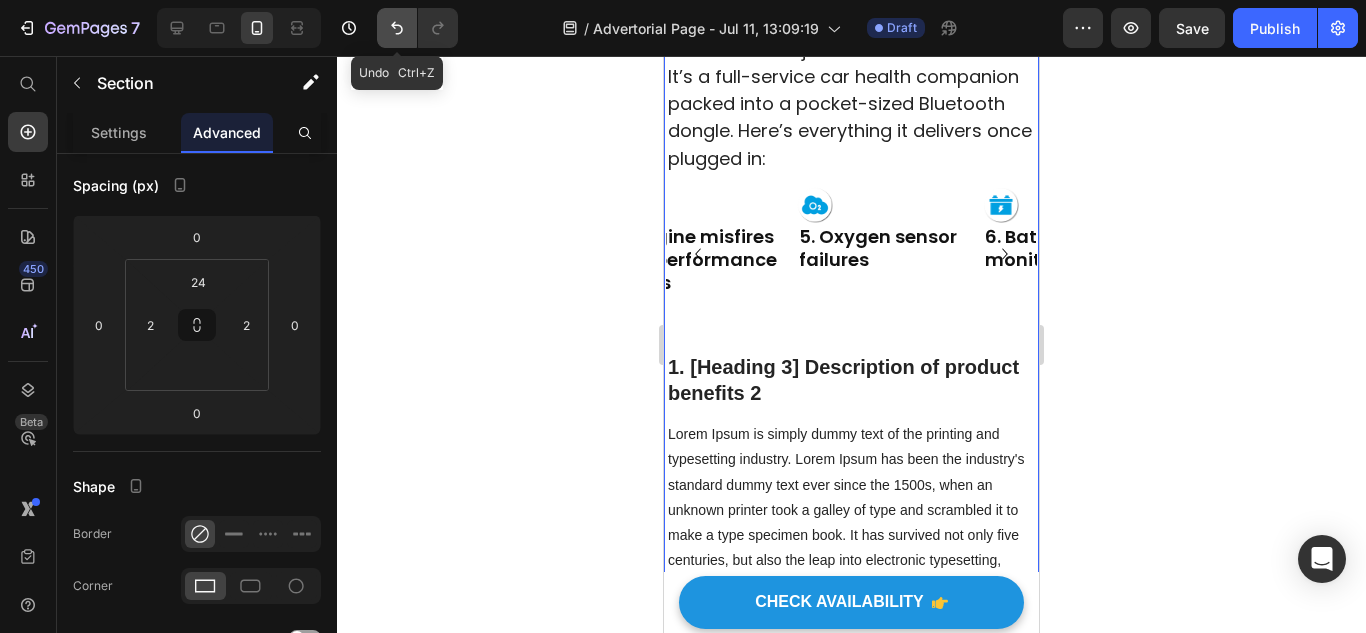 click 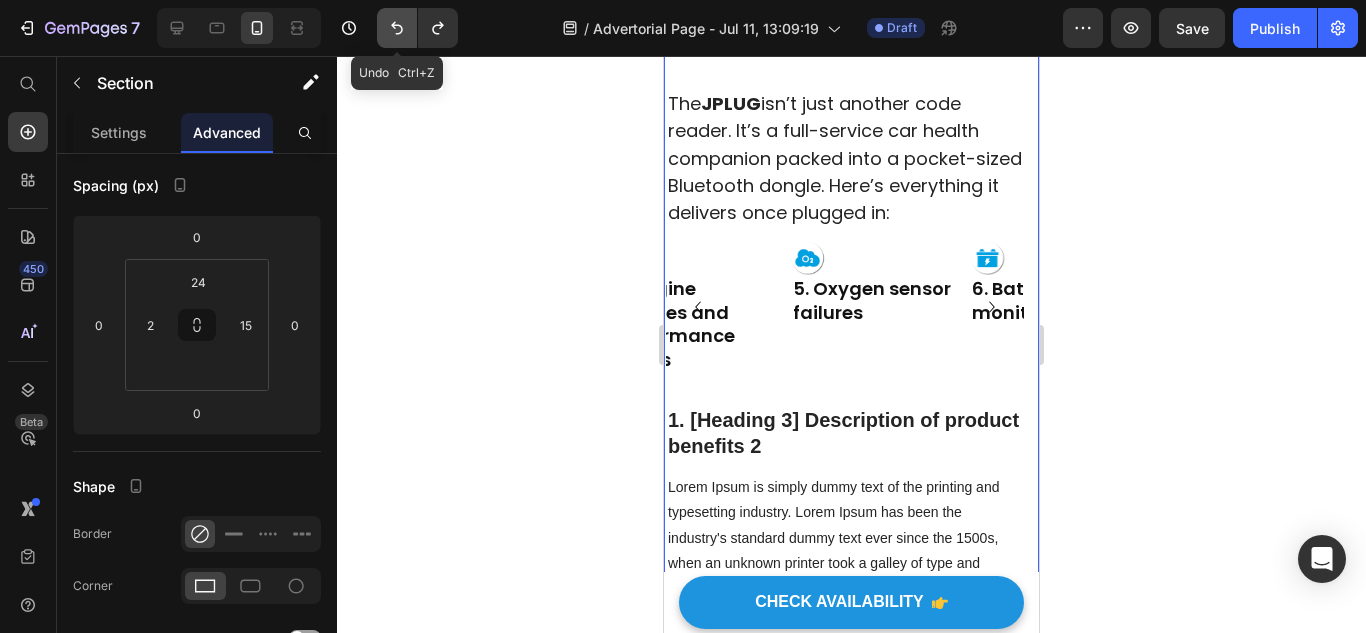 click 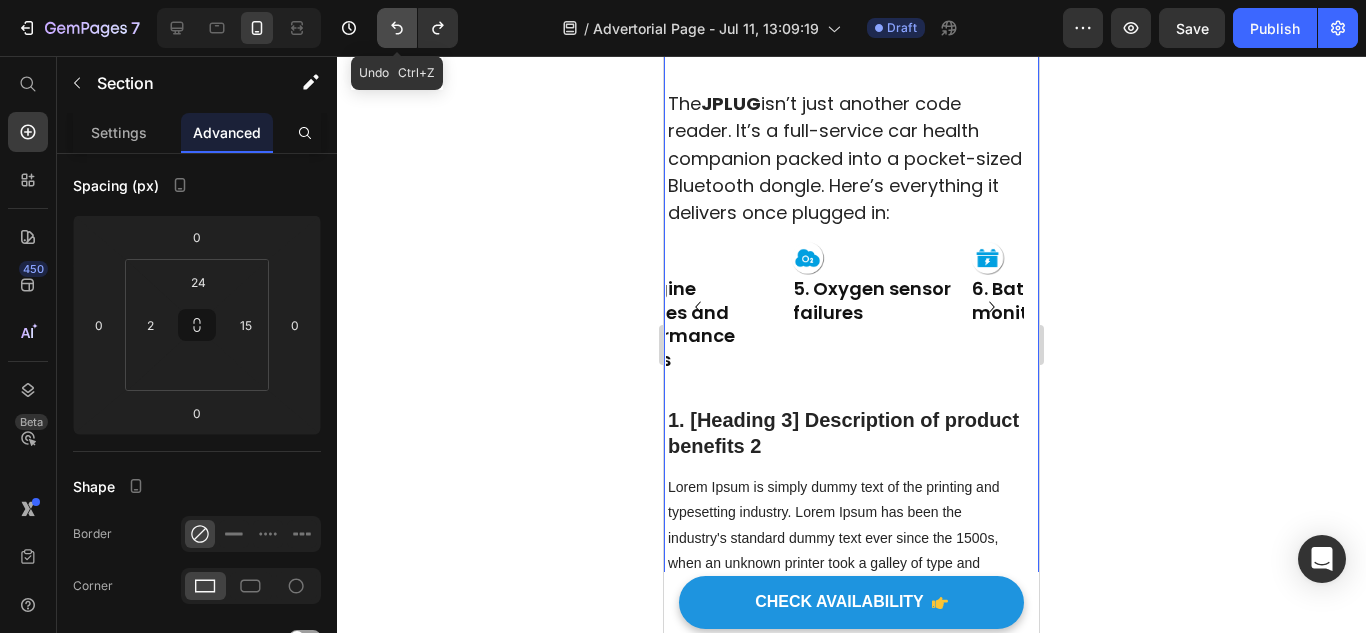type on "15" 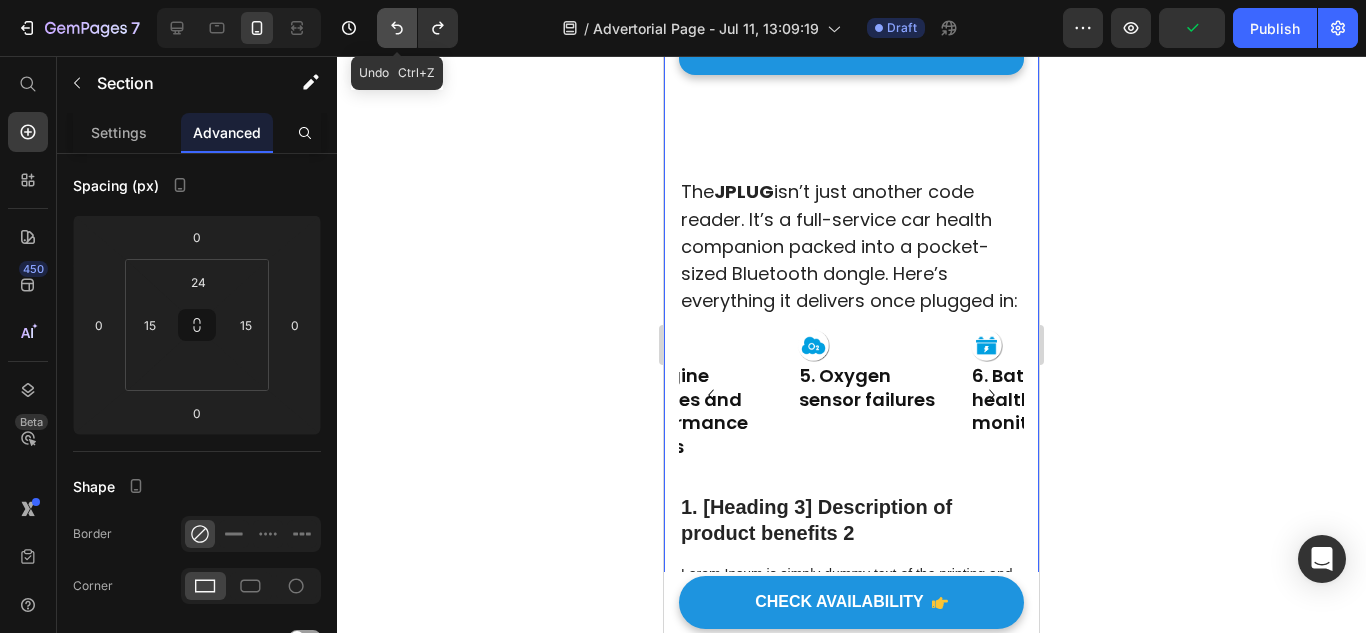 click 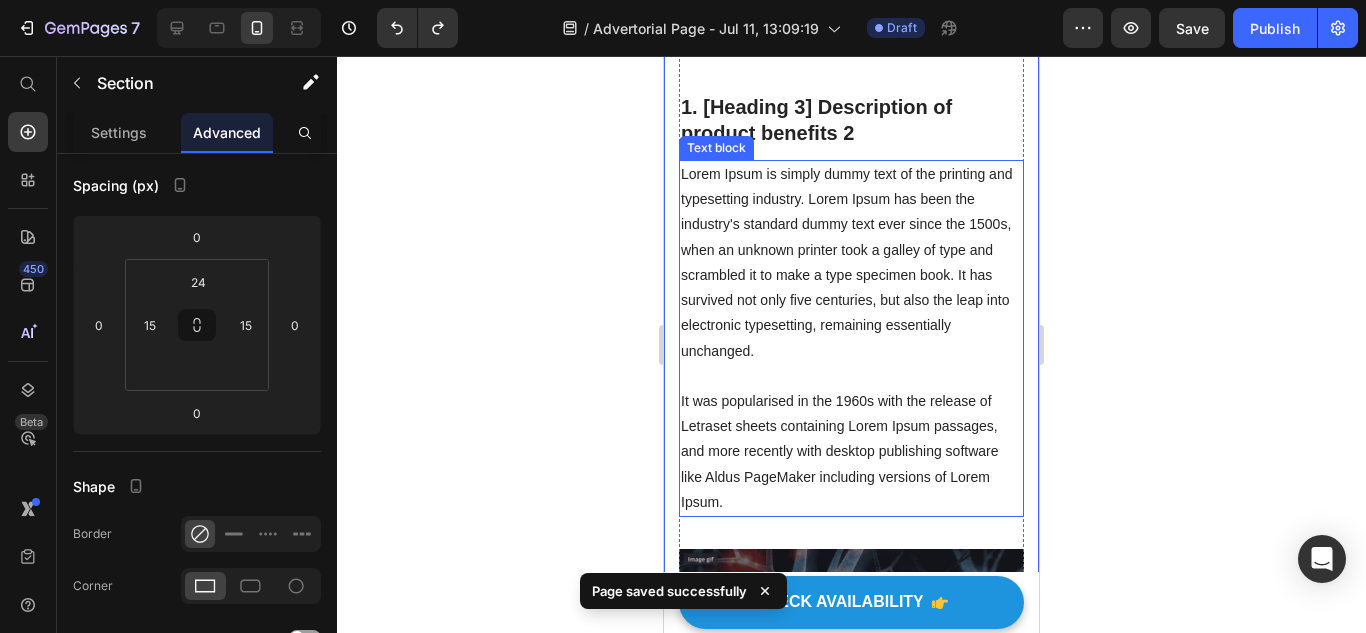 scroll, scrollTop: 3923, scrollLeft: 0, axis: vertical 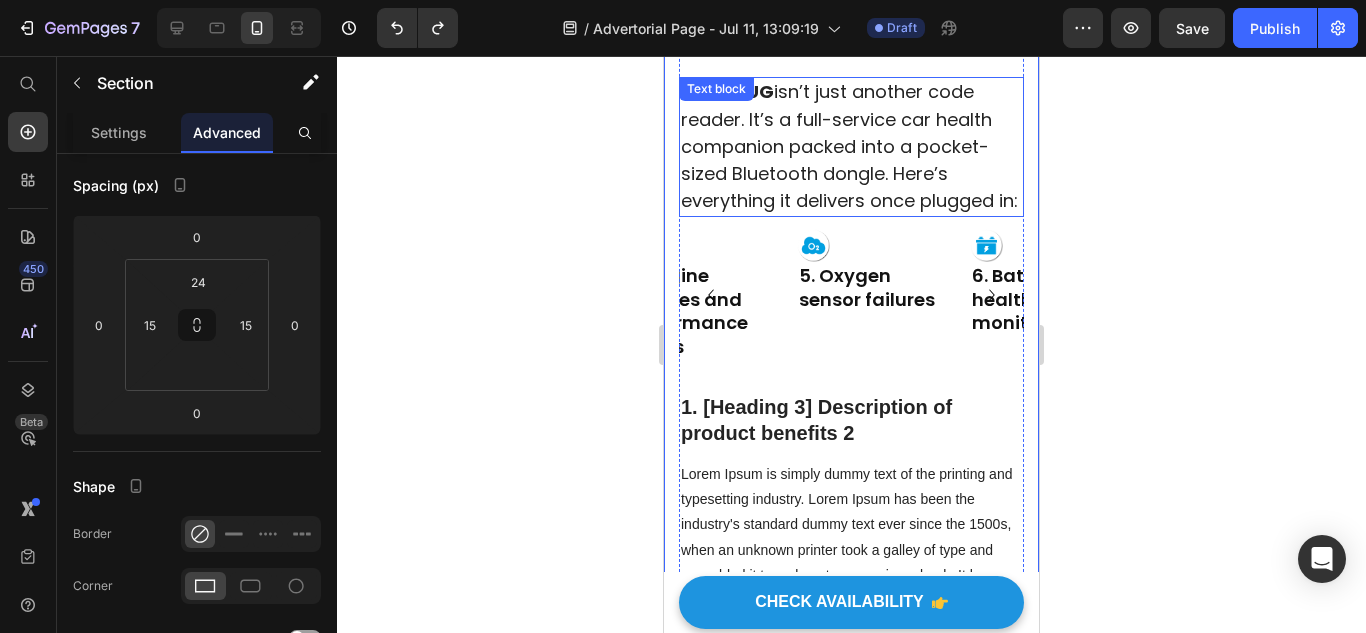 click on "The  JPLUG  isn’t just another code reader. It’s a full-service car health companion packed into a pocket-sized Bluetooth dongle. Here’s everything it delivers once plugged in:" at bounding box center [849, 146] 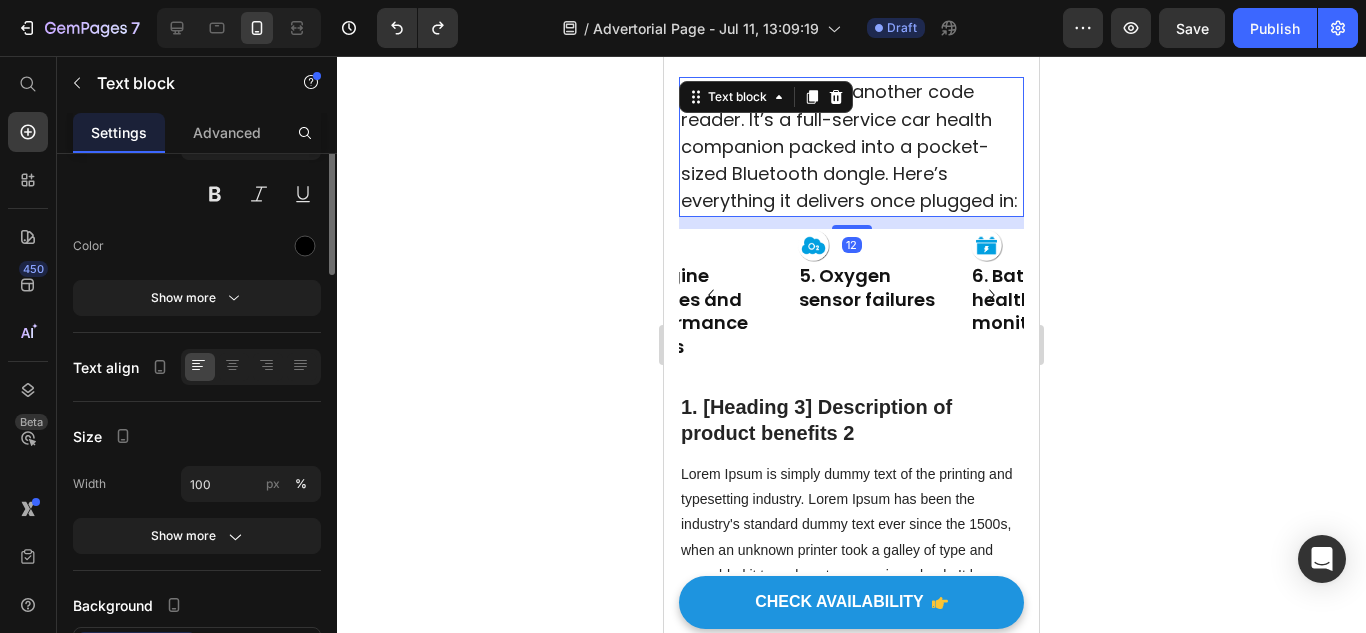 scroll, scrollTop: 0, scrollLeft: 0, axis: both 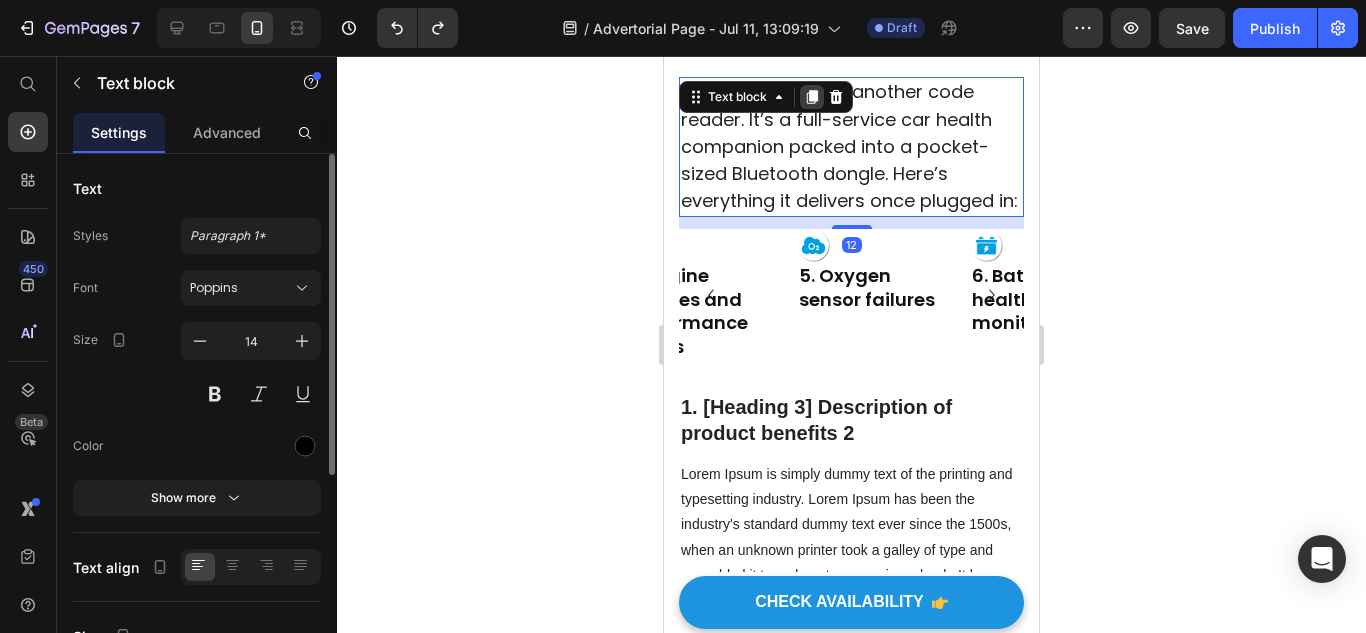 click 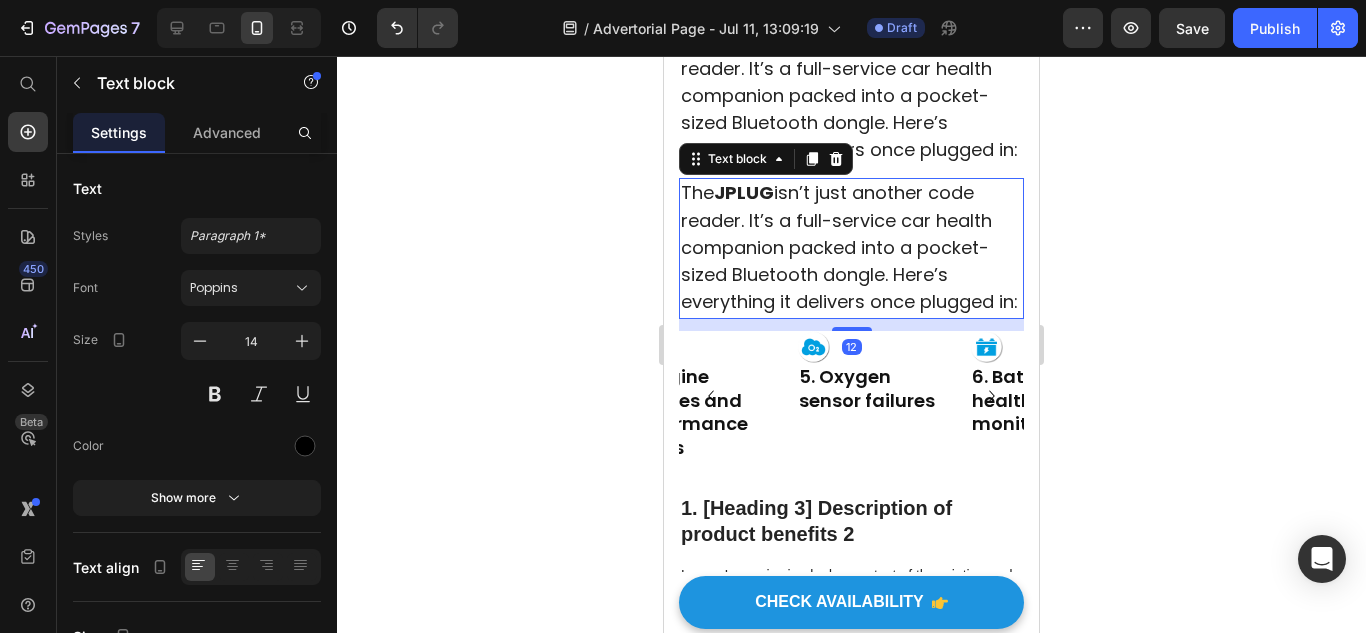 scroll, scrollTop: 3823, scrollLeft: 0, axis: vertical 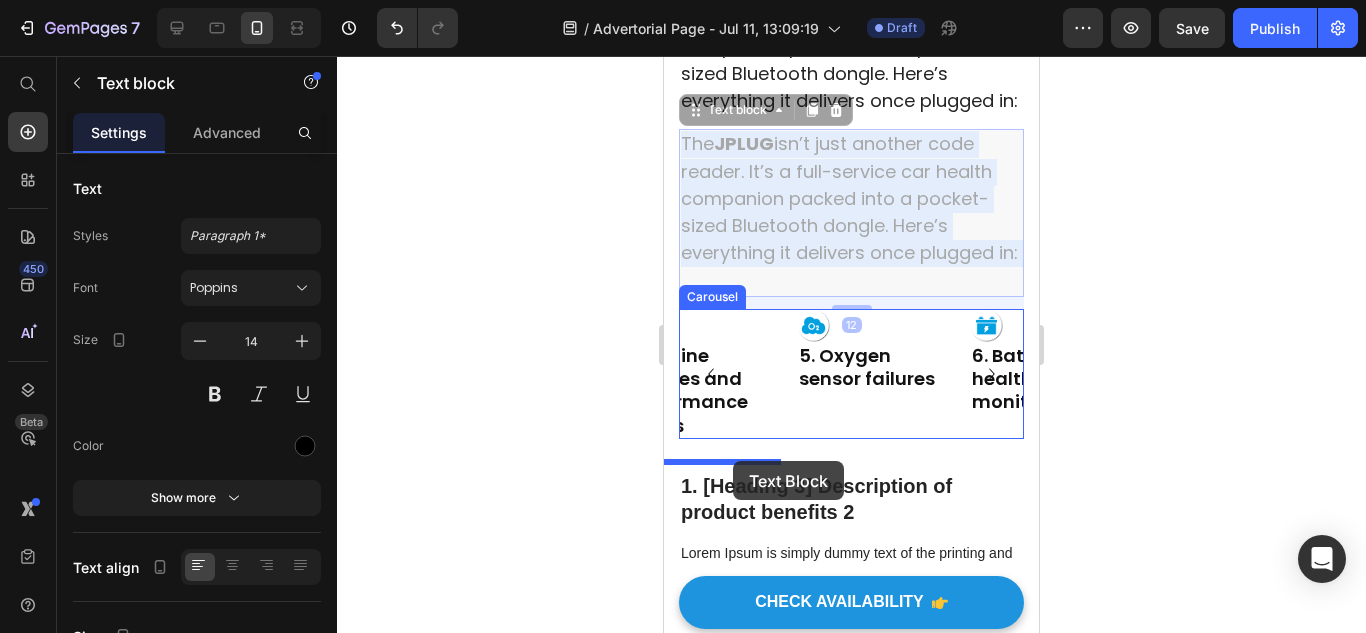 drag, startPoint x: 847, startPoint y: 255, endPoint x: 733, endPoint y: 461, distance: 235.44002 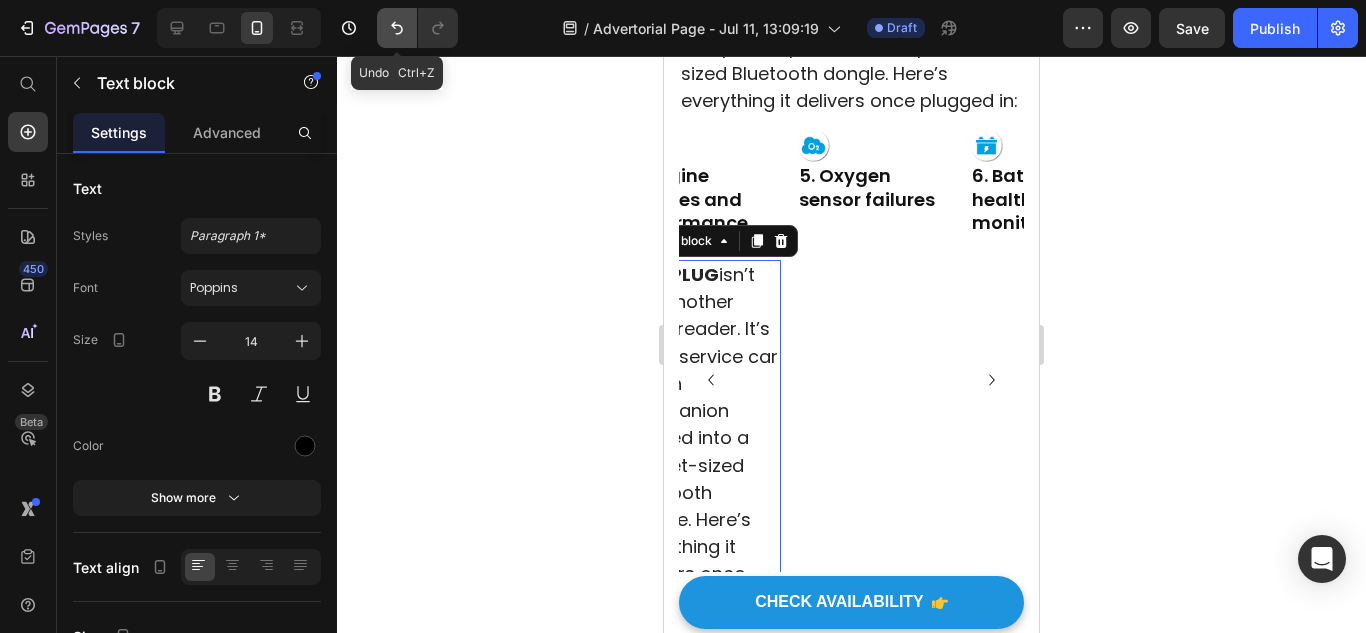 click 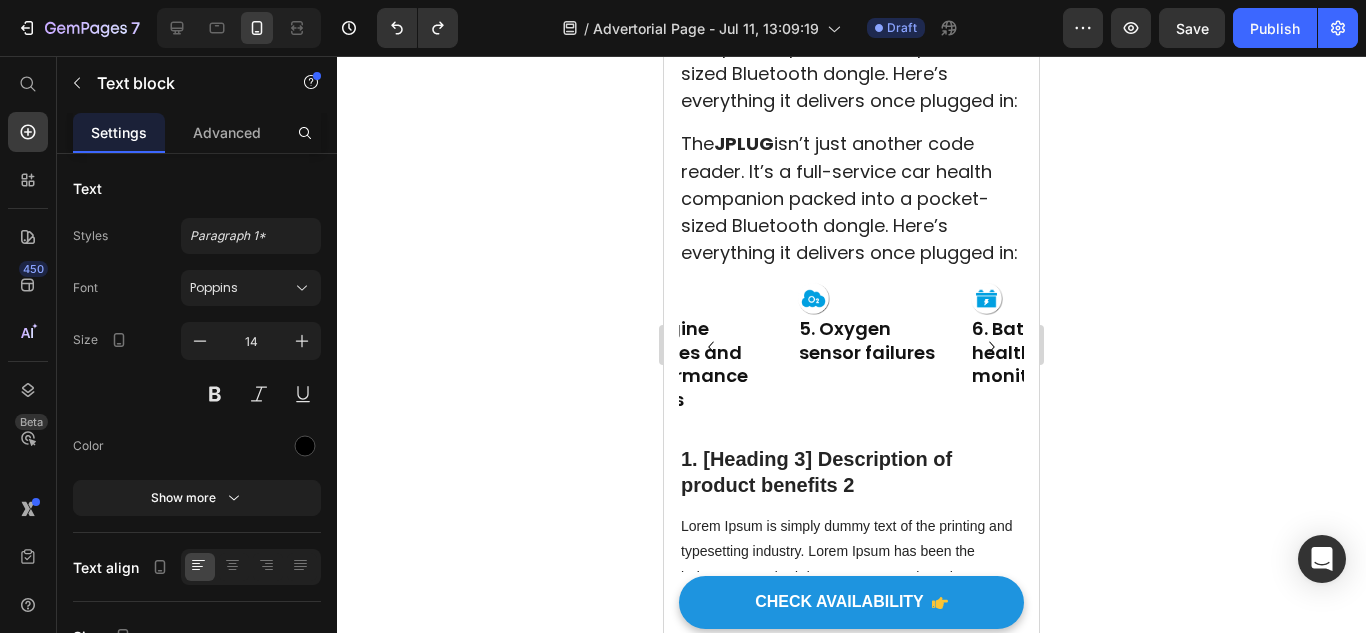 click on "The  JPLUG  isn’t just another code reader. It’s a full-service car health companion packed into a pocket-sized Bluetooth dongle. Here’s everything it delivers once plugged in:" at bounding box center [849, 198] 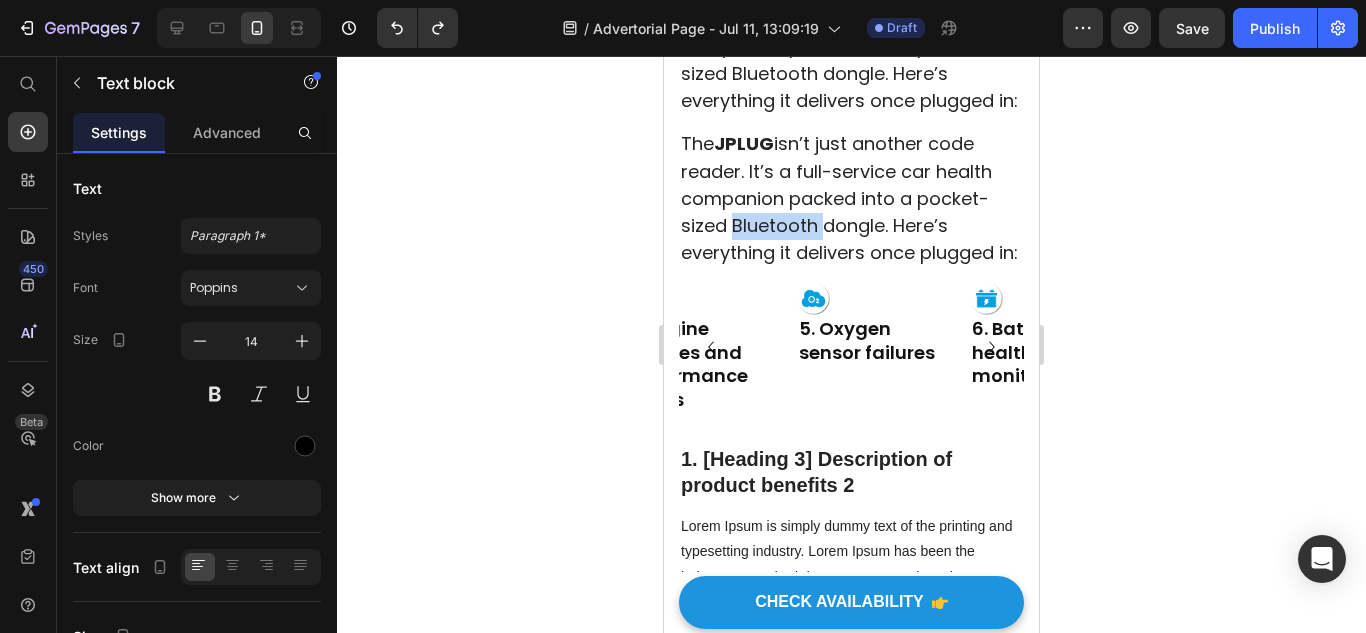 click on "The  JPLUG  isn’t just another code reader. It’s a full-service car health companion packed into a pocket-sized Bluetooth dongle. Here’s everything it delivers once plugged in:" at bounding box center [849, 198] 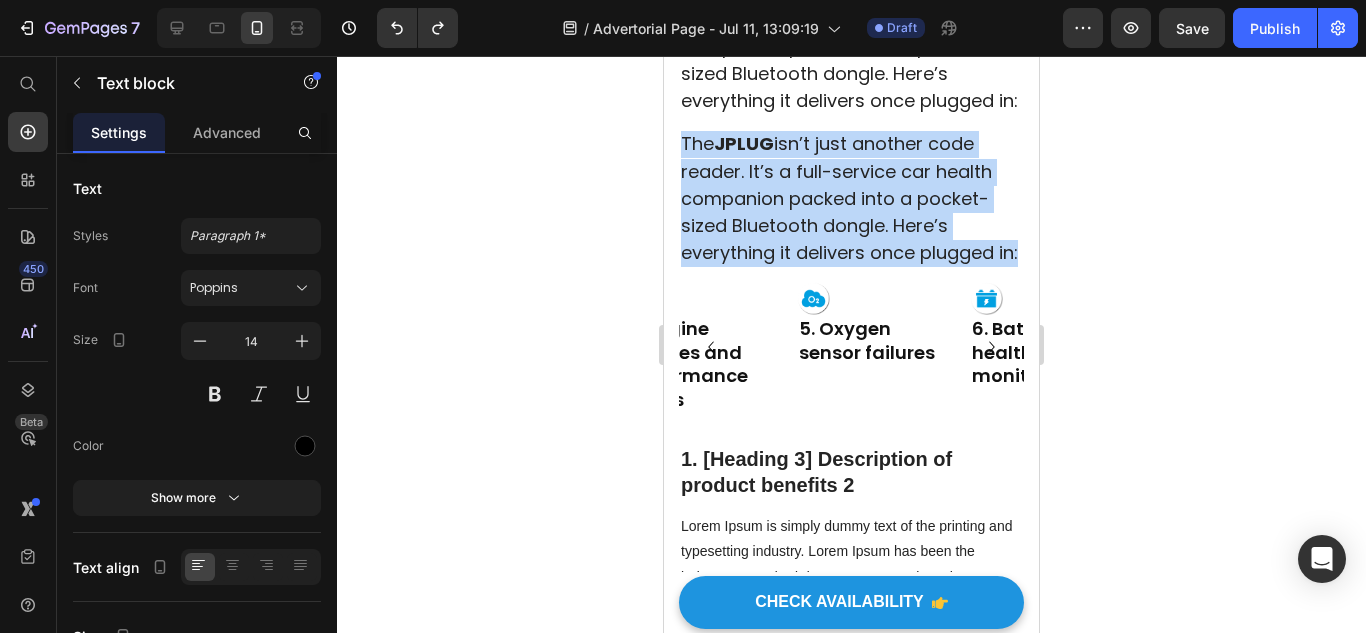 click on "The  JPLUG  isn’t just another code reader. It’s a full-service car health companion packed into a pocket-sized Bluetooth dongle. Here’s everything it delivers once plugged in:" at bounding box center (849, 198) 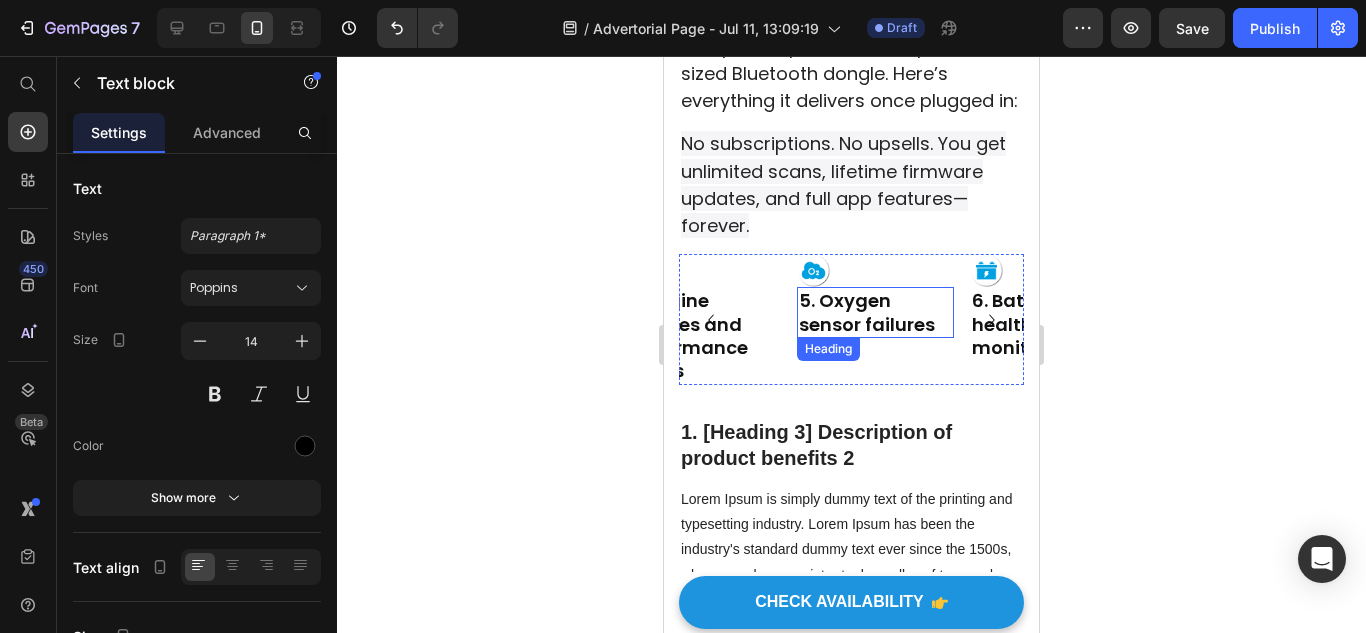 click on "Heading" at bounding box center [828, 349] 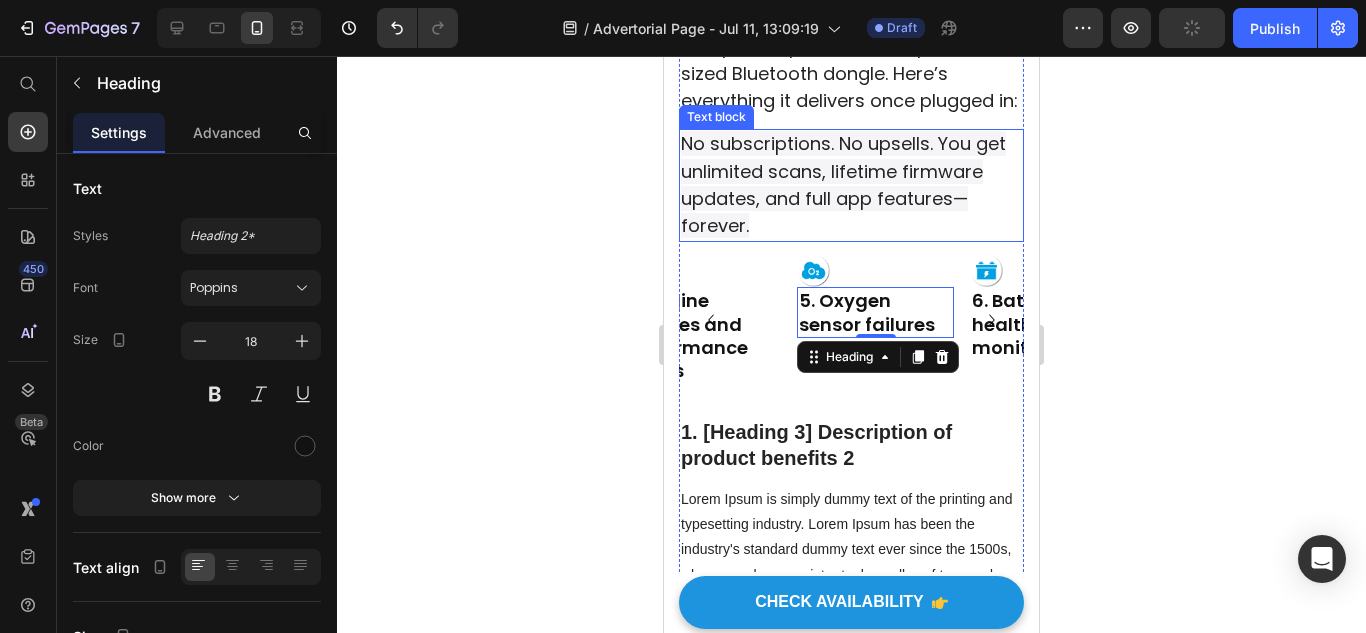 click on "No subscriptions. No upsells. You get unlimited scans, lifetime firmware updates, and full app features—forever." at bounding box center [843, 184] 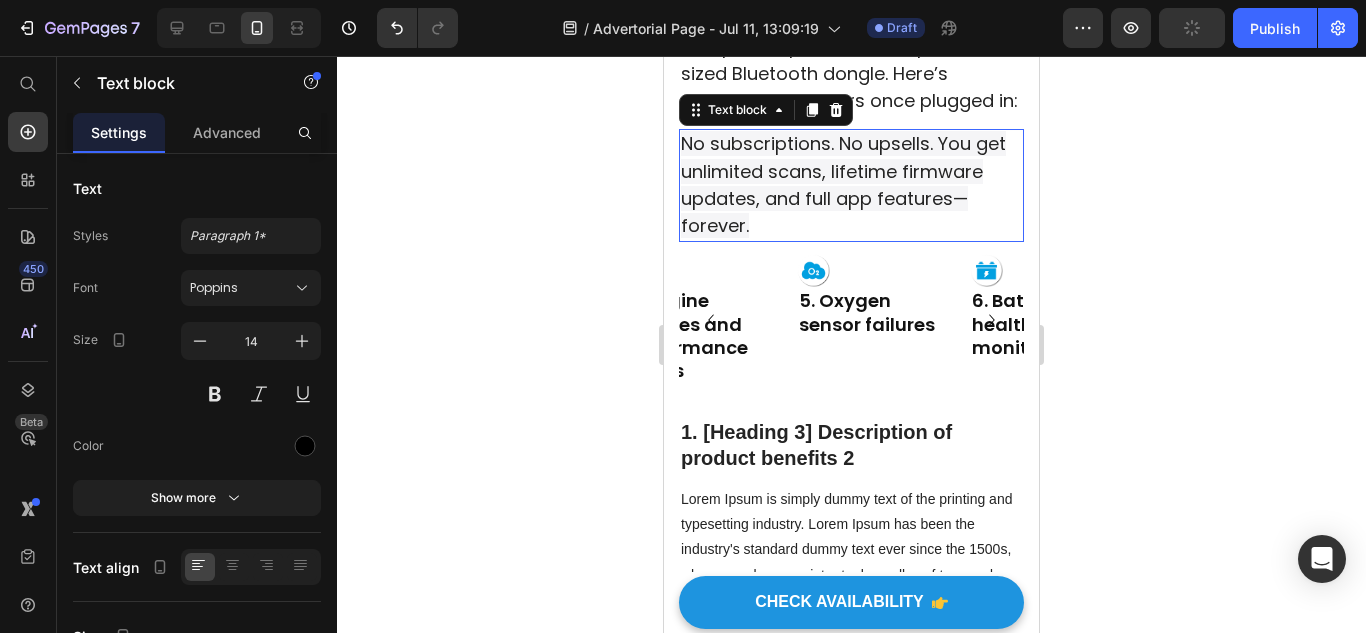 click on "4. Engine misfires and performance issues" at bounding box center [702, 336] 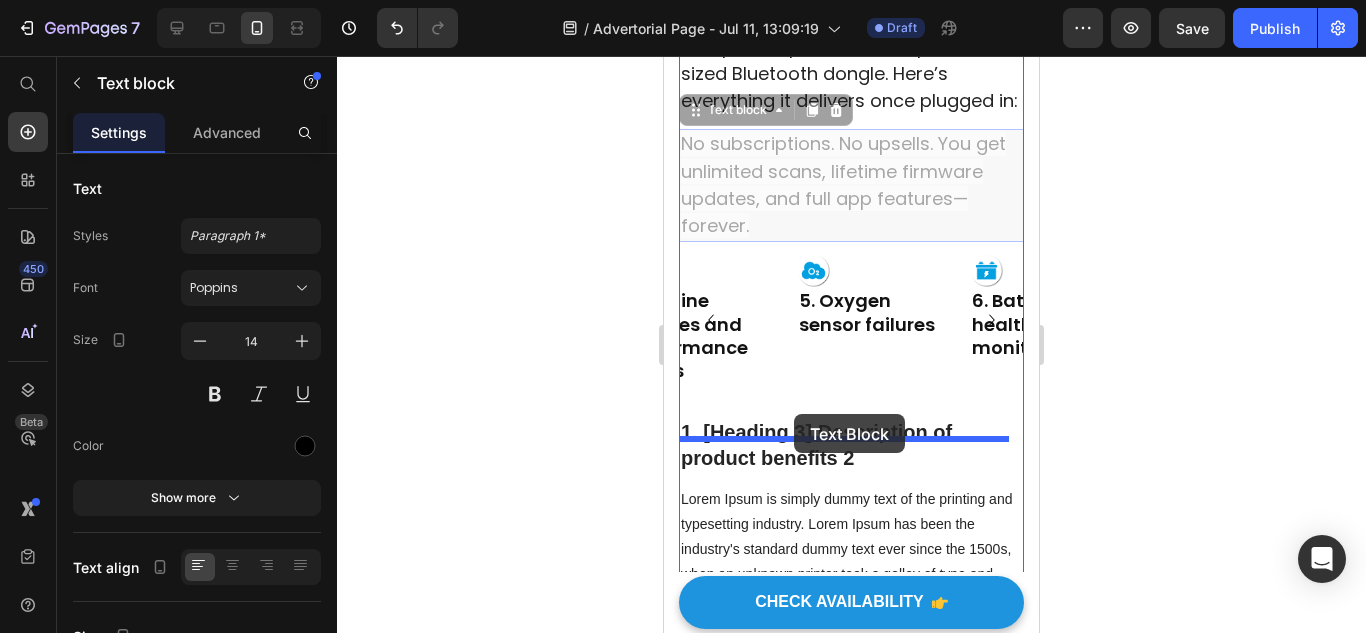 drag, startPoint x: 783, startPoint y: 224, endPoint x: 794, endPoint y: 414, distance: 190.31816 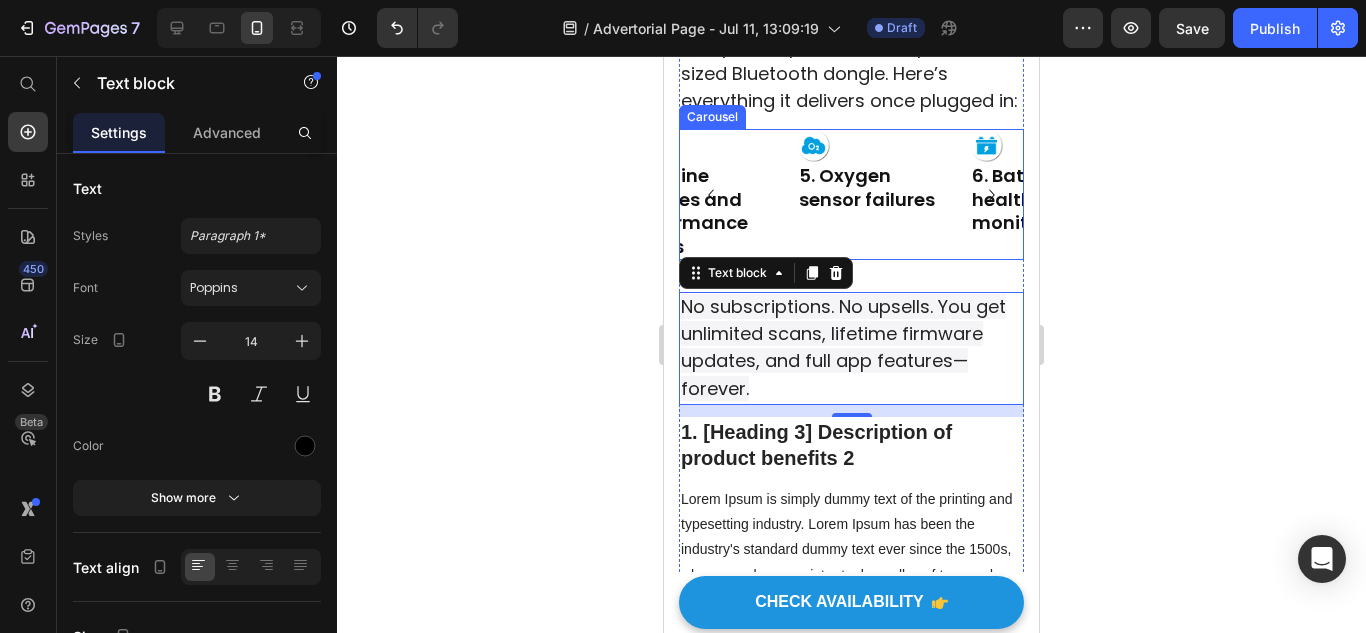 click on "Image 5. Oxygen sensor failures Heading" at bounding box center [875, 194] 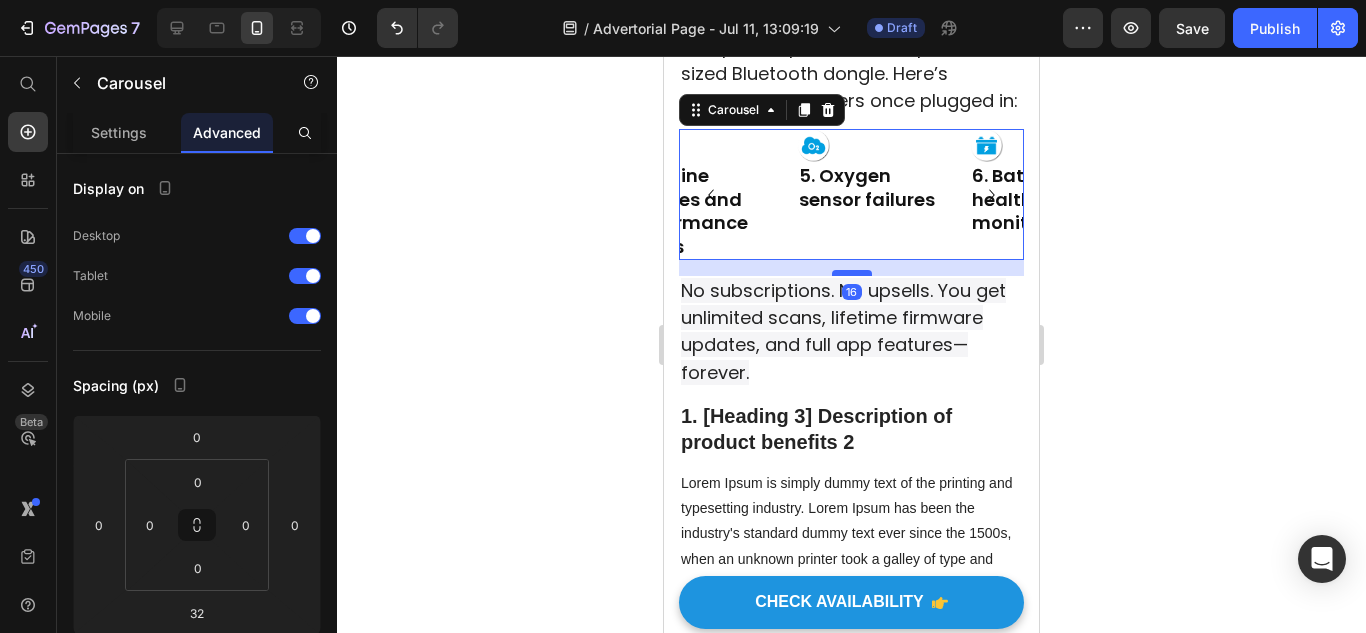 drag, startPoint x: 847, startPoint y: 314, endPoint x: 841, endPoint y: 298, distance: 17.088007 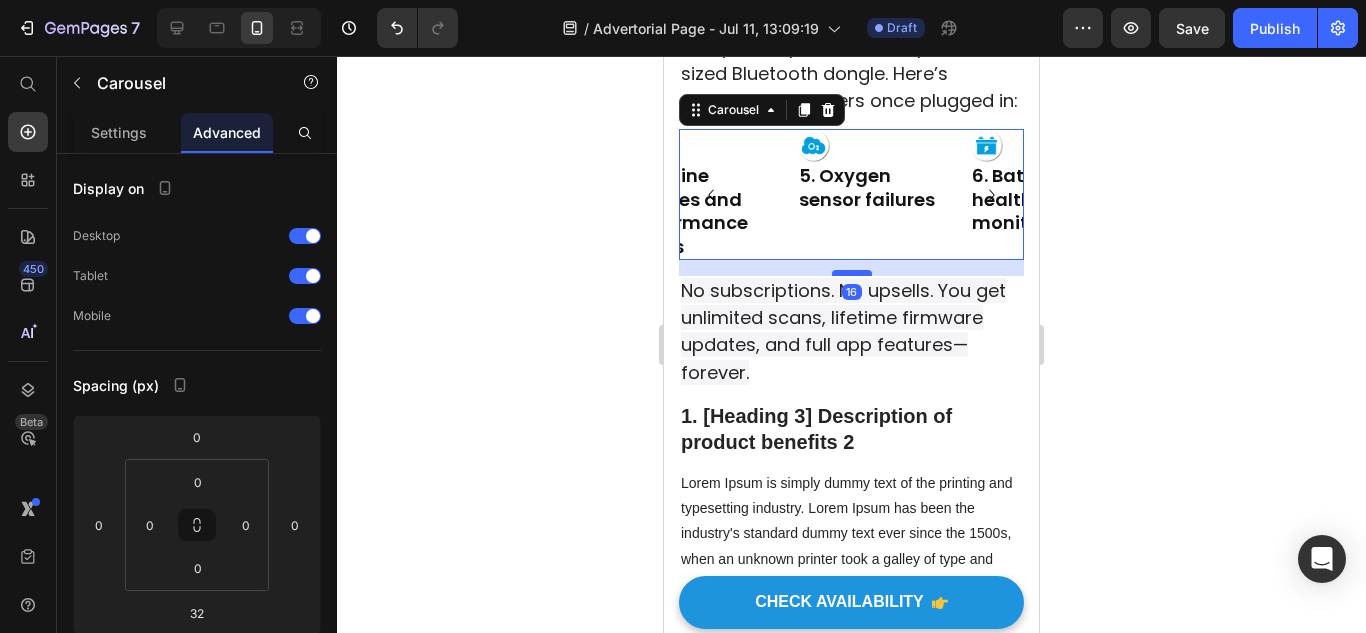 click at bounding box center (852, 273) 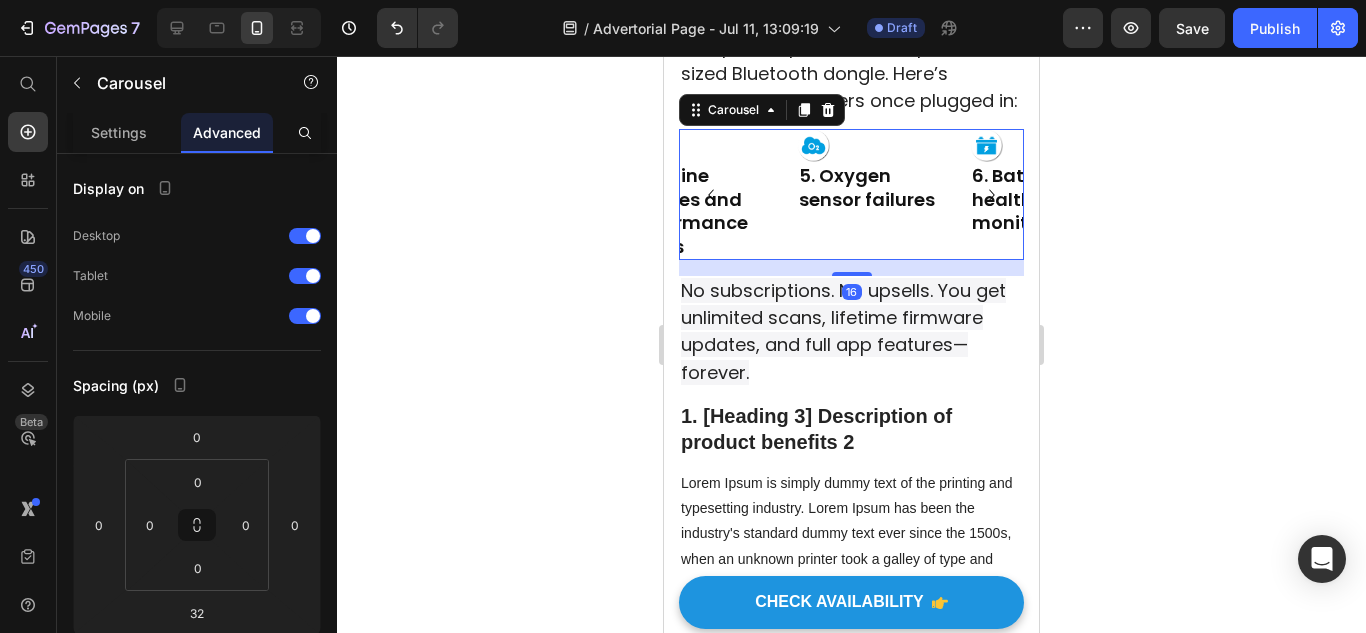 click on "No subscriptions. No upsells. You get unlimited scans, lifetime firmware updates, and full app features—forever." at bounding box center (843, 331) 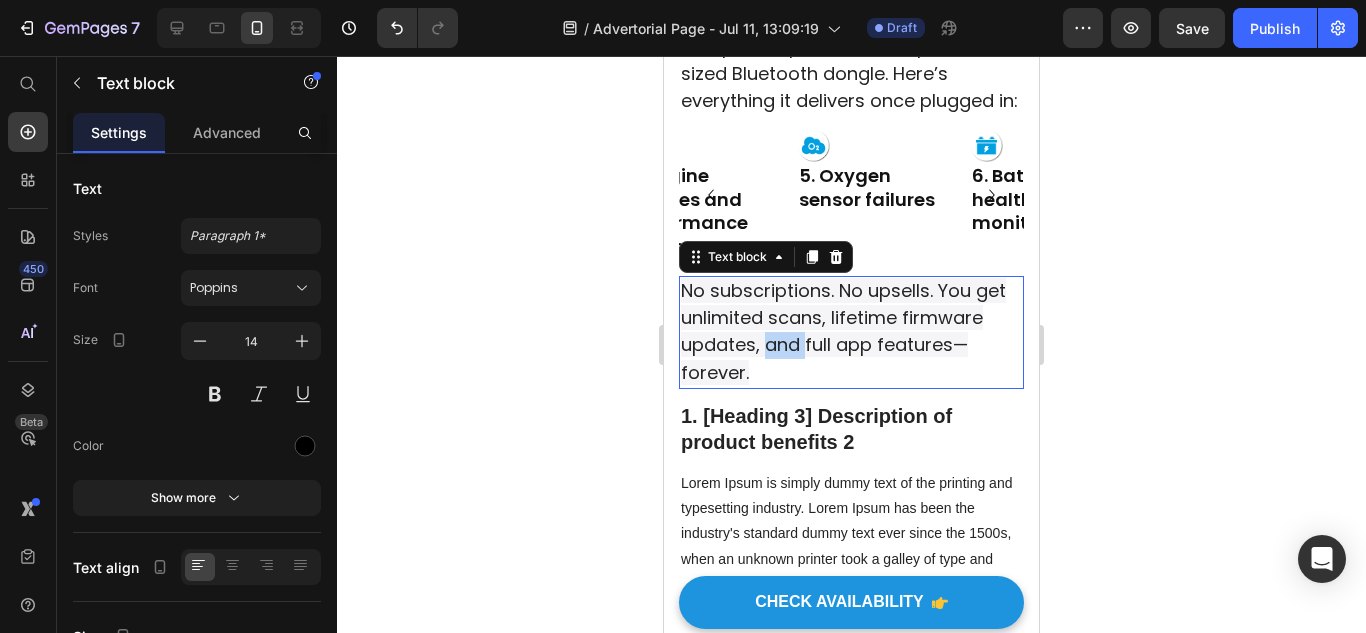 click on "No subscriptions. No upsells. You get unlimited scans, lifetime firmware updates, and full app features—forever." at bounding box center (843, 331) 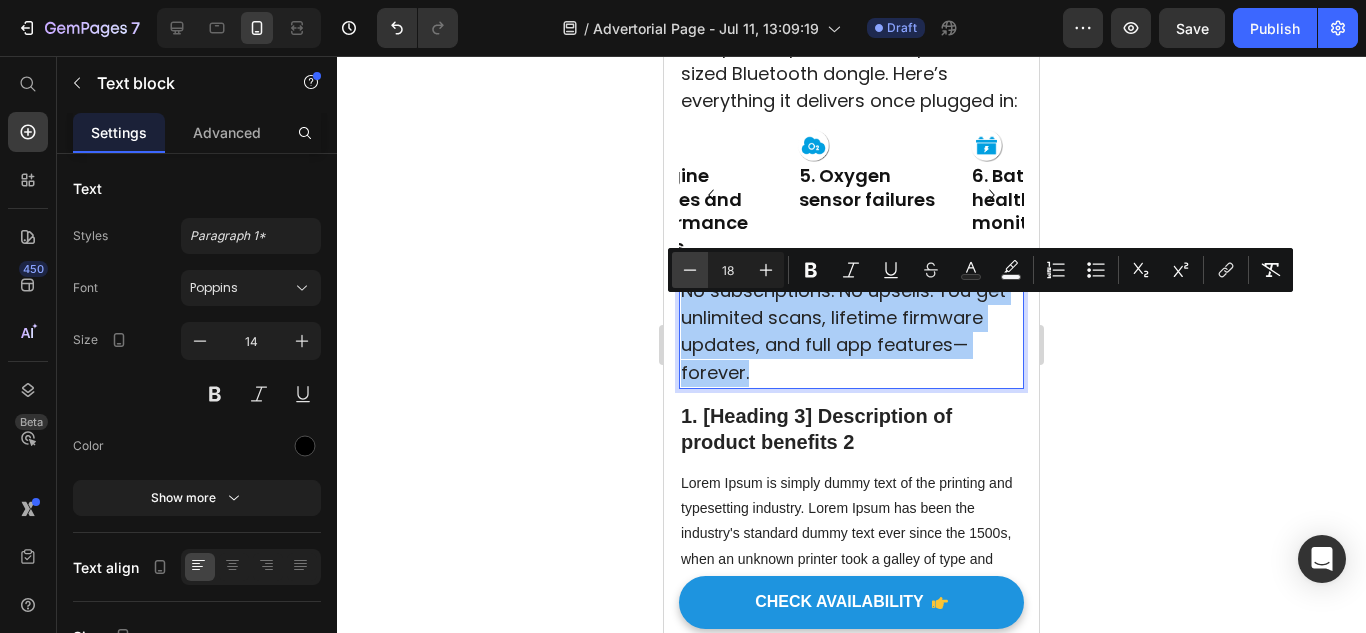click on "Minus" at bounding box center [690, 270] 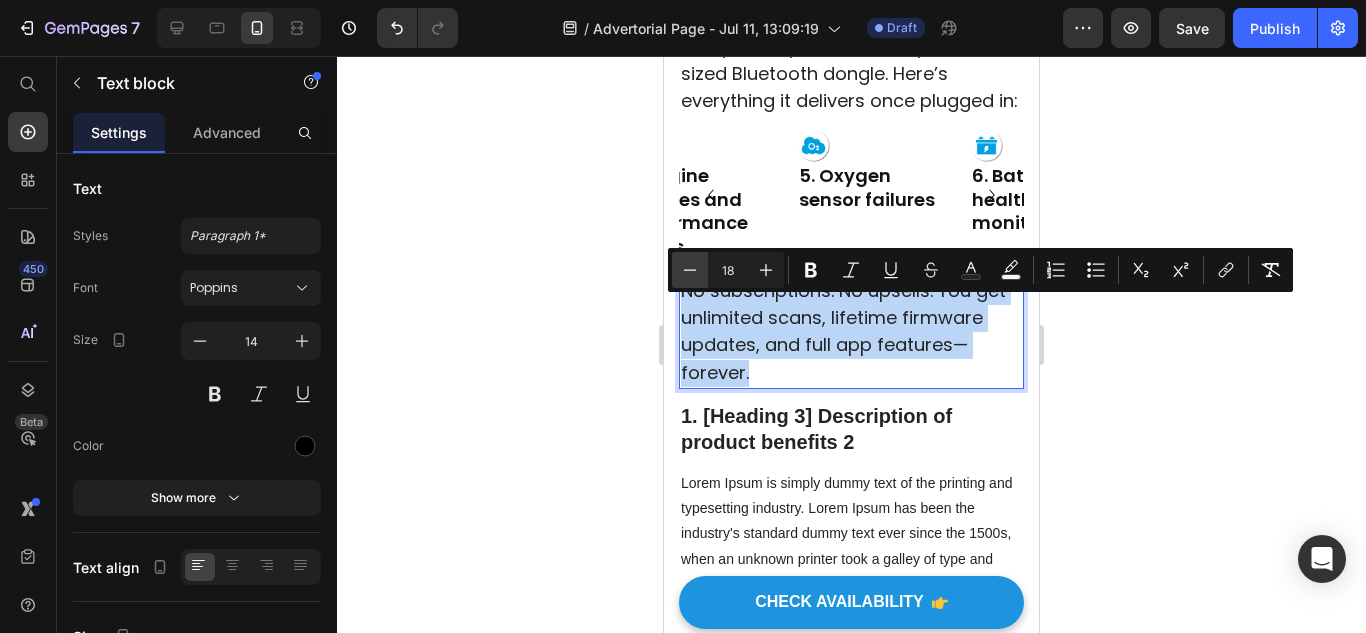 type on "17" 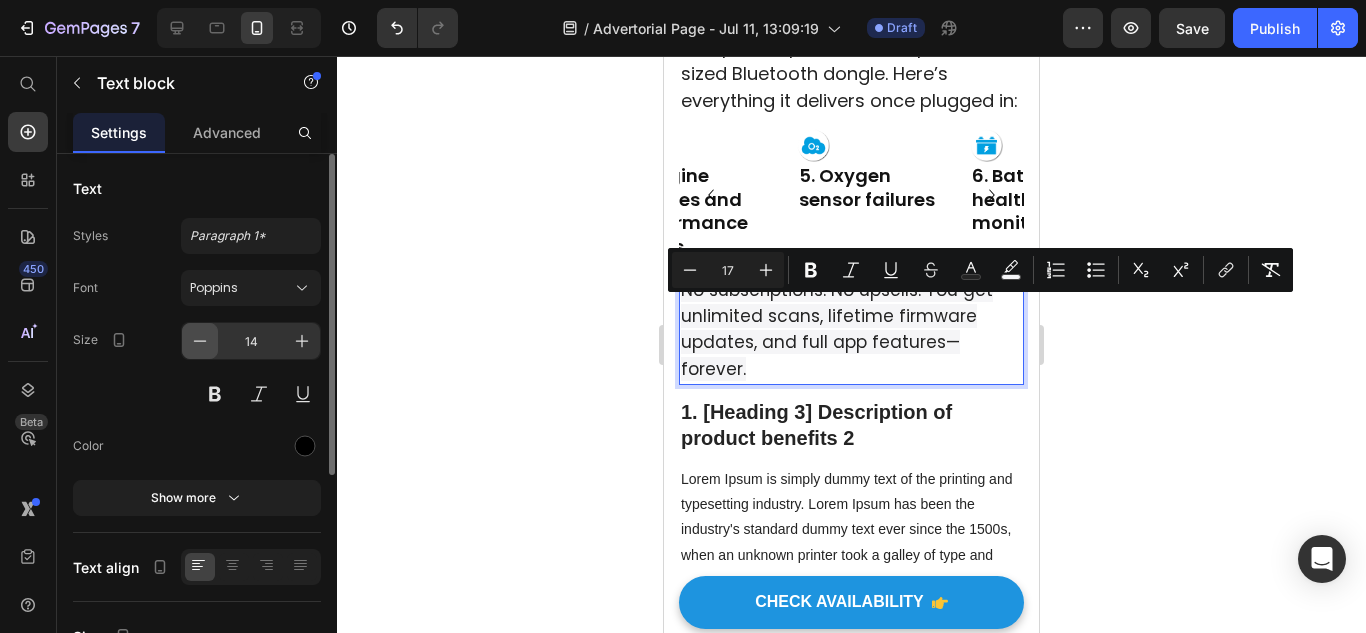 click at bounding box center (200, 341) 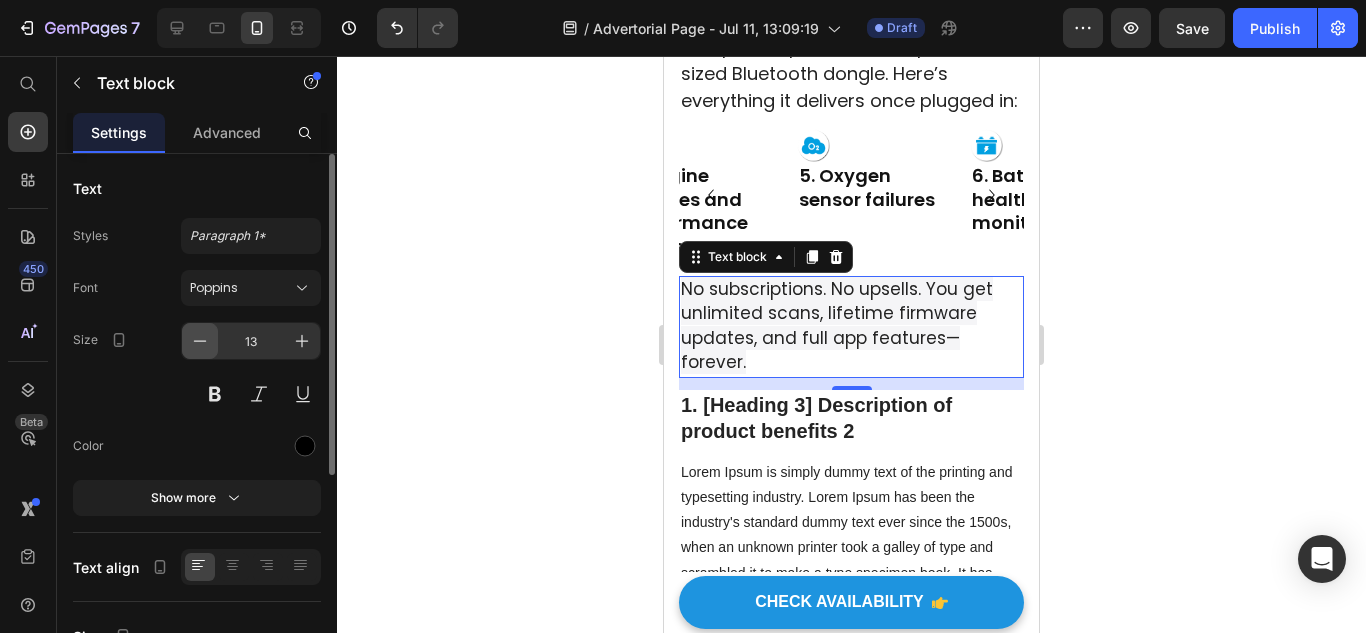 click 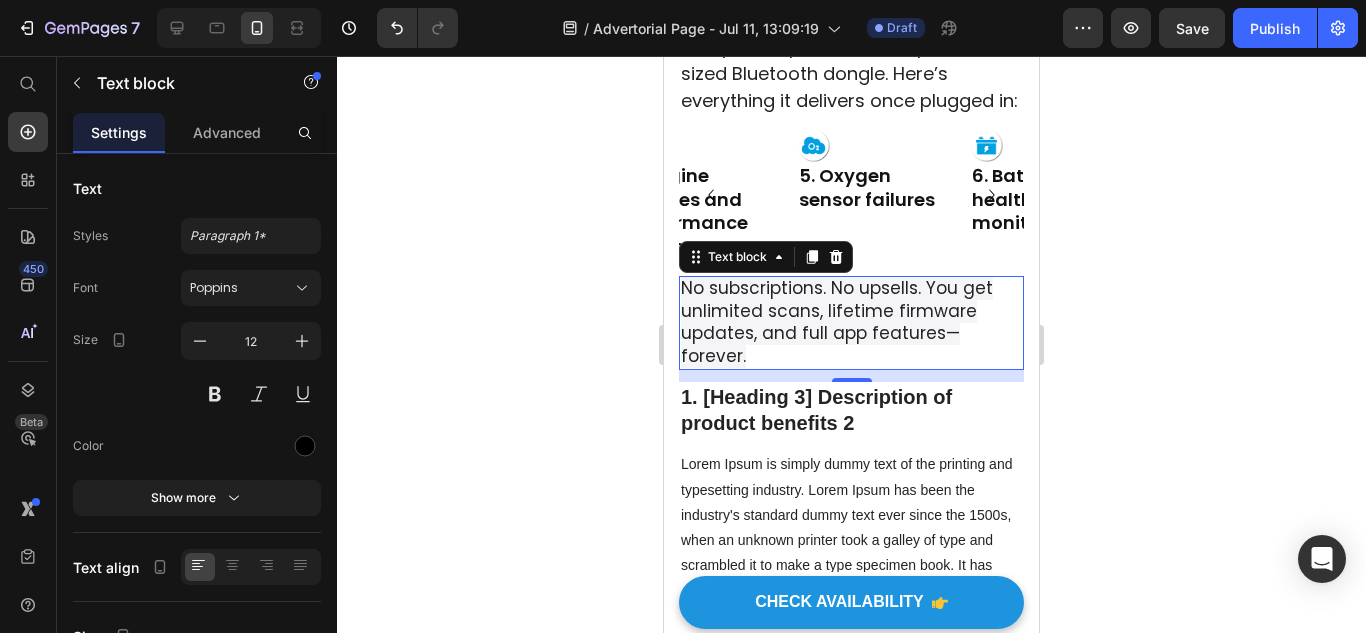 click on "“Check Engine Light?” Don’t Pay Another Cent to a Mechanic Before Reading This Heading How This Simple Device Saved Me $1,500 and Ended My Fear of Buying Used Cars Forever Text block Title Line Image By [NAME] Heading 27 April 2025 (2 minute read) Text Block Row Image They charged me $700 for a $30 problem. I learned the hard way. Text block “I felt stupid." Heading Standing at the mechanic’s desk, I stared at a bill for $700. Turns out the "major fuel system overhaul" my car supposedly needed was actually just a $30 filter change. I’d literally been scammed, and the feeling of helplessness was hitting me hard. Text block Fun fact, this wasn’t my first time, either. Buying used cars always felt like playing Russian roulette. I was terrified every time the check-engine light came on, accepted that my family’s budget would collapse with another surprise bill. “Most people are scared to see a mechanic, because we don’t know who to trust.” Sound familiar?" at bounding box center (851, 528) 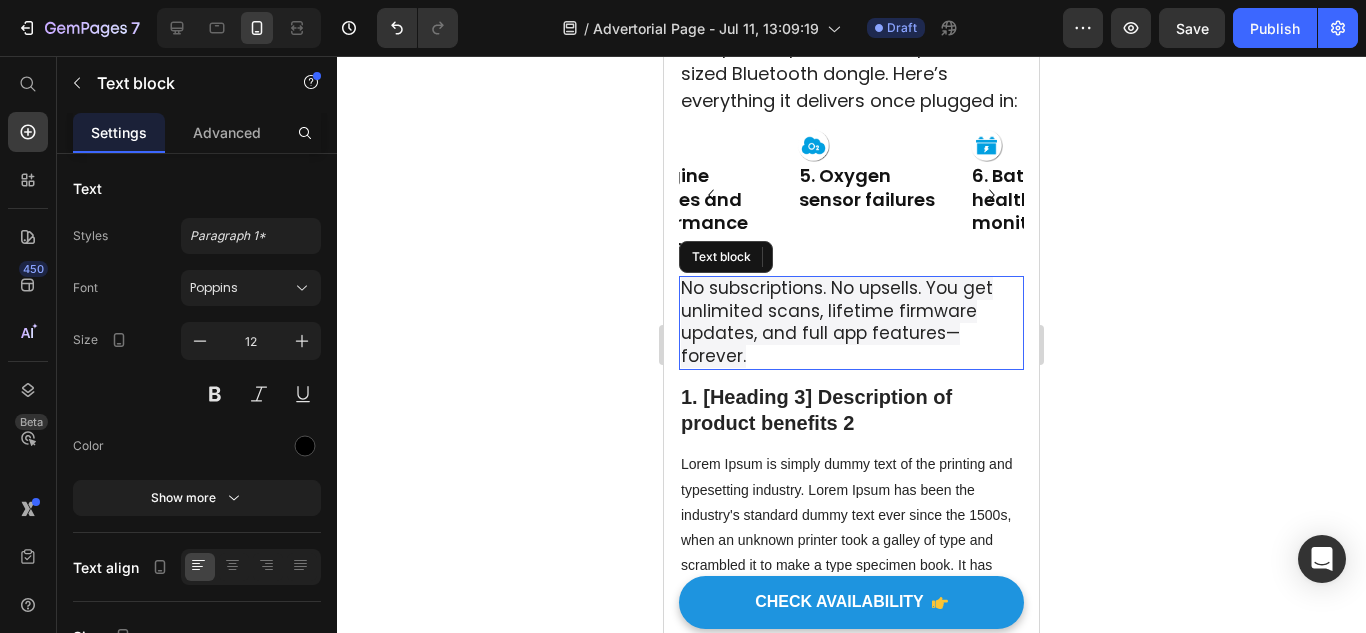 click on "No subscriptions. No upsells. You get unlimited scans, lifetime firmware updates, and full app features—forever." at bounding box center [837, 322] 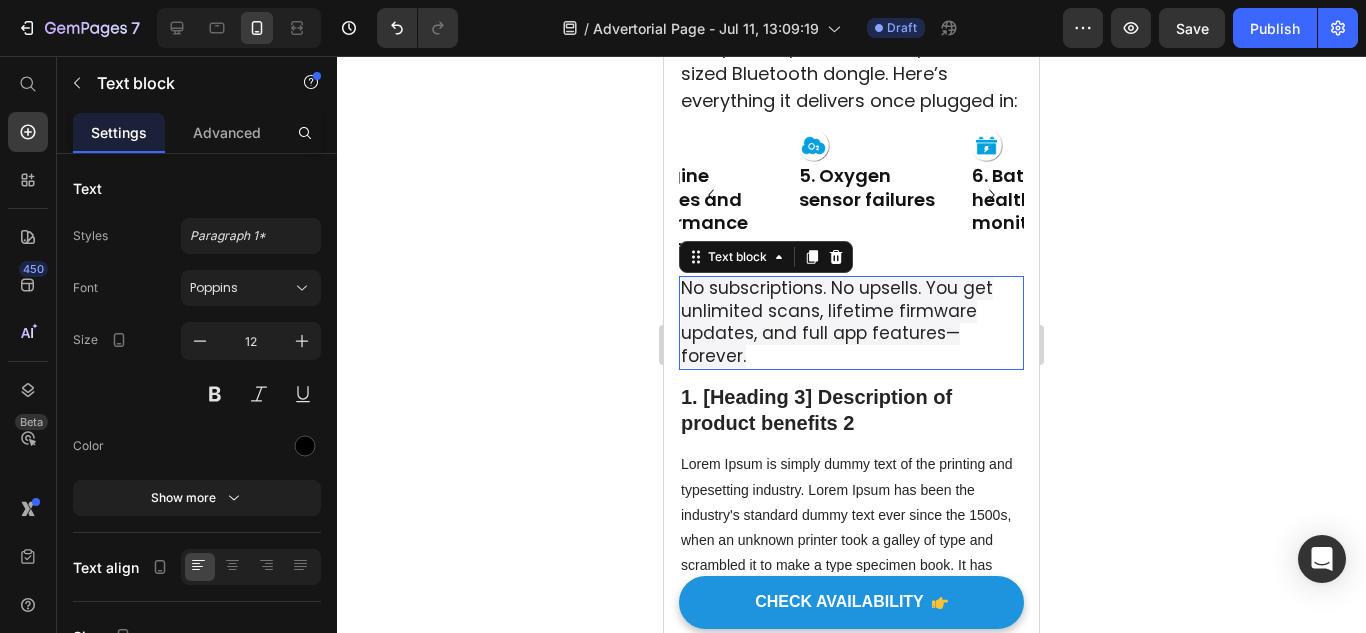 click on "No subscriptions. No upsells. You get unlimited scans, lifetime firmware updates, and full app features—forever." at bounding box center (837, 322) 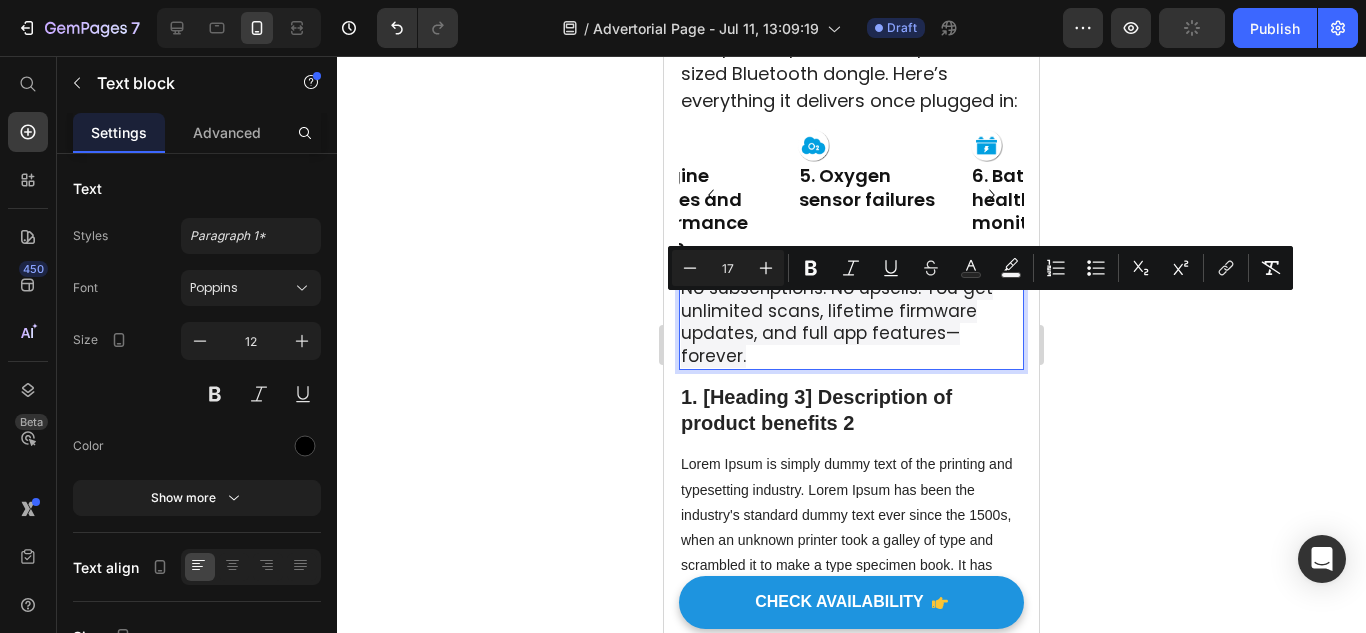 click on "No subscriptions. No upsells. You get unlimited scans, lifetime firmware updates, and full app features—forever." at bounding box center [837, 322] 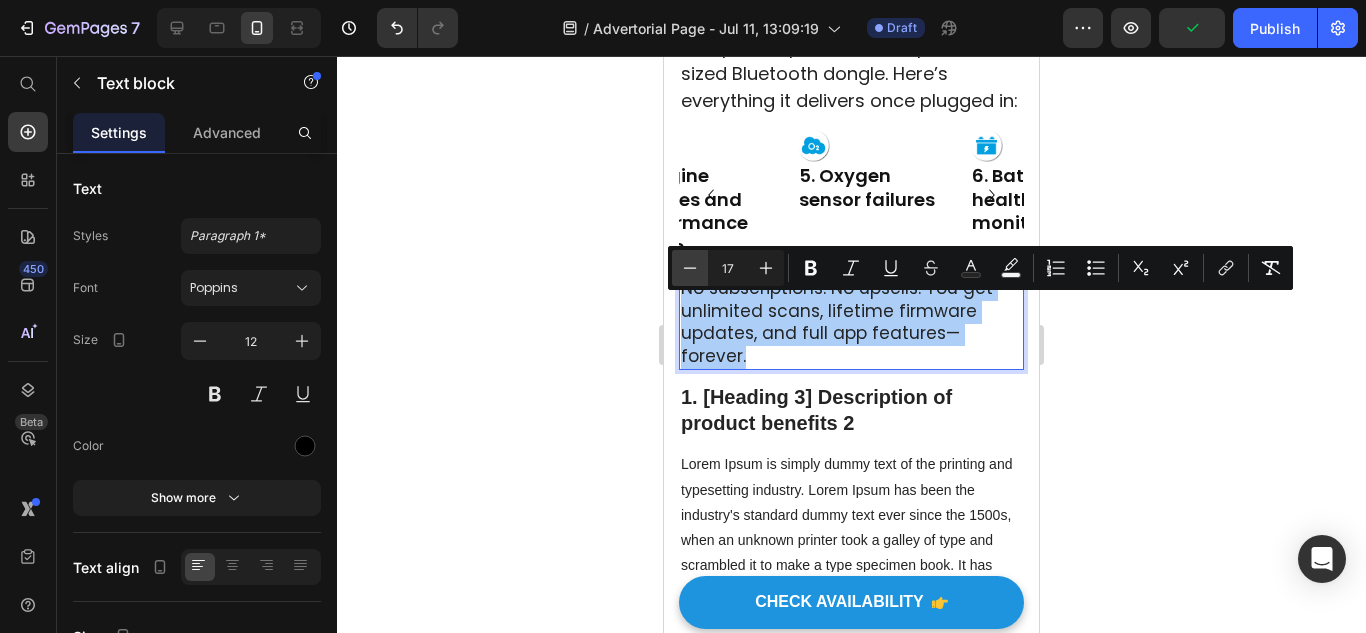 click 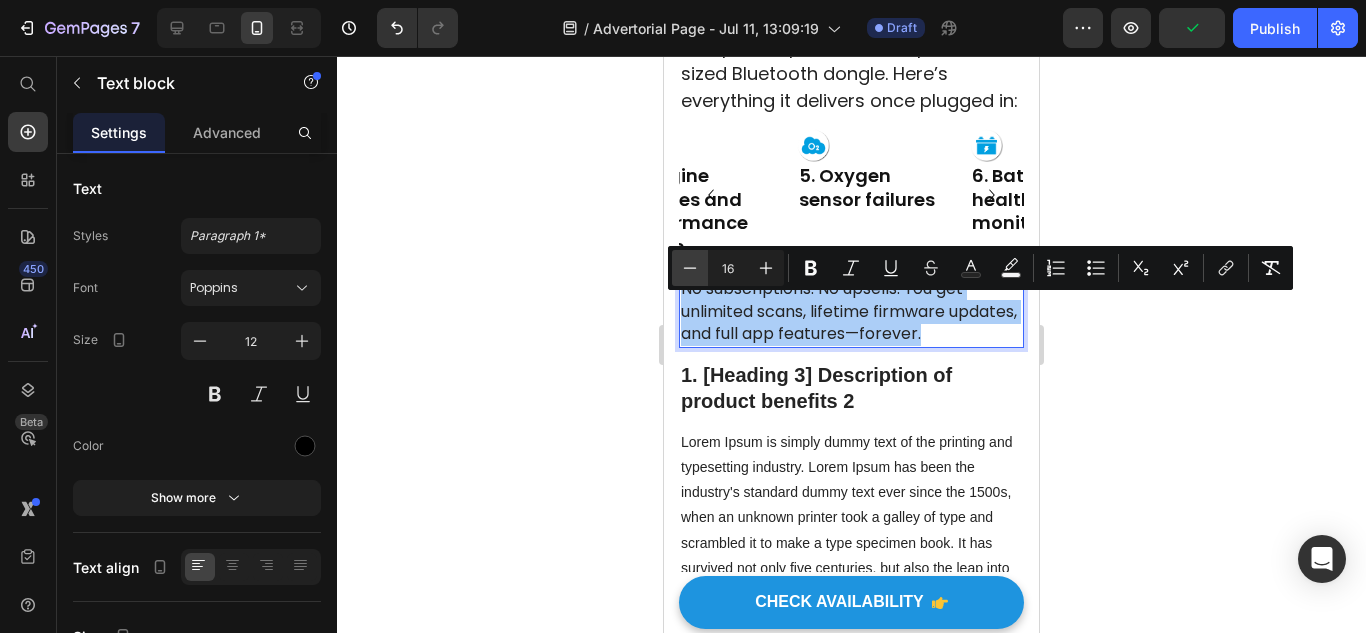 click 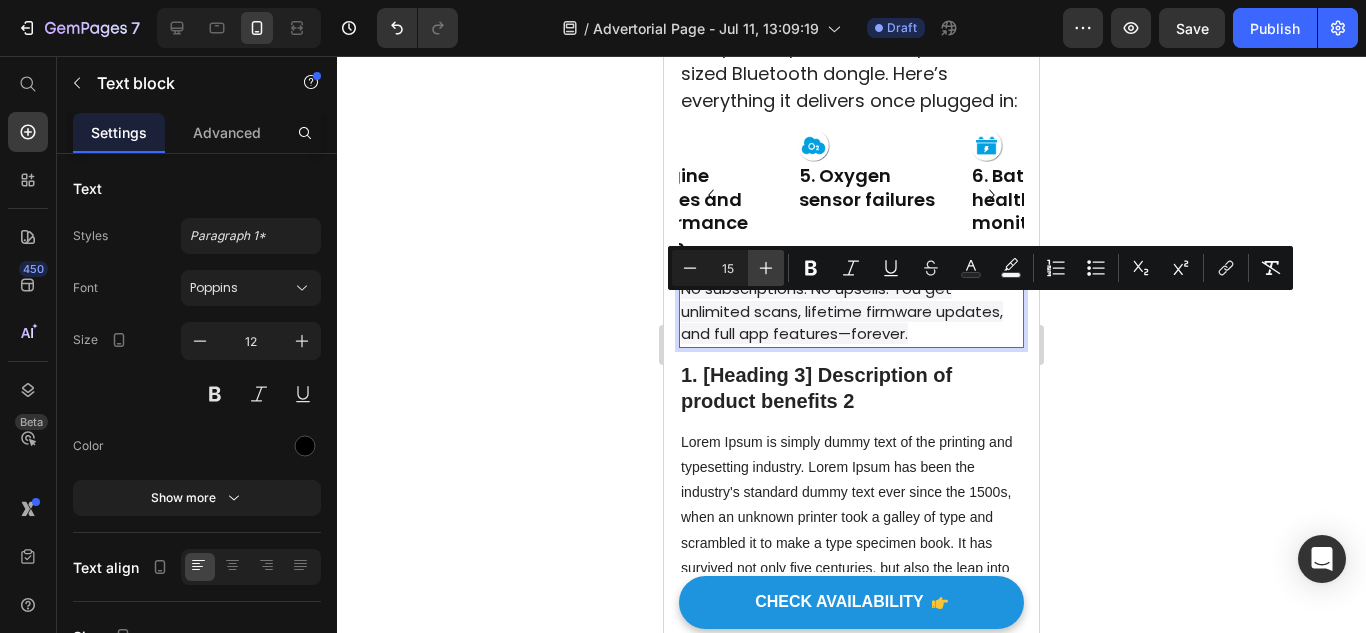 click 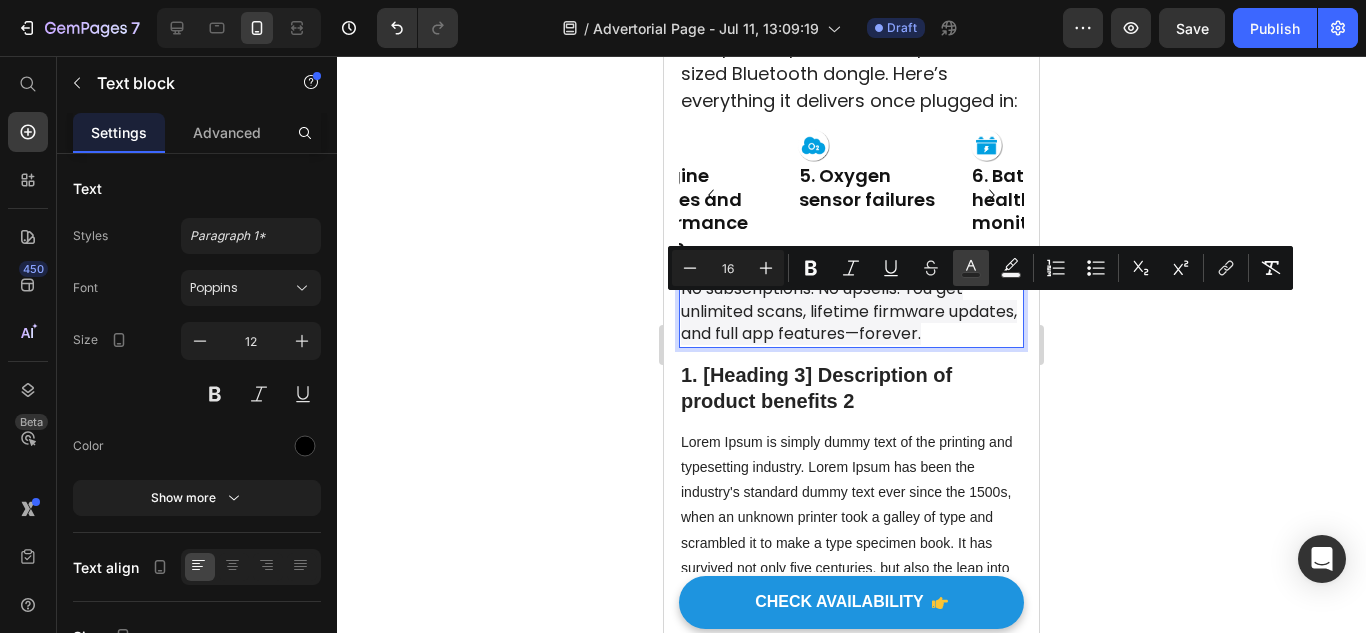 click on "color" at bounding box center (971, 268) 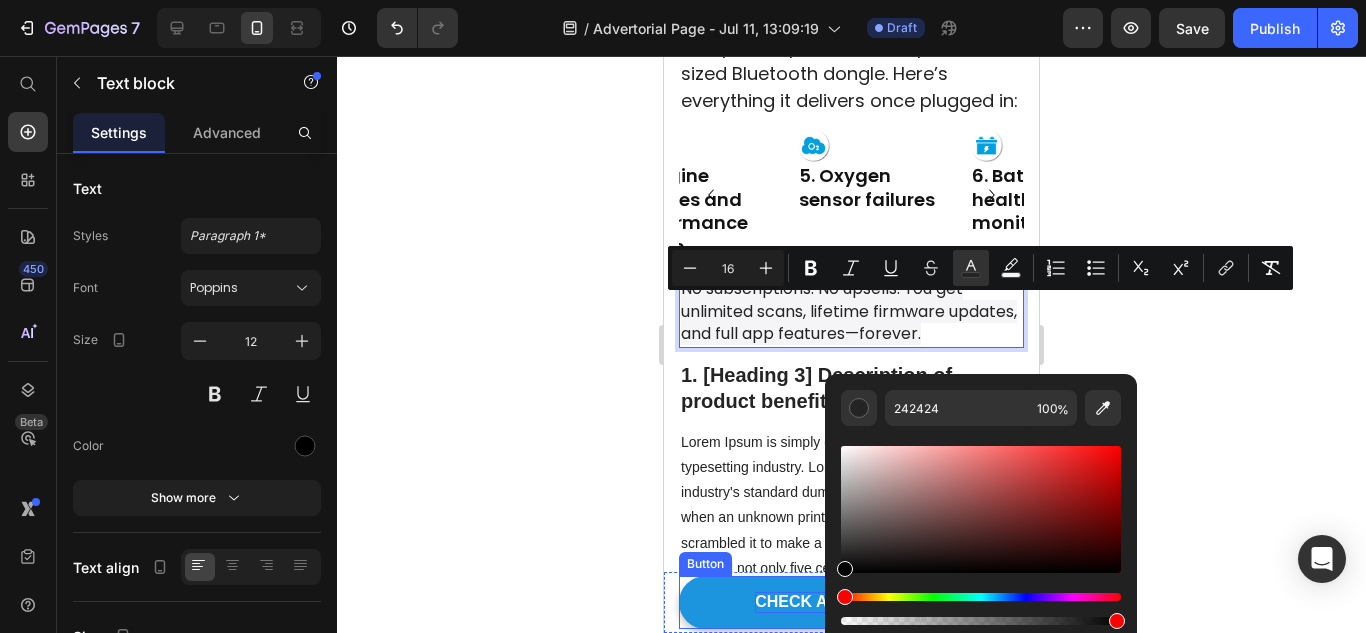 drag, startPoint x: 1550, startPoint y: 595, endPoint x: 1495, endPoint y: 634, distance: 67.424034 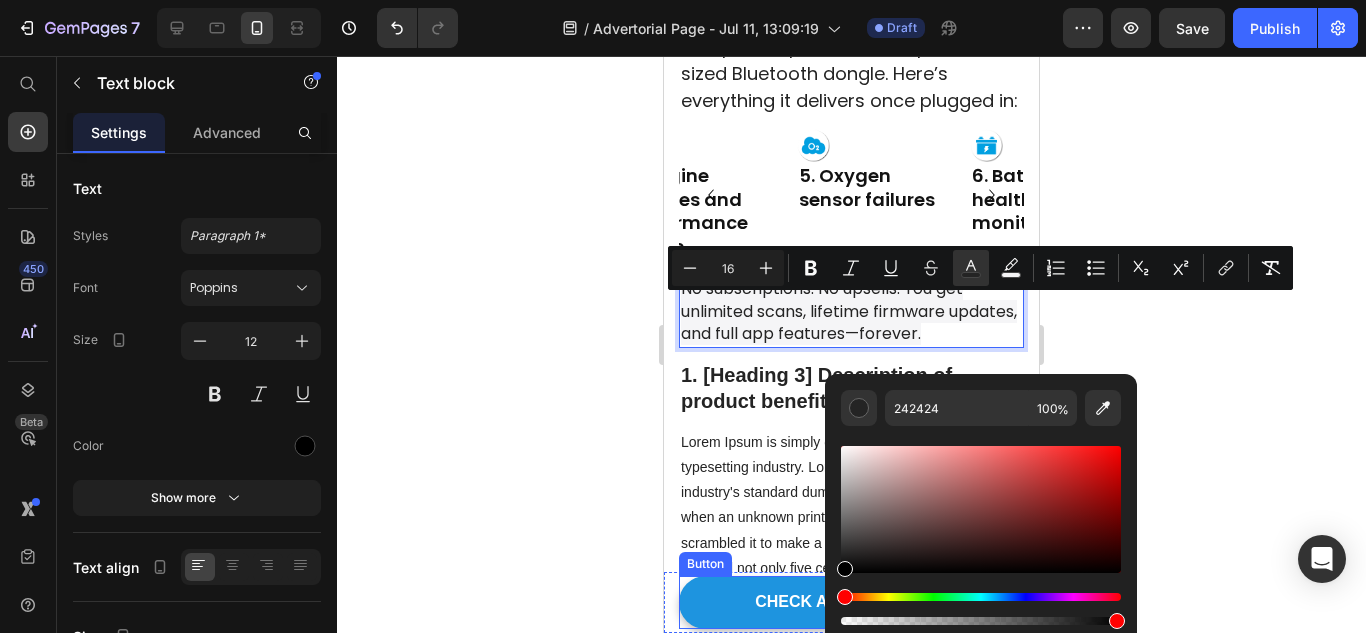 type on "000000" 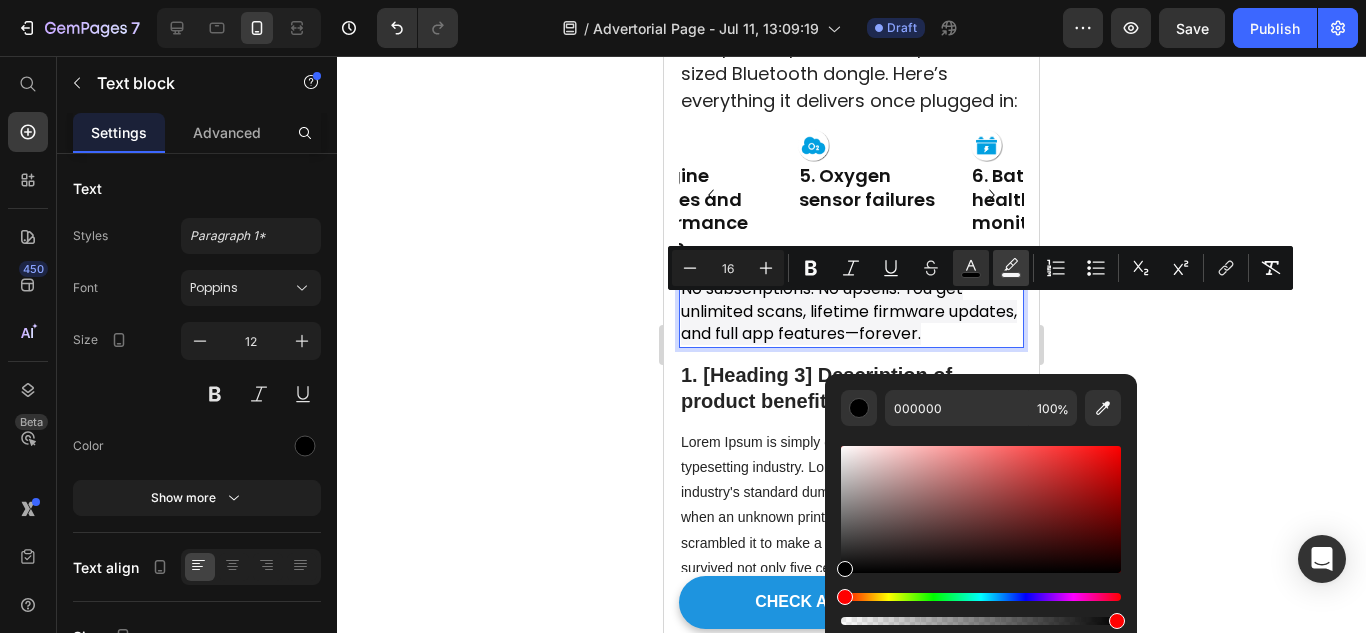 click on "color" at bounding box center [1011, 268] 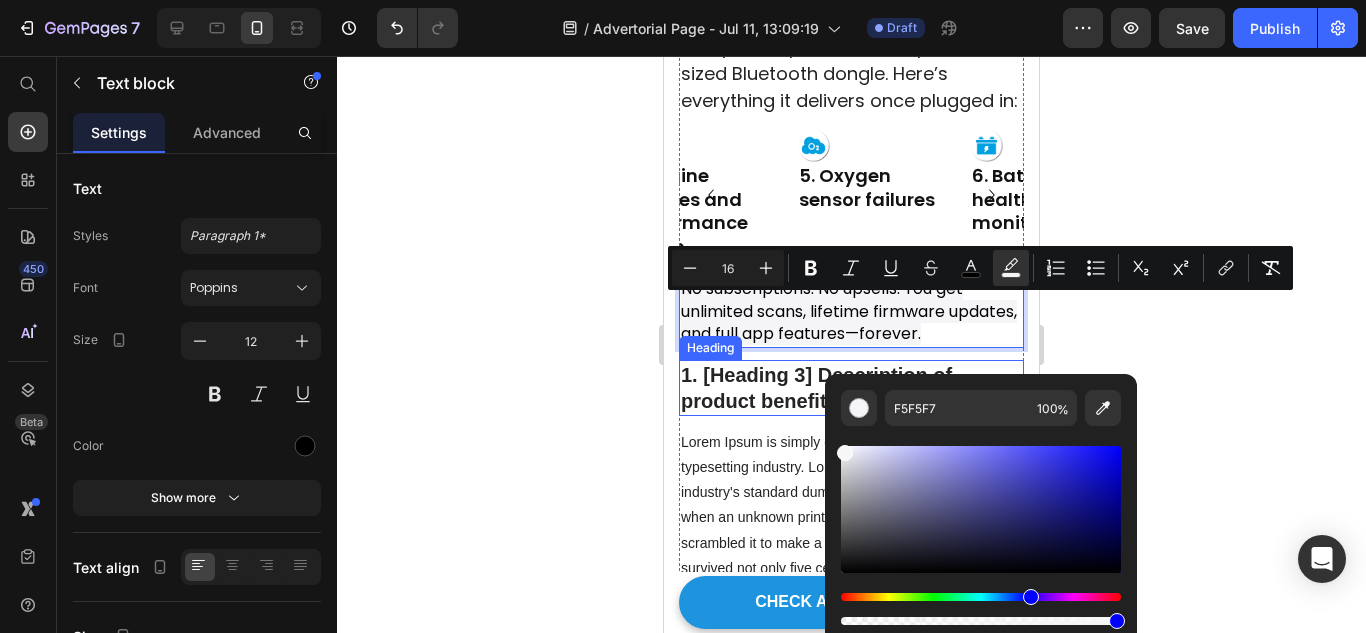 drag, startPoint x: 1634, startPoint y: 566, endPoint x: 761, endPoint y: 400, distance: 888.6422 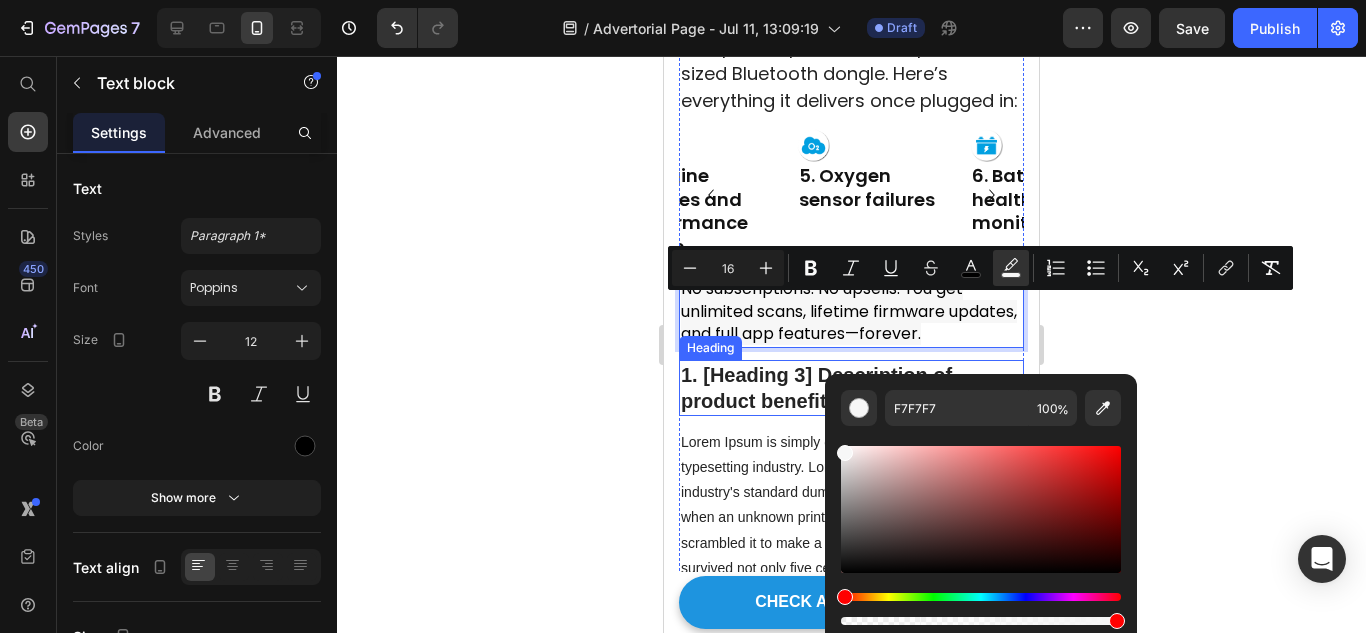 click on "“Check Engine Light?” Don’t Pay Another Cent to a Mechanic Before Reading This Heading How This Simple Device Saved Me $1,500 and Ended My Fear of Buying Used Cars Forever Text block Title Line Image By [NAME] Heading 27 April 2025 (2 minute read) Text Block Row Image They charged me $700 for a $30 problem. I learned the hard way. Text block “I felt stupid." Heading Standing at the mechanic’s desk, I stared at a bill for $700. Turns out the "major fuel system overhaul" my car supposedly needed was actually just a $30 filter change. I’d literally been scammed, and the feeling of helplessness was hitting me hard. Text block Fun fact, this wasn’t my first time, either. Buying used cars always felt like playing Russian roulette. I was terrified every time the check-engine light came on, accepted that my family’s budget would collapse with another surprise bill. “Most people are scared to see a mechanic, because we don’t know who to trust.” Sound familiar?" at bounding box center [851, 503] 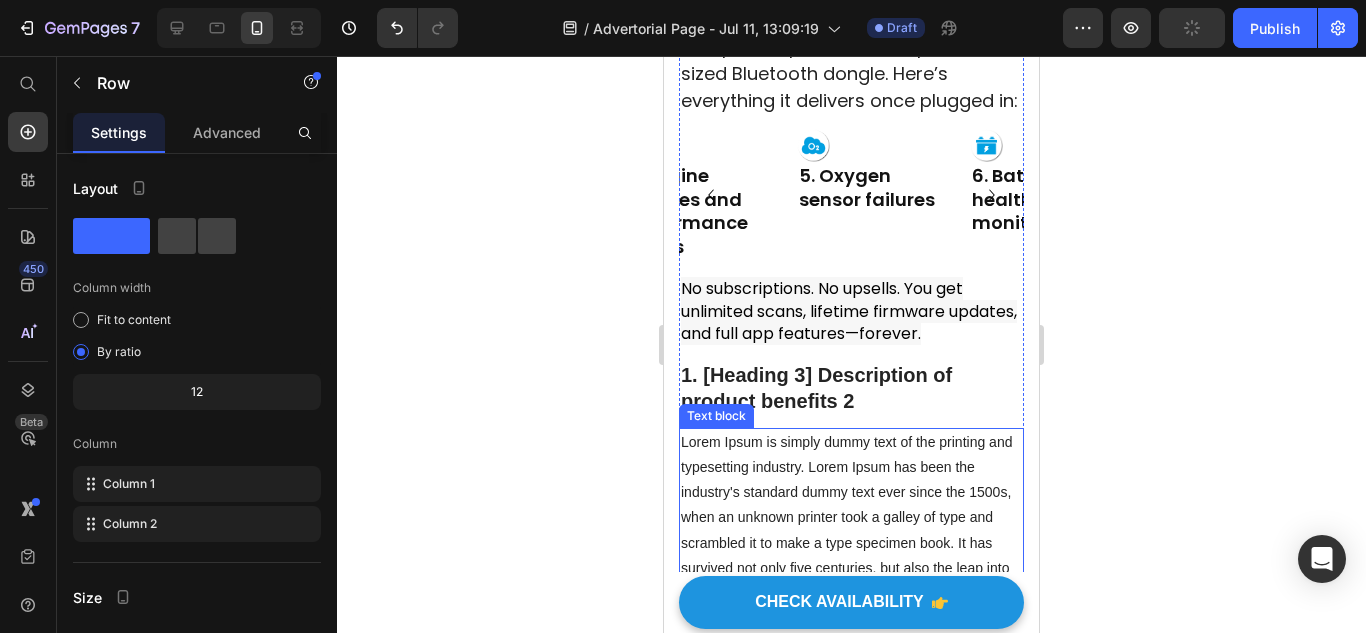 click on "1. [Heading 3] Description of product benefits 2" at bounding box center (851, 388) 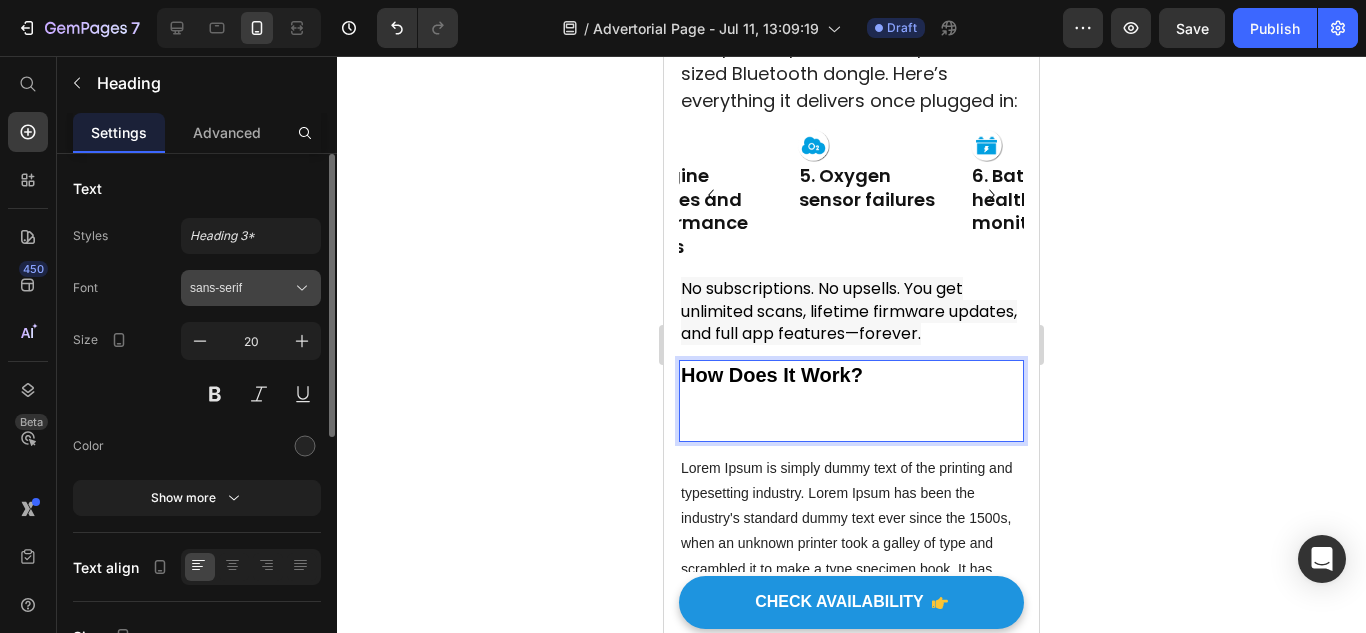 click 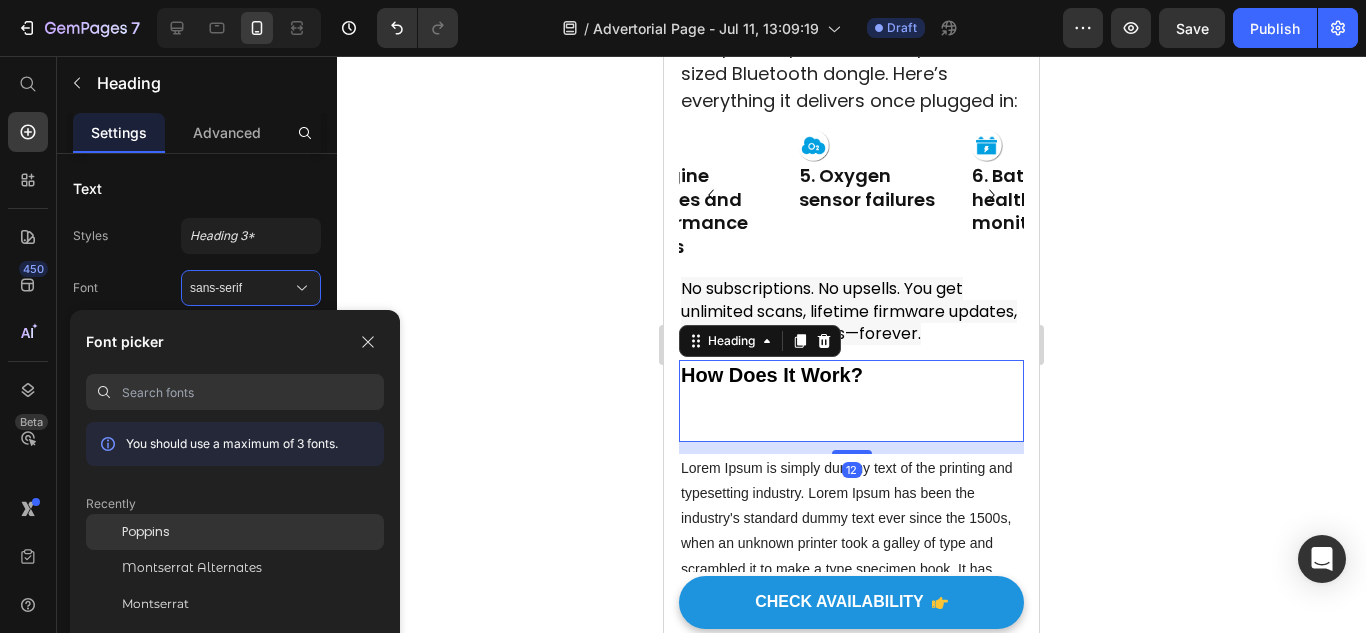click on "Poppins" at bounding box center (146, 532) 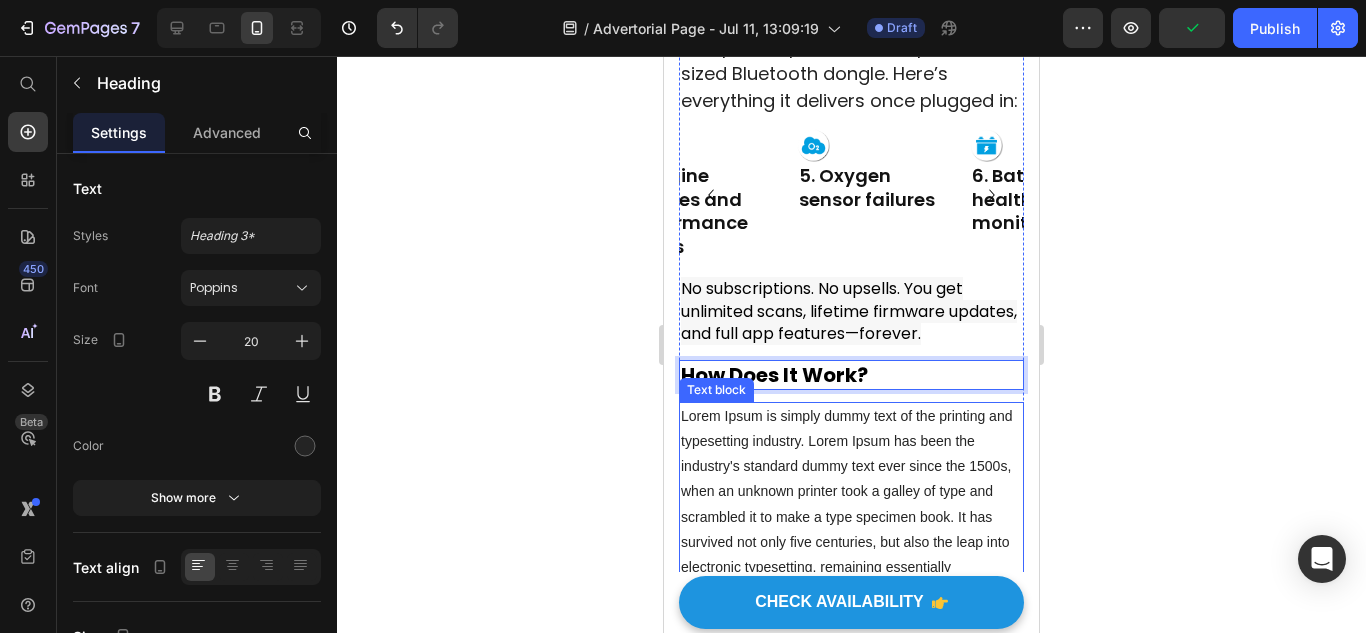 click on "Lorem Ipsum is simply dummy text of the printing and typesetting industry. Lorem Ipsum has been the industry's standard dummy text ever since the 1500s, when an unknown printer took a galley of type and scrambled it to make a type specimen book. It has survived not only five centuries, but also the leap into electronic typesetting, remaining essentially unchanged.  It was popularised in the 1960s with the release of Letraset sheets containing Lorem Ipsum passages, and more recently with desktop publishing software like Aldus PageMaker including versions of Lorem Ipsum." at bounding box center (851, 580) 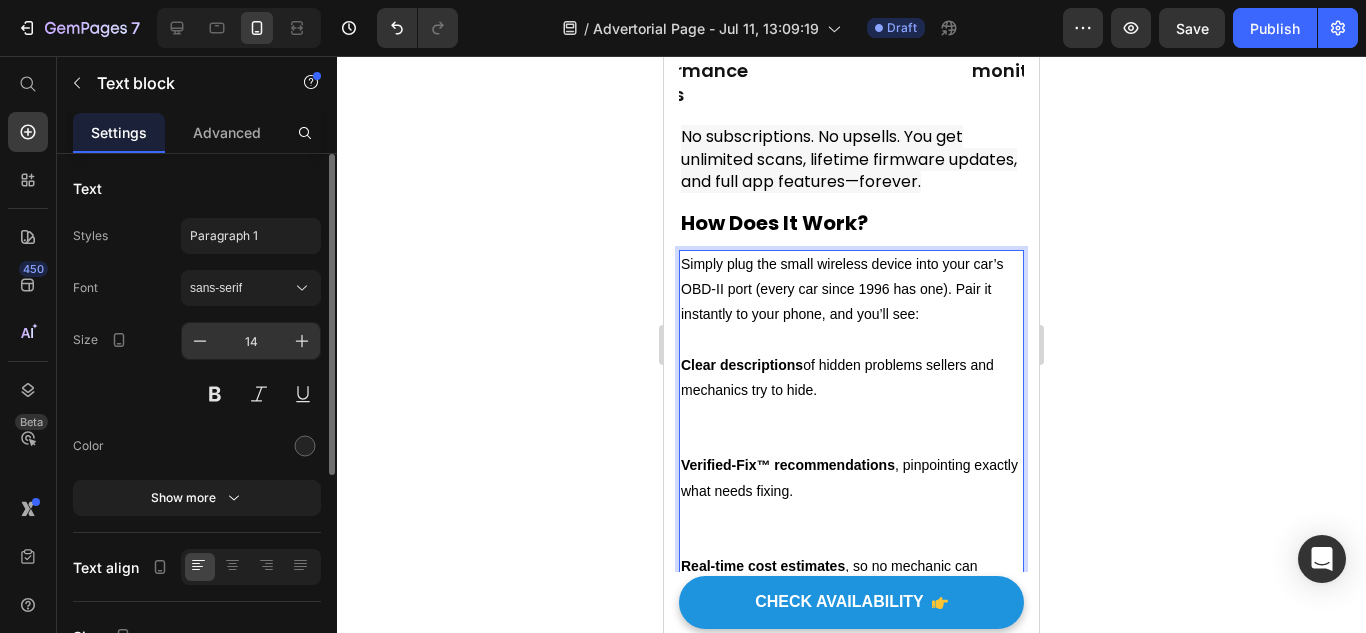 scroll, scrollTop: 145, scrollLeft: 0, axis: vertical 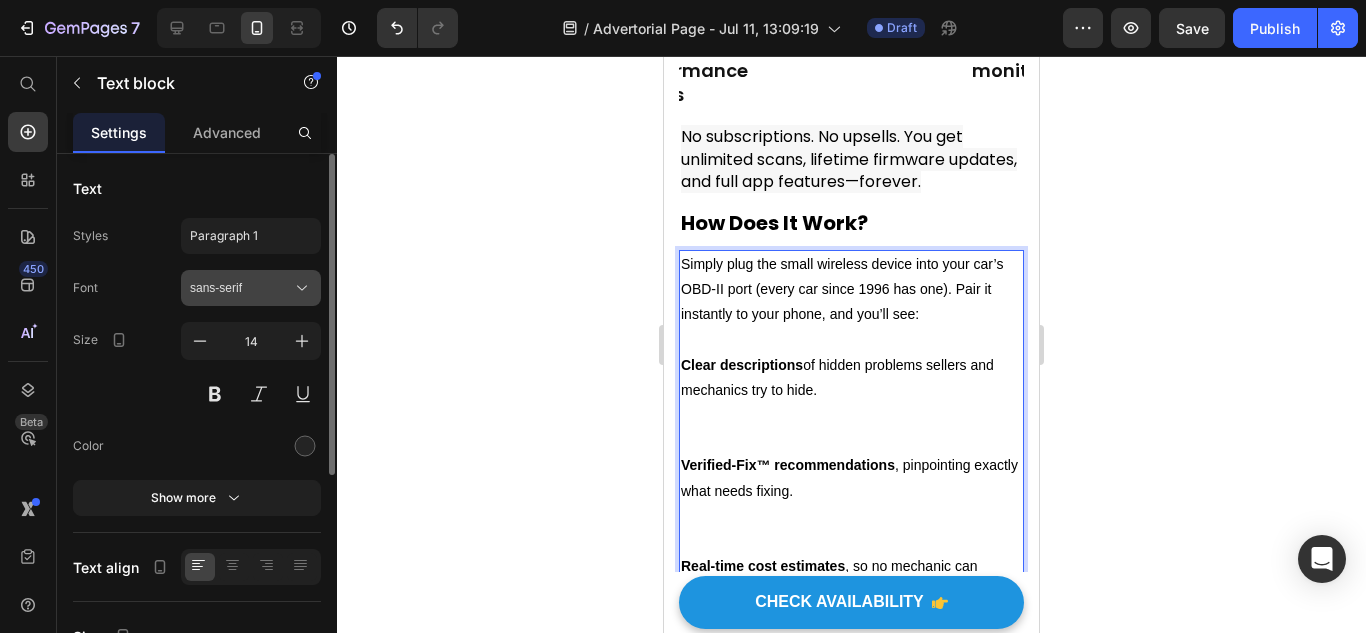 click on "sans-serif" at bounding box center [251, 288] 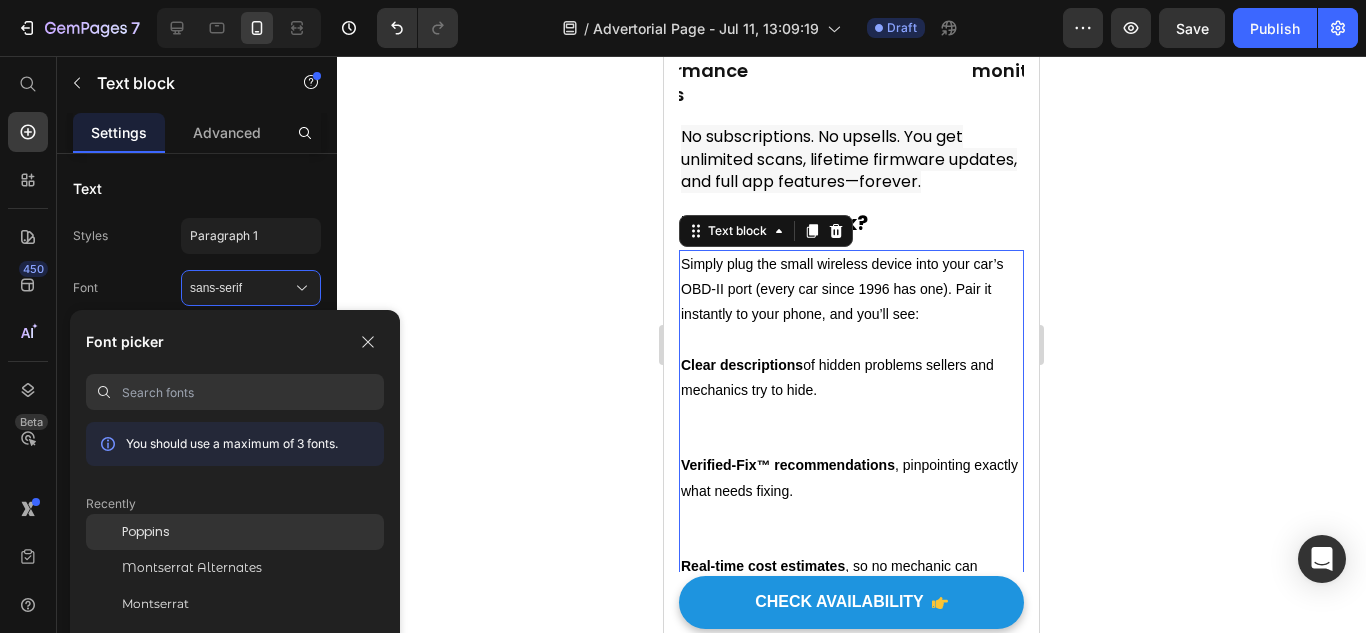 click on "Poppins" 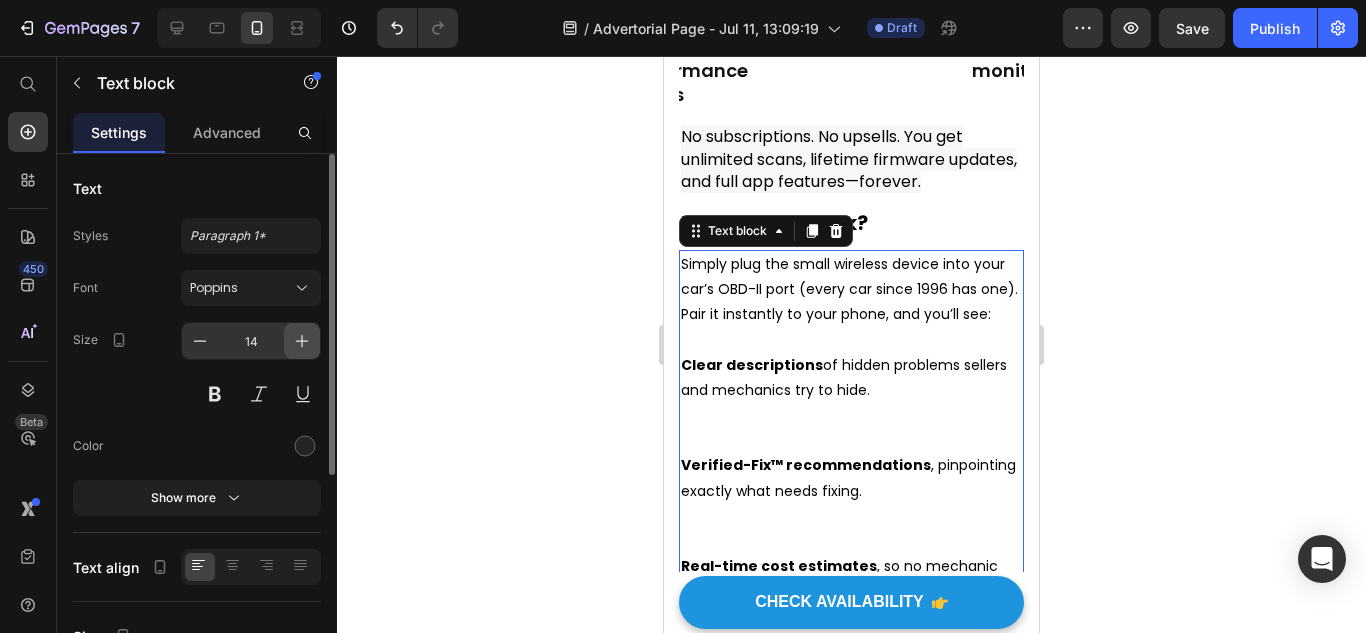 click at bounding box center [302, 341] 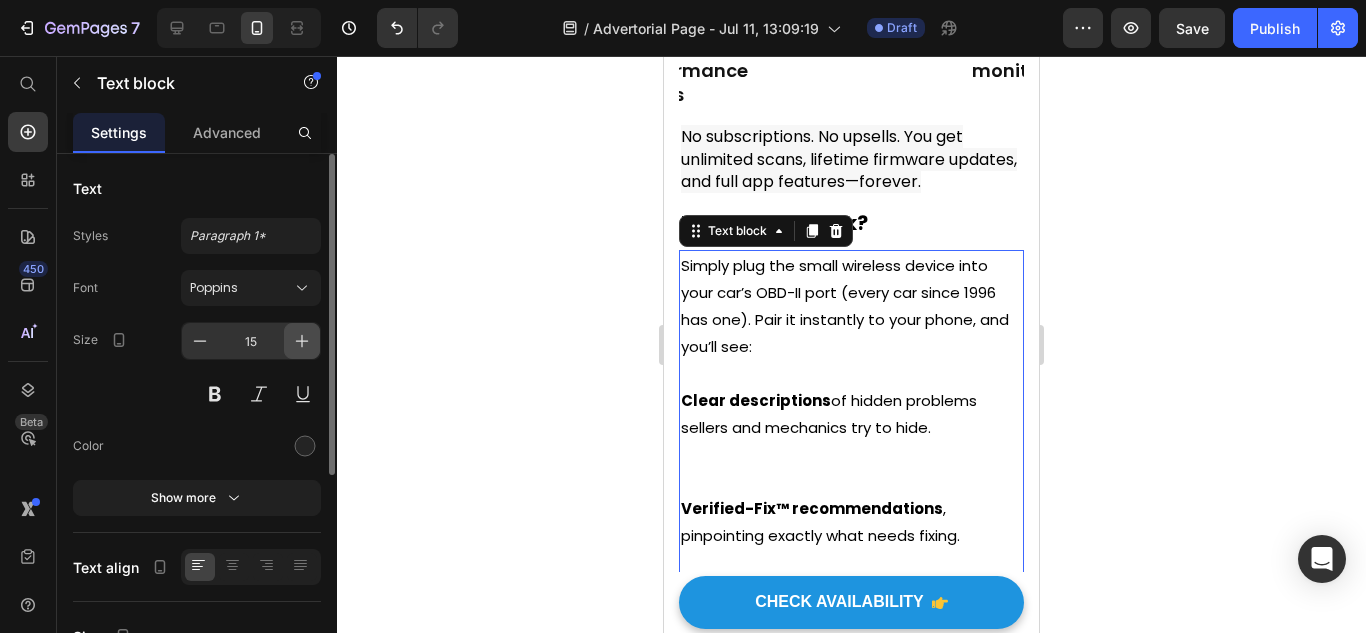 click at bounding box center (302, 341) 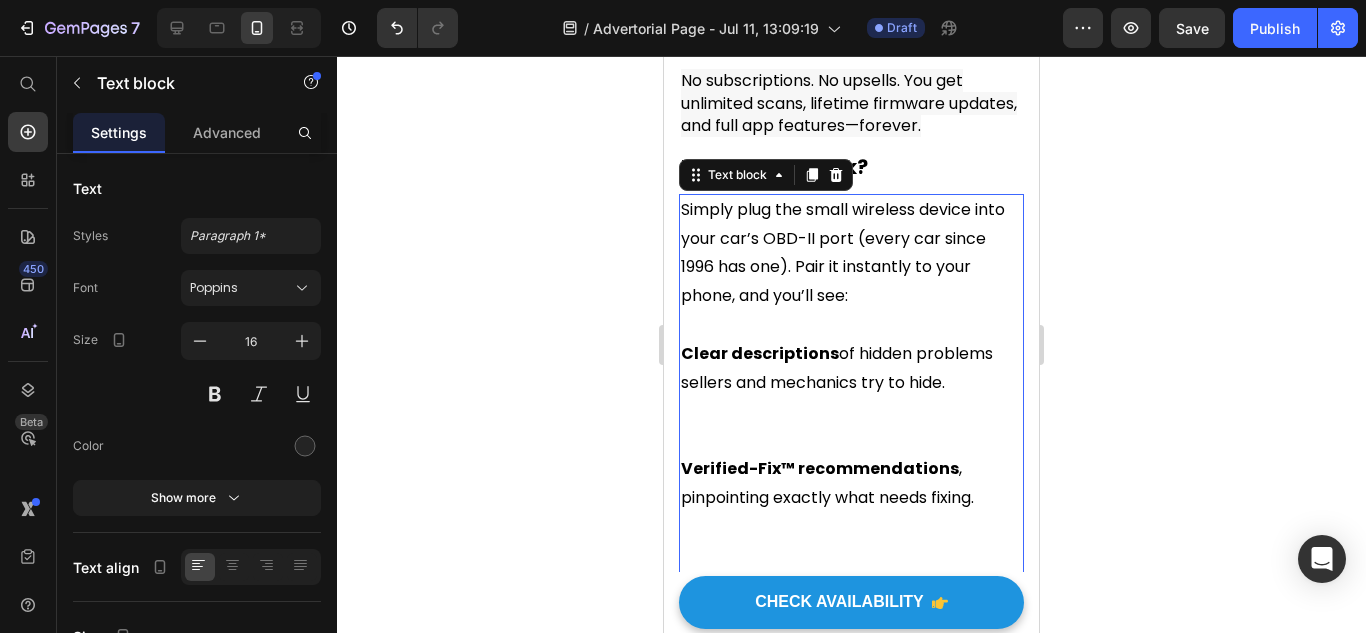 scroll, scrollTop: 3875, scrollLeft: 0, axis: vertical 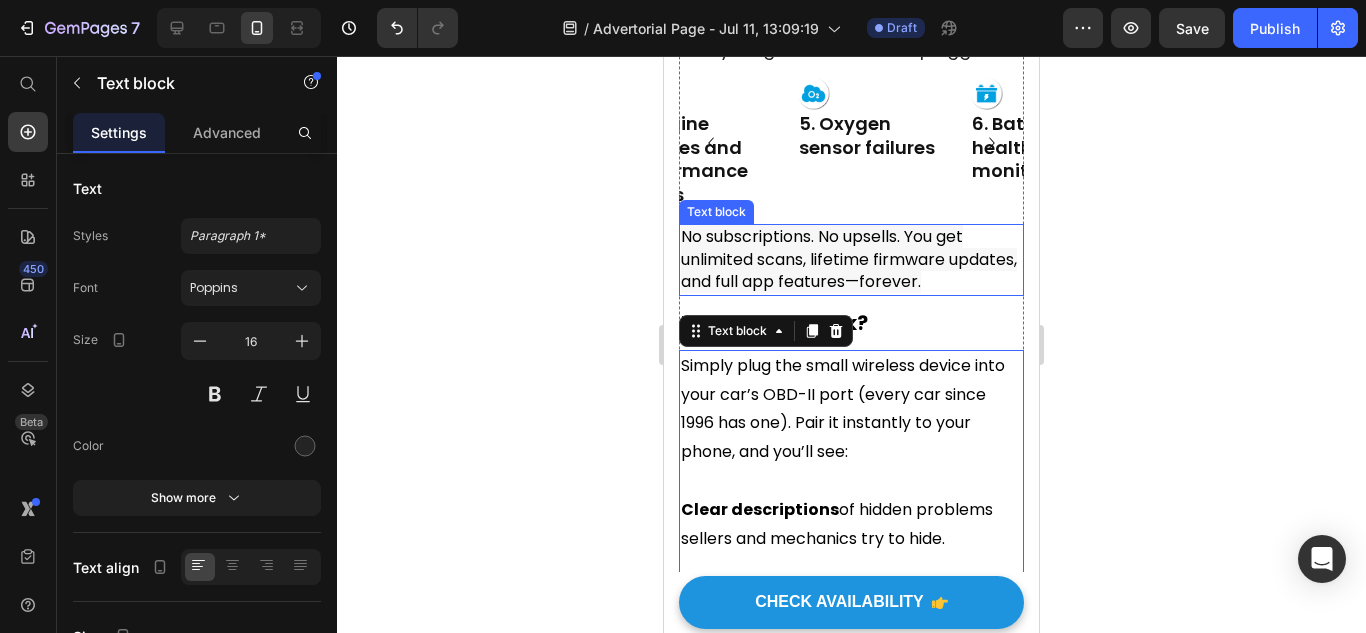 click on "No subscriptions. No upsells. You get unlimited scans, lifetime firmware updates, and full app features—forever." at bounding box center (849, 259) 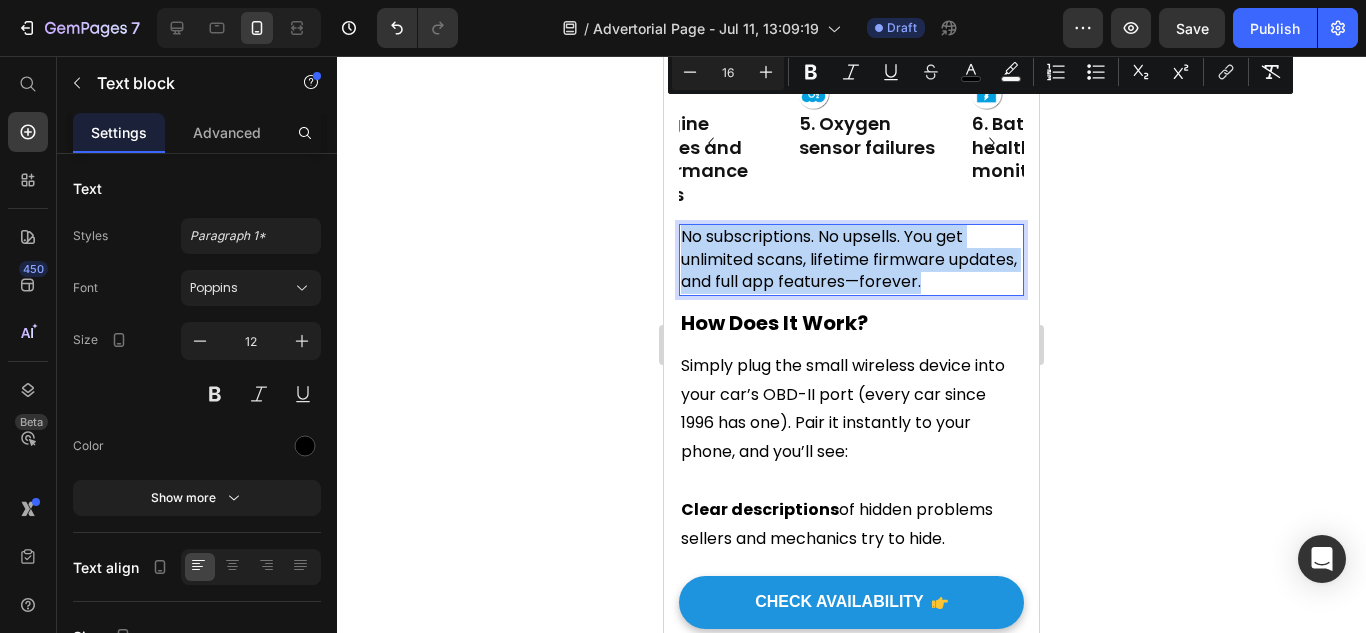 scroll, scrollTop: 0, scrollLeft: 0, axis: both 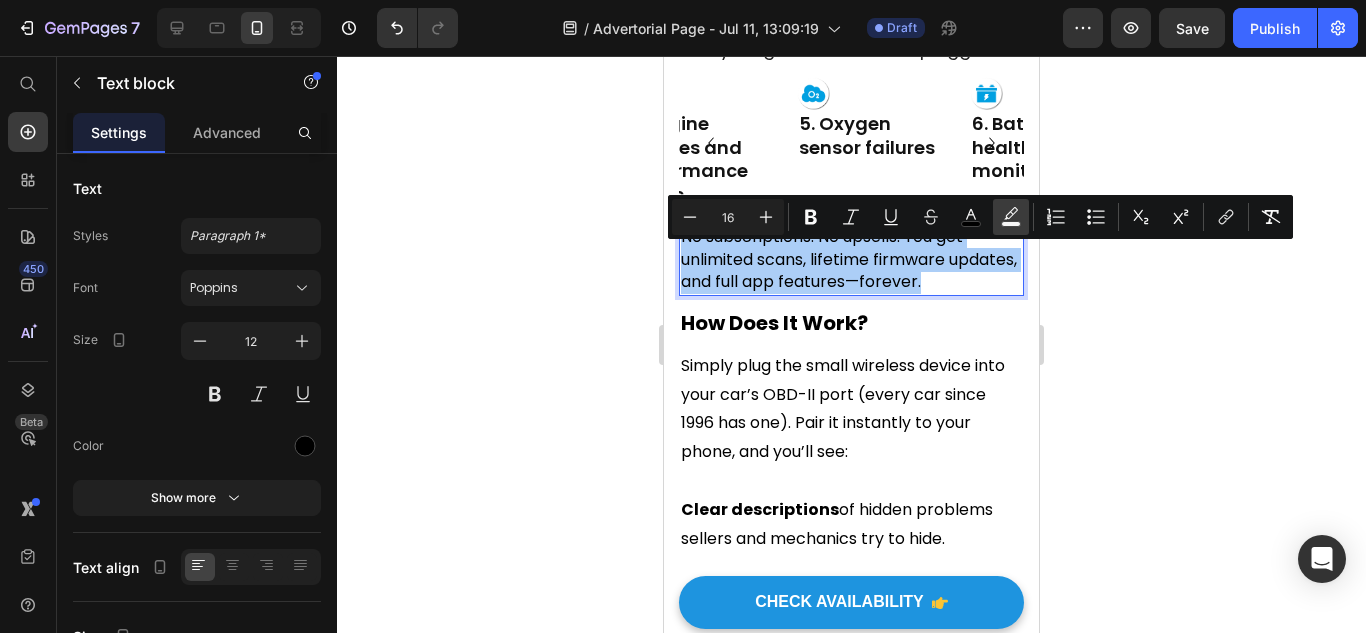 click on "color" at bounding box center (1011, 217) 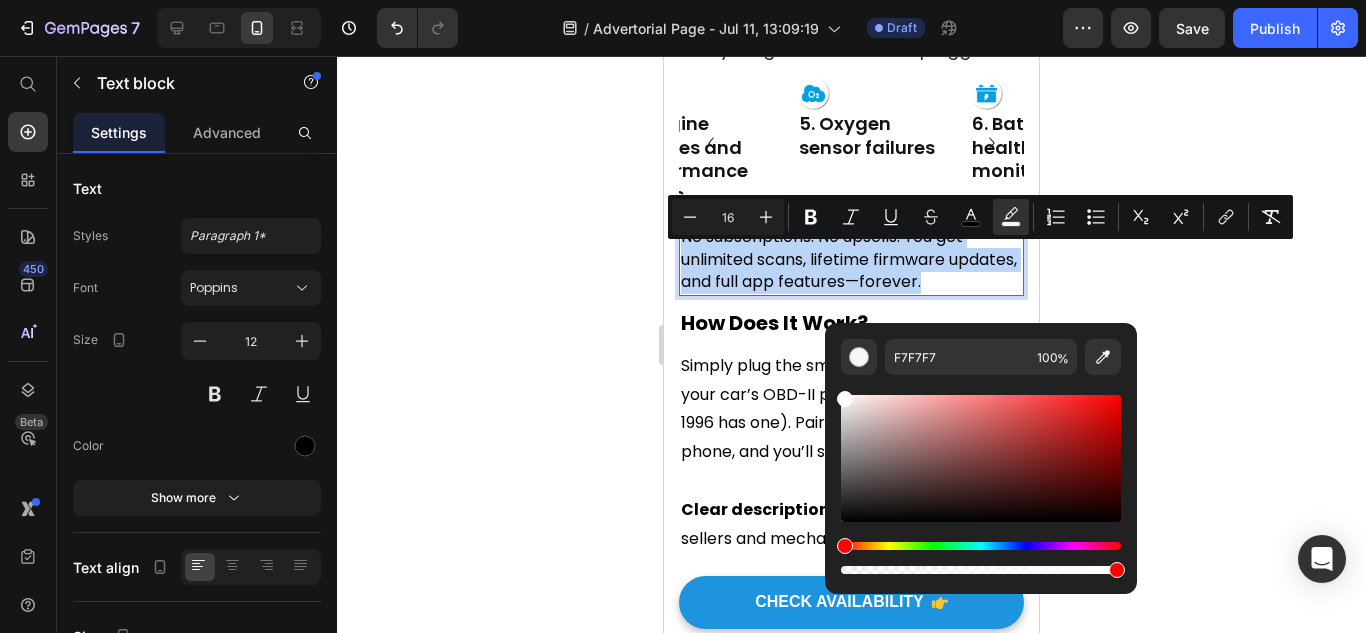 drag, startPoint x: 1558, startPoint y: 480, endPoint x: 754, endPoint y: 305, distance: 822.825 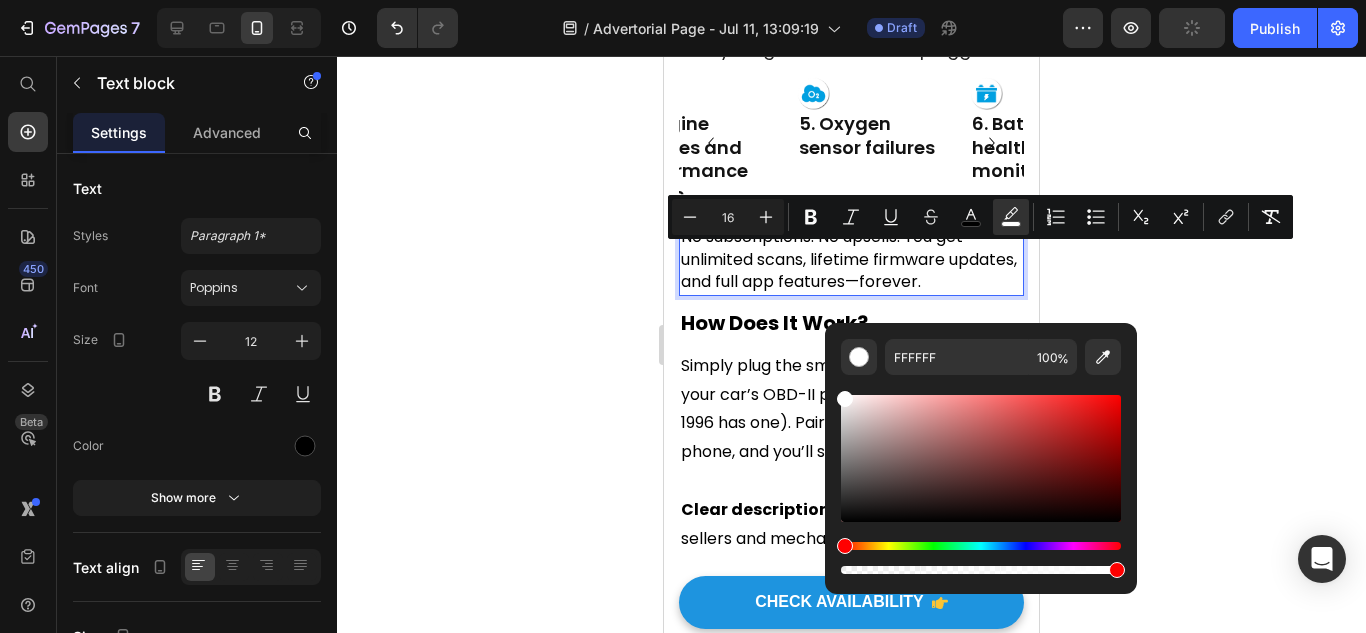click on "No subscriptions. No upsells. You get unlimited scans, lifetime firmware updates, and full app features—forever." at bounding box center [849, 259] 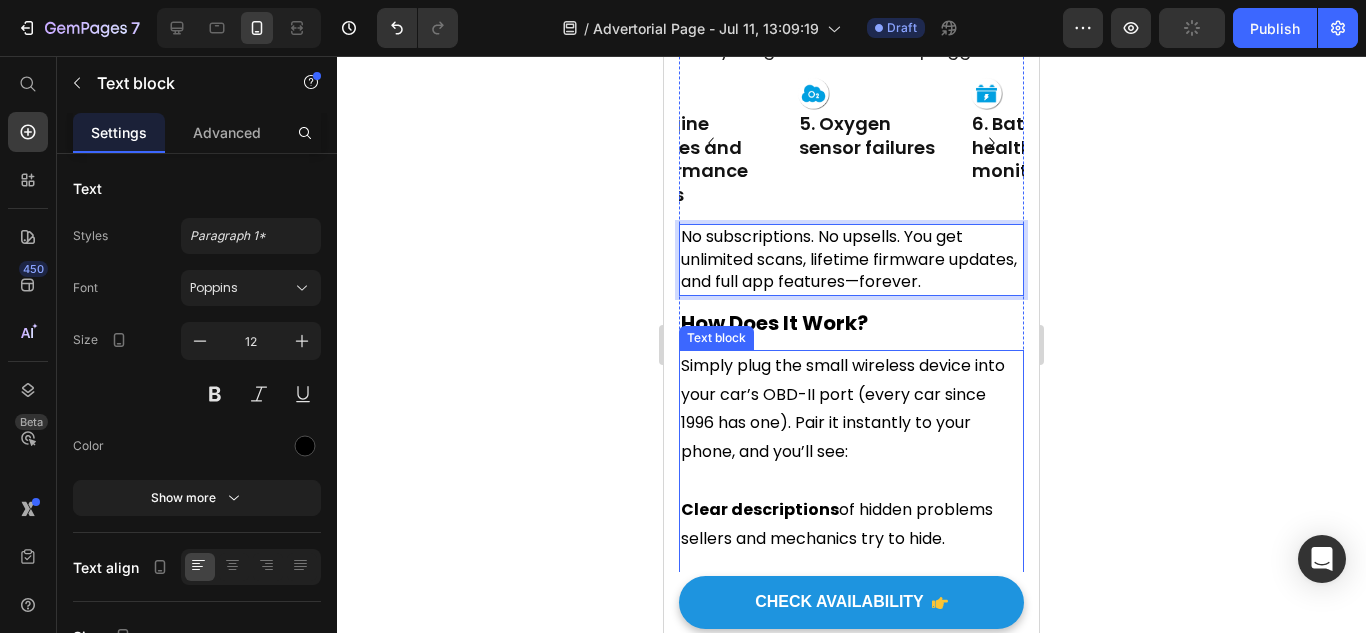 click on "Simply plug the small wireless device into your car’s OBD-II port (every car since 1996 has one). Pair it instantly to your phone, and you’ll see:" at bounding box center (843, 408) 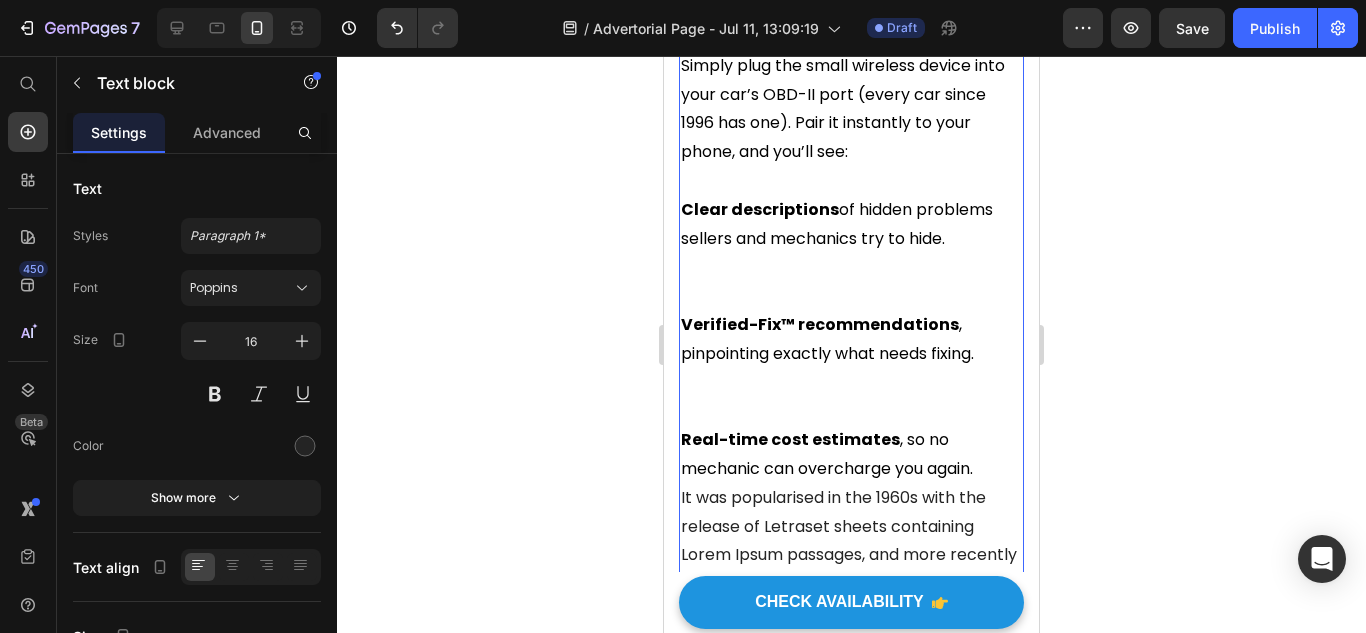 scroll, scrollTop: 4075, scrollLeft: 0, axis: vertical 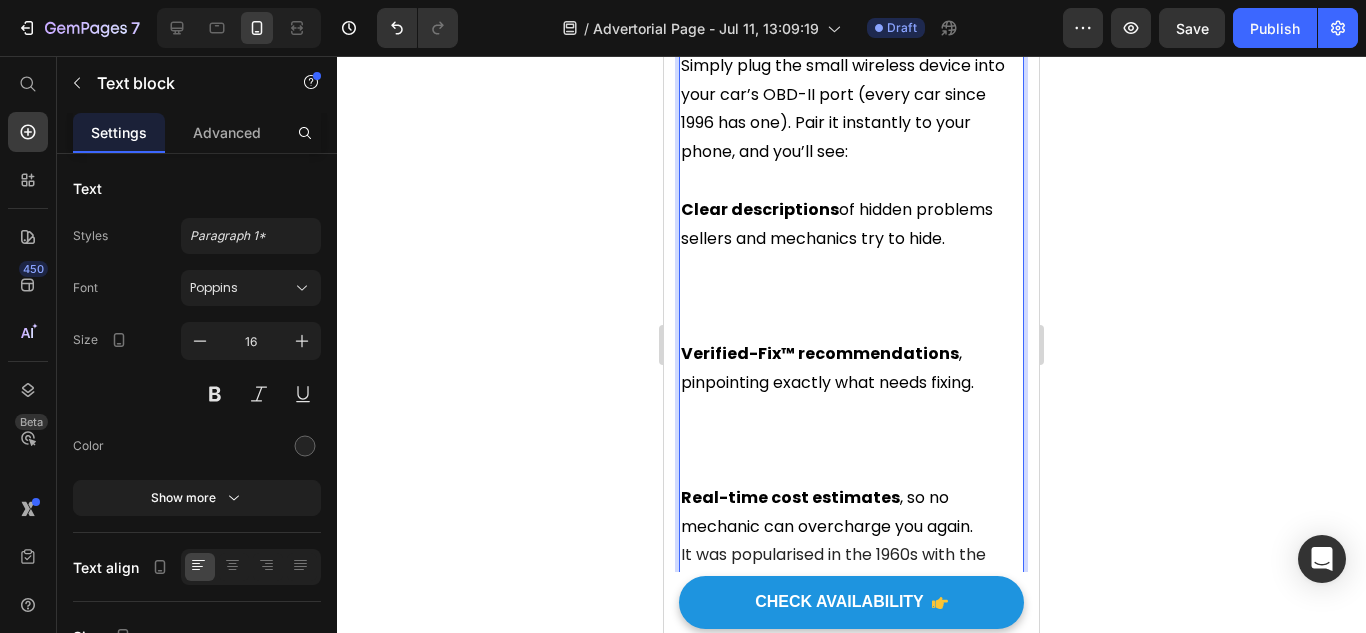 click on "Clear descriptions  of hidden problems sellers and mechanics try to hide." at bounding box center (851, 253) 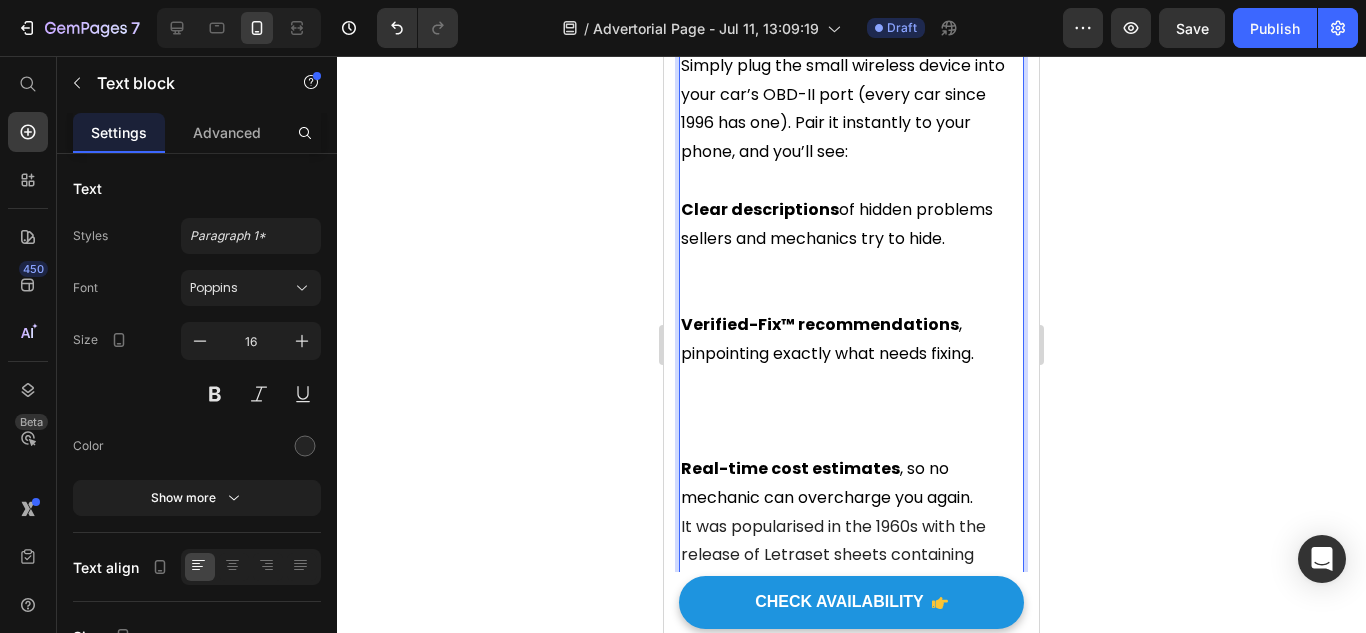 click on "Verified-Fix™ recommendations , pinpointing exactly what needs fixing." at bounding box center (851, 383) 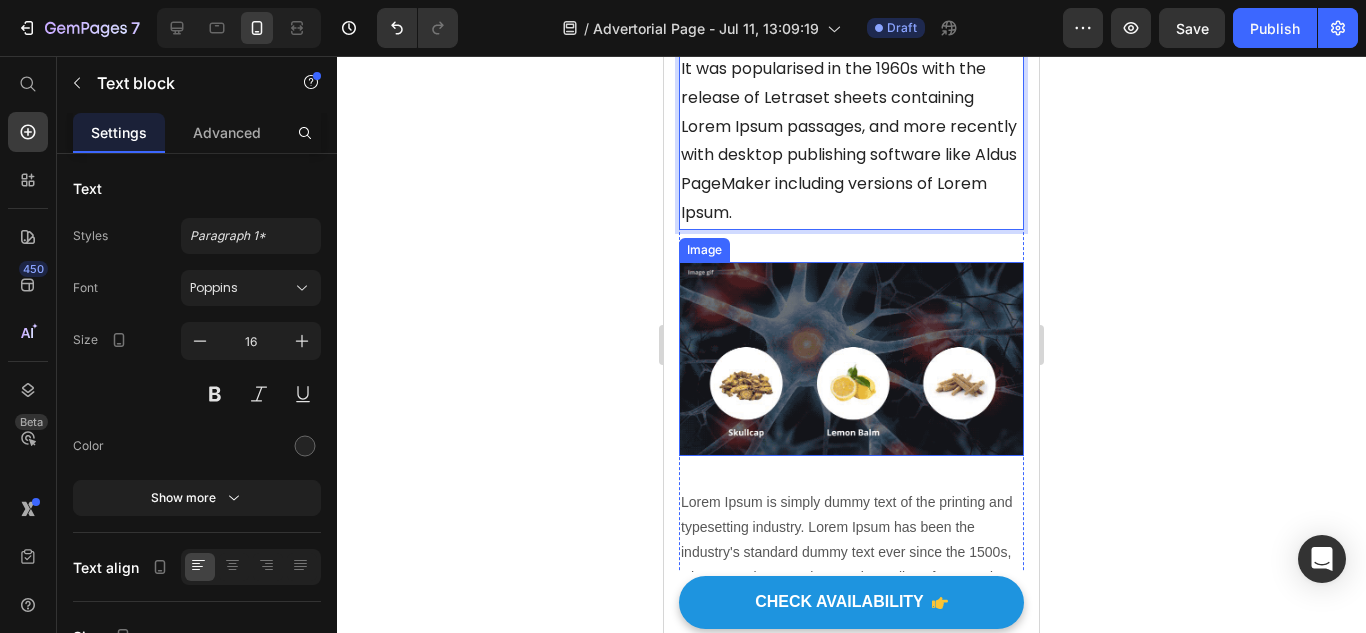 scroll, scrollTop: 4475, scrollLeft: 0, axis: vertical 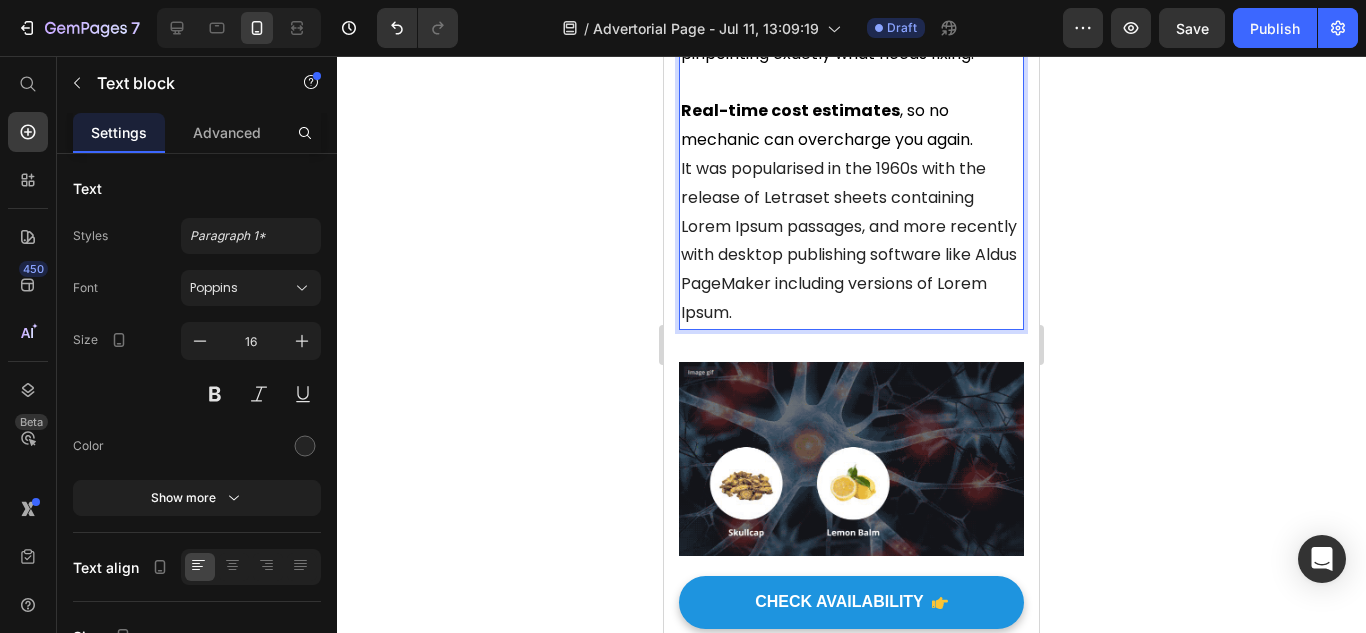 click on "Real-time cost estimates , so no mechanic can overcharge you again. It was popularised in the 1960s with the release of Letraset sheets containing Lorem Ipsum passages, and more recently with desktop publishing software like Aldus PageMaker including versions of Lorem Ipsum." at bounding box center [851, 212] 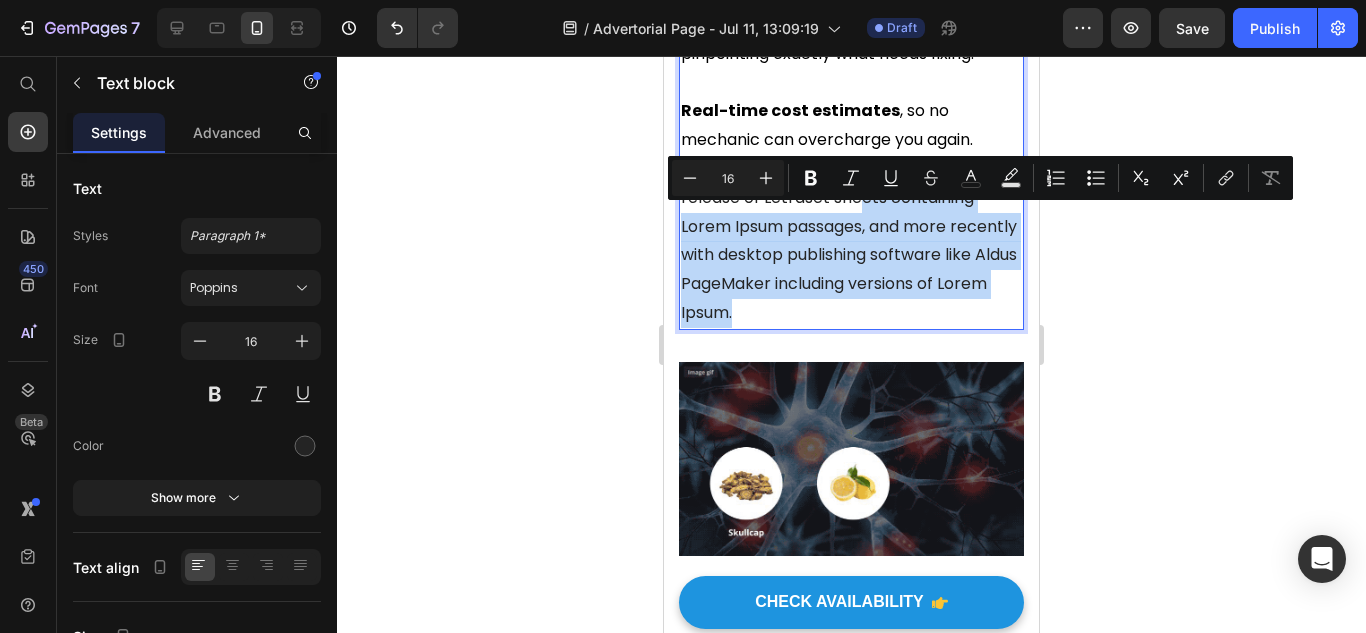 drag, startPoint x: 909, startPoint y: 340, endPoint x: 864, endPoint y: 226, distance: 122.56019 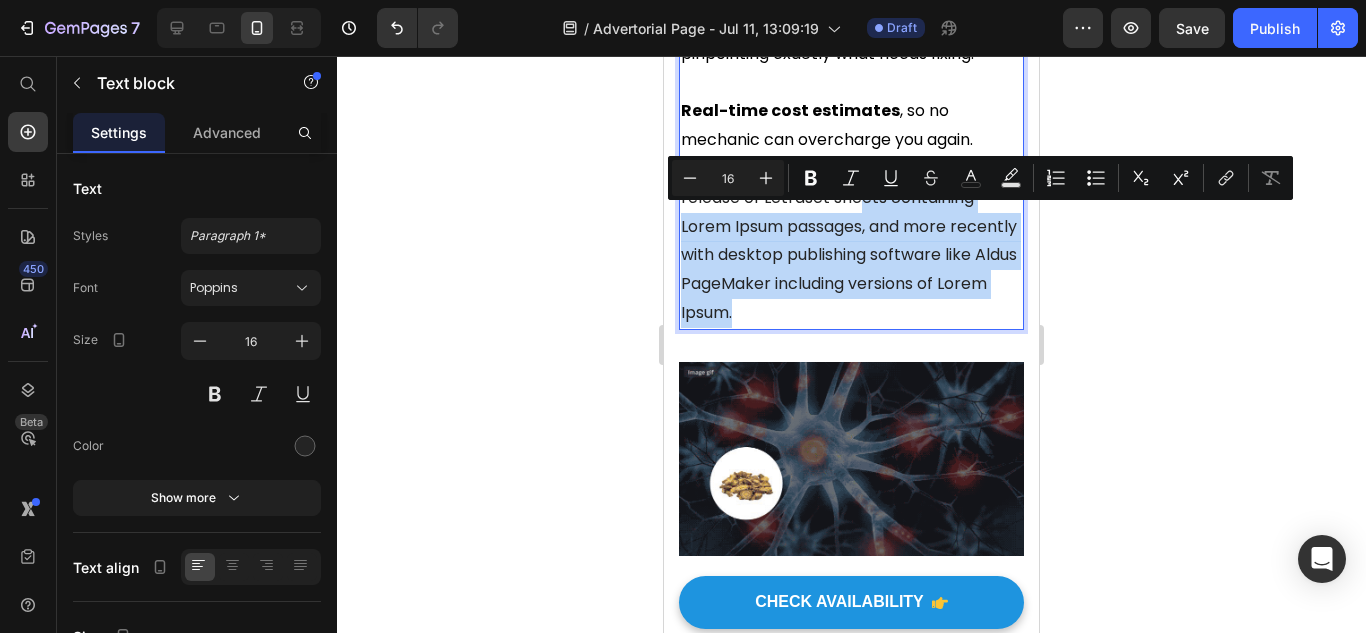 click on "Real-time cost estimates , so no mechanic can overcharge you again. It was popularised in the 1960s with the release of Letraset sheets containing Lorem Ipsum passages, and more recently with desktop publishing software like Aldus PageMaker including versions of Lorem Ipsum." at bounding box center [851, 212] 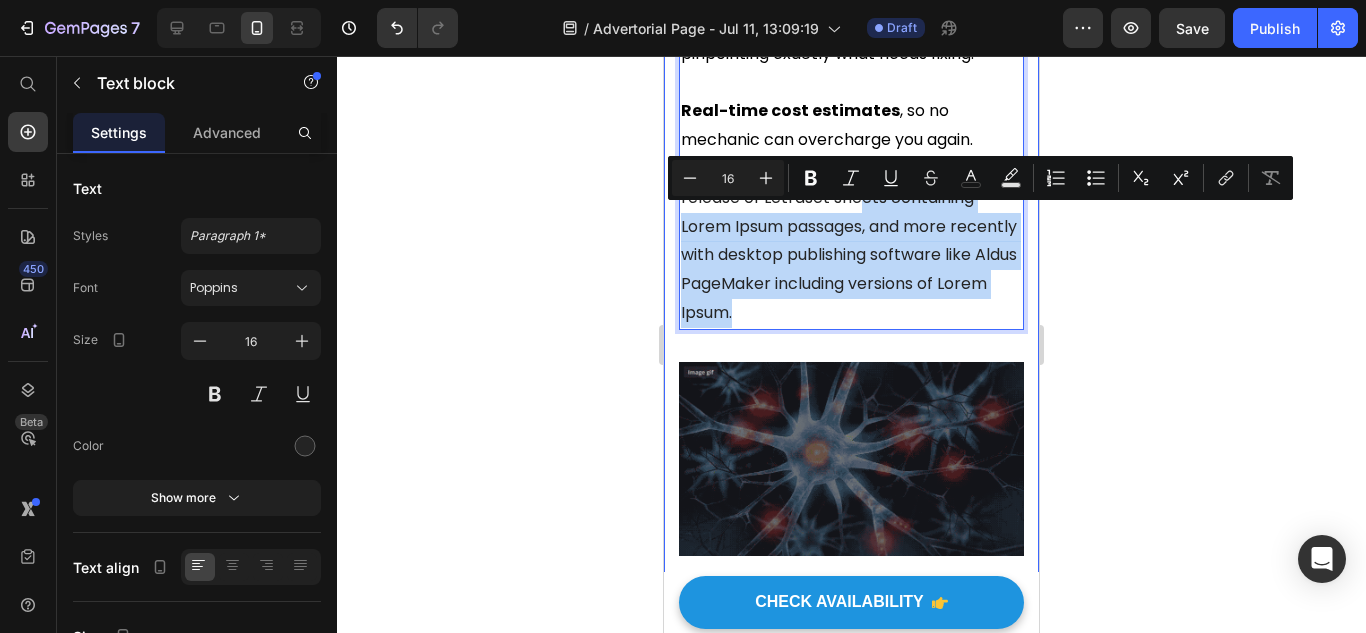 click on "Real-time cost estimates , so no mechanic can overcharge you again. It was popularised in the 1960s with the release of Letraset sheets containing Lorem Ipsum passages, and more recently with desktop publishing software like Aldus PageMaker including versions of Lorem Ipsum." at bounding box center [851, 212] 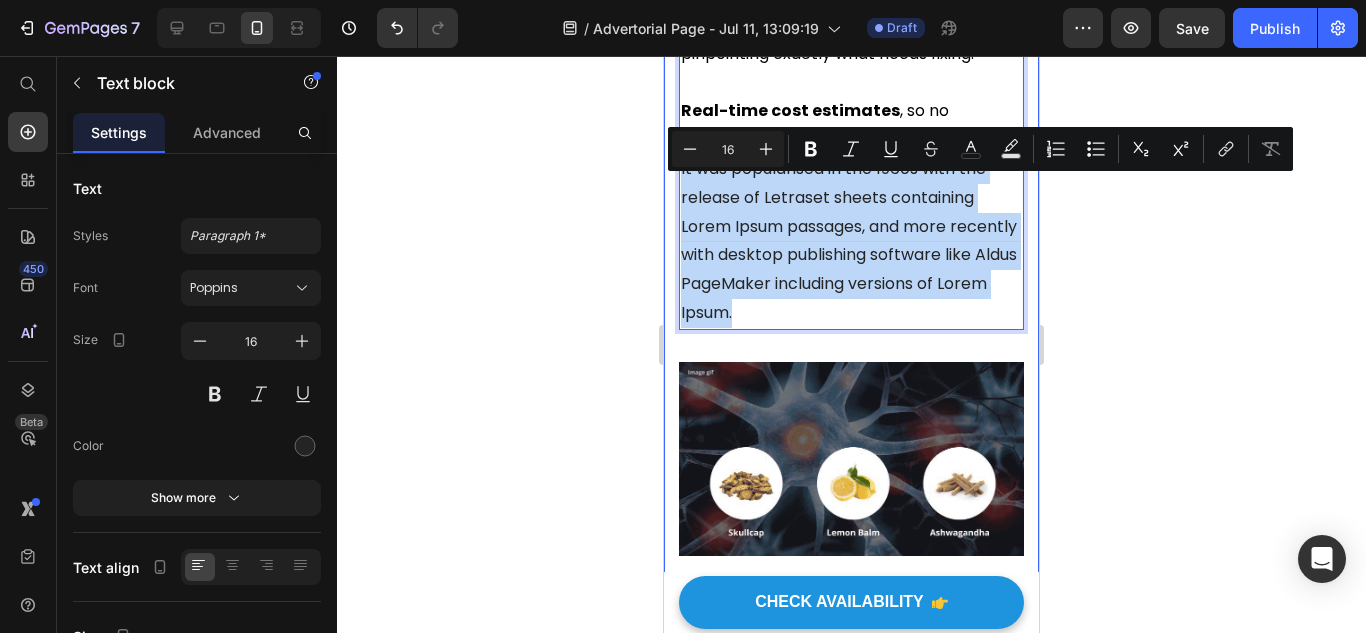 drag, startPoint x: 938, startPoint y: 349, endPoint x: 673, endPoint y: 198, distance: 305.00165 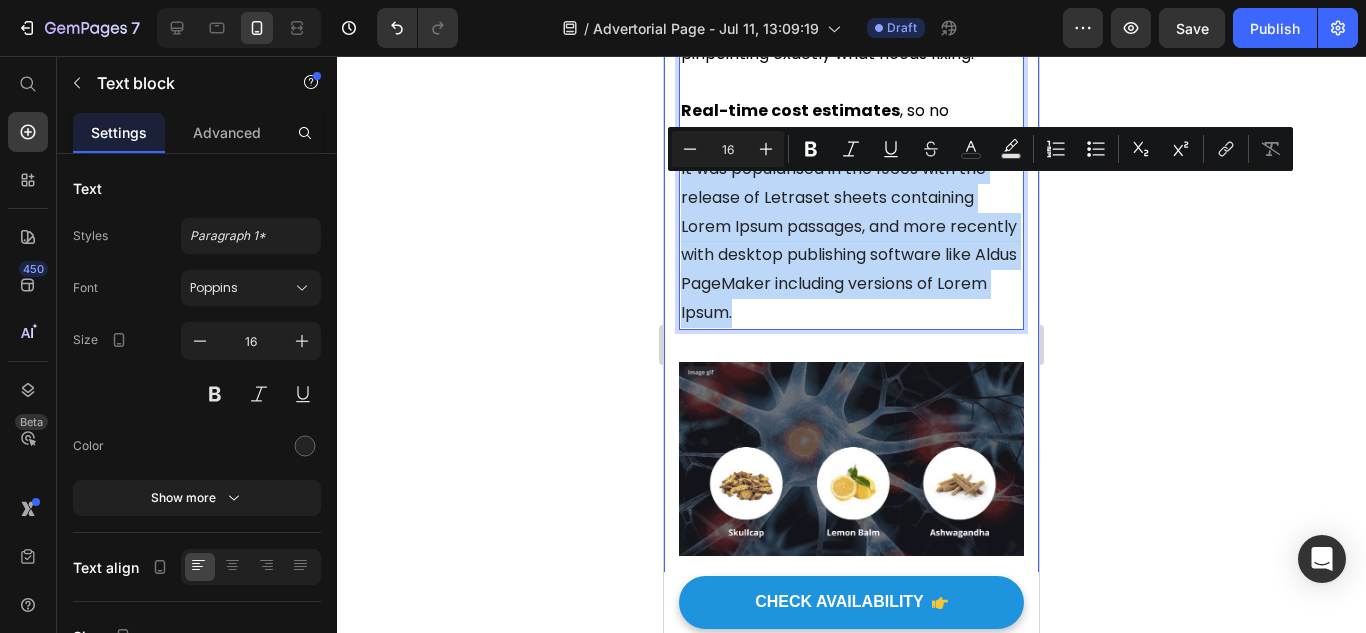 click on "“Check Engine Light?” Don’t Pay Another Cent to a Mechanic Before Reading This Heading How This Simple Device Saved Me $1,500 and Ended My Fear of Buying Used Cars Forever Text block Title Line Image By [NAME] Heading 27 April 2025 (2 minute read) Text Block Row Image They charged me $700 for a $30 problem. I learned the hard way. Text block “I felt stupid." Heading Standing at the mechanic’s desk, I stared at a bill for $700. Turns out the "major fuel system overhaul" my car supposedly needed was actually just a $30 filter change. I’d literally been scammed, and the feeling of helplessness was hitting me hard. Text block Fun fact, this wasn’t my first time, either. Buying used cars always felt like playing Russian roulette. I was terrified every time the check-engine light came on, accepted that my family’s budget would collapse with another surprise bill. “Most people are scared to see a mechanic, because we don’t know who to trust.” Sound familiar?" at bounding box center [851, -36] 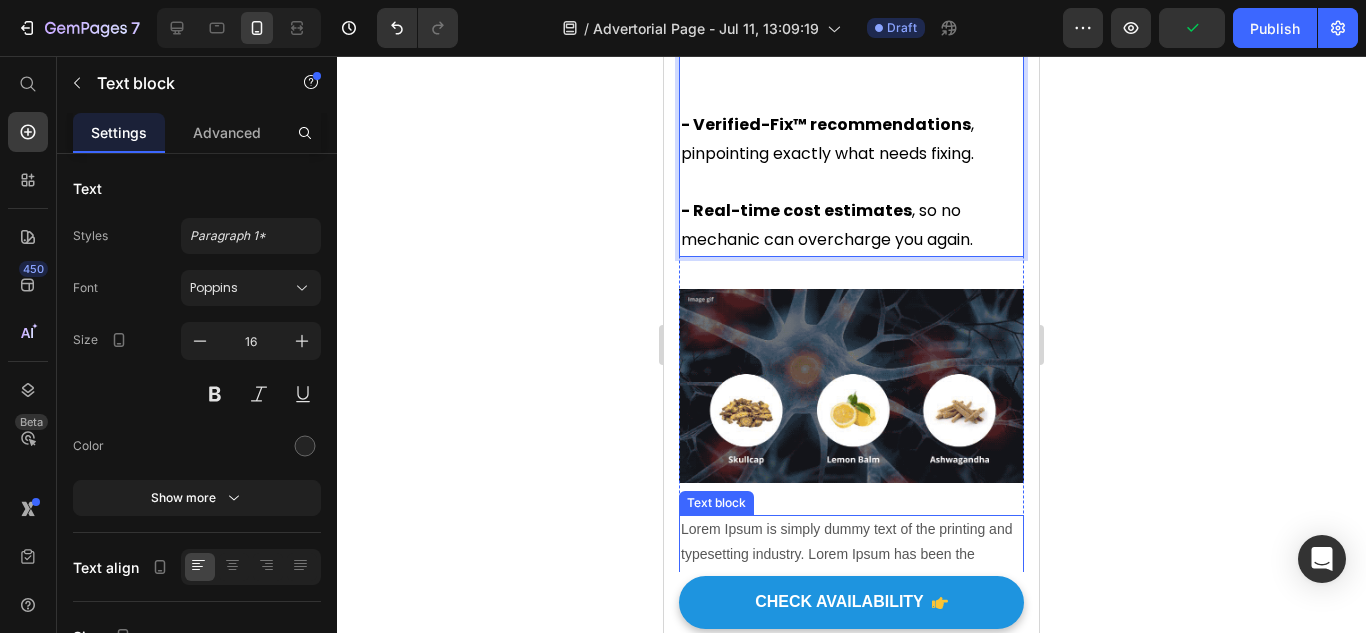scroll, scrollTop: 4575, scrollLeft: 0, axis: vertical 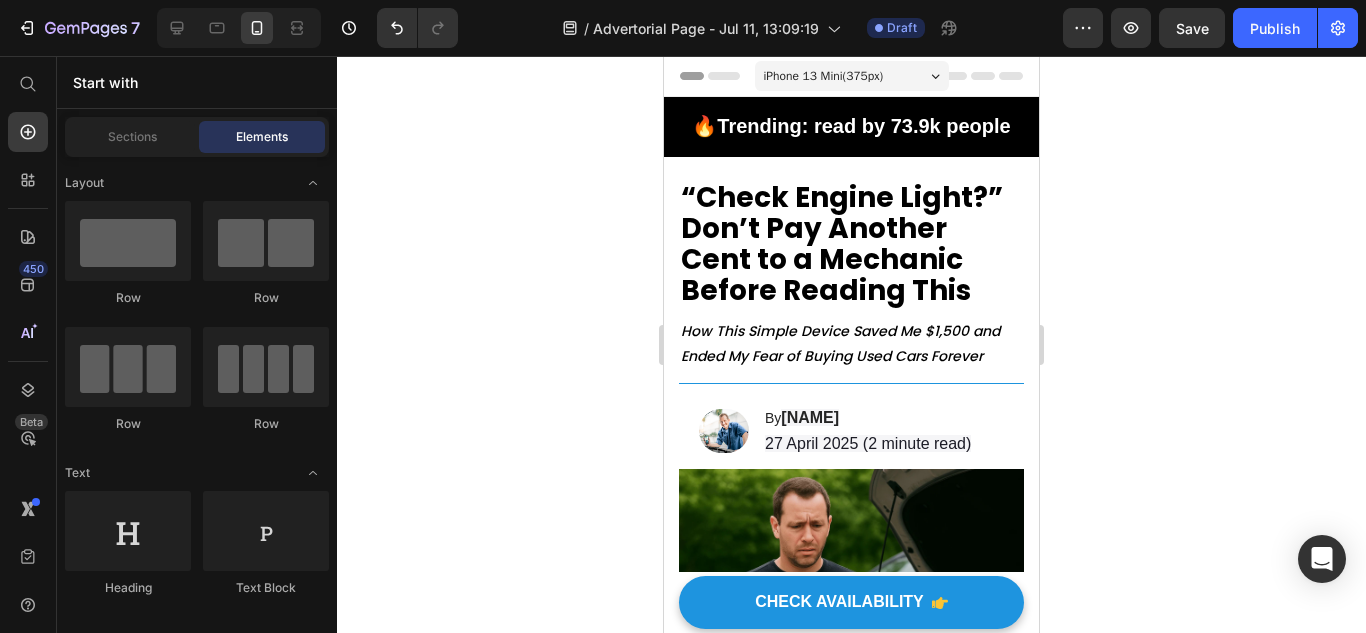 drag, startPoint x: 1030, startPoint y: 228, endPoint x: 1706, endPoint y: 136, distance: 682.2316 